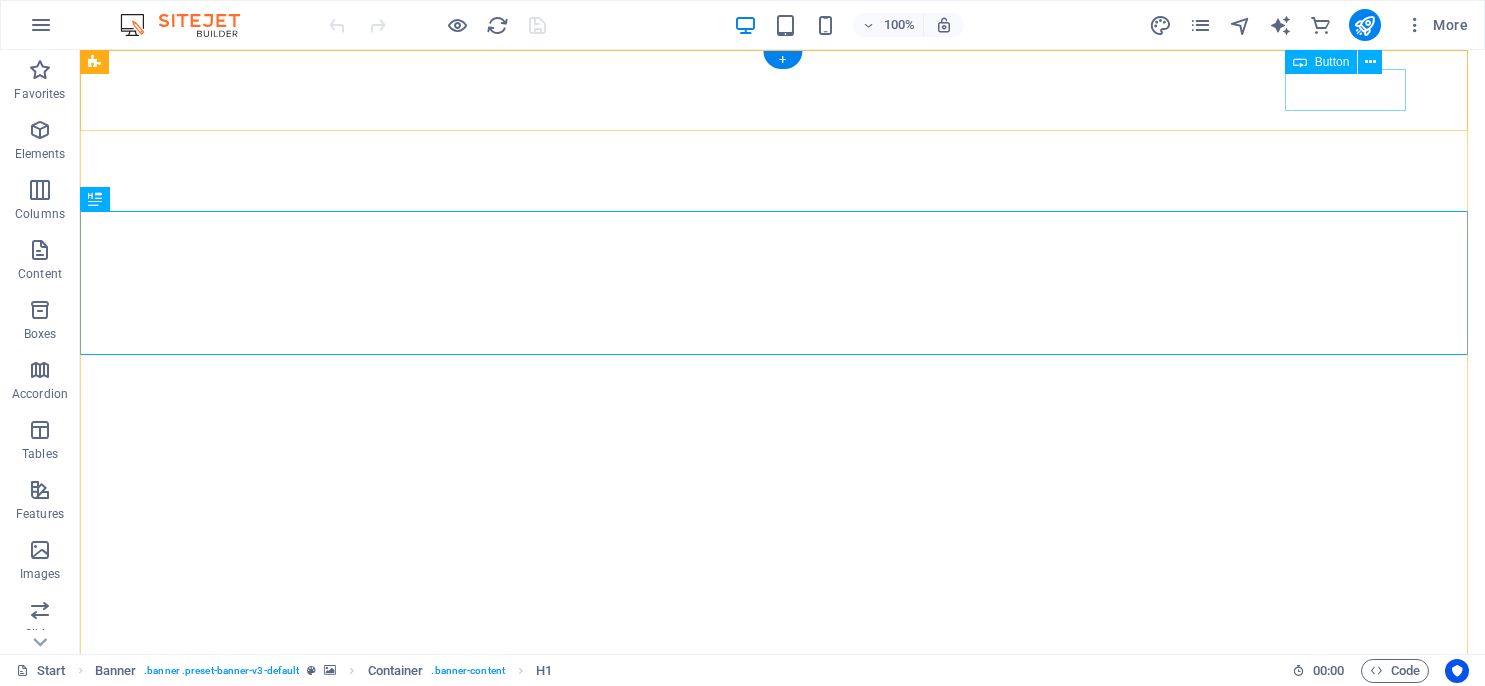 scroll, scrollTop: 0, scrollLeft: 0, axis: both 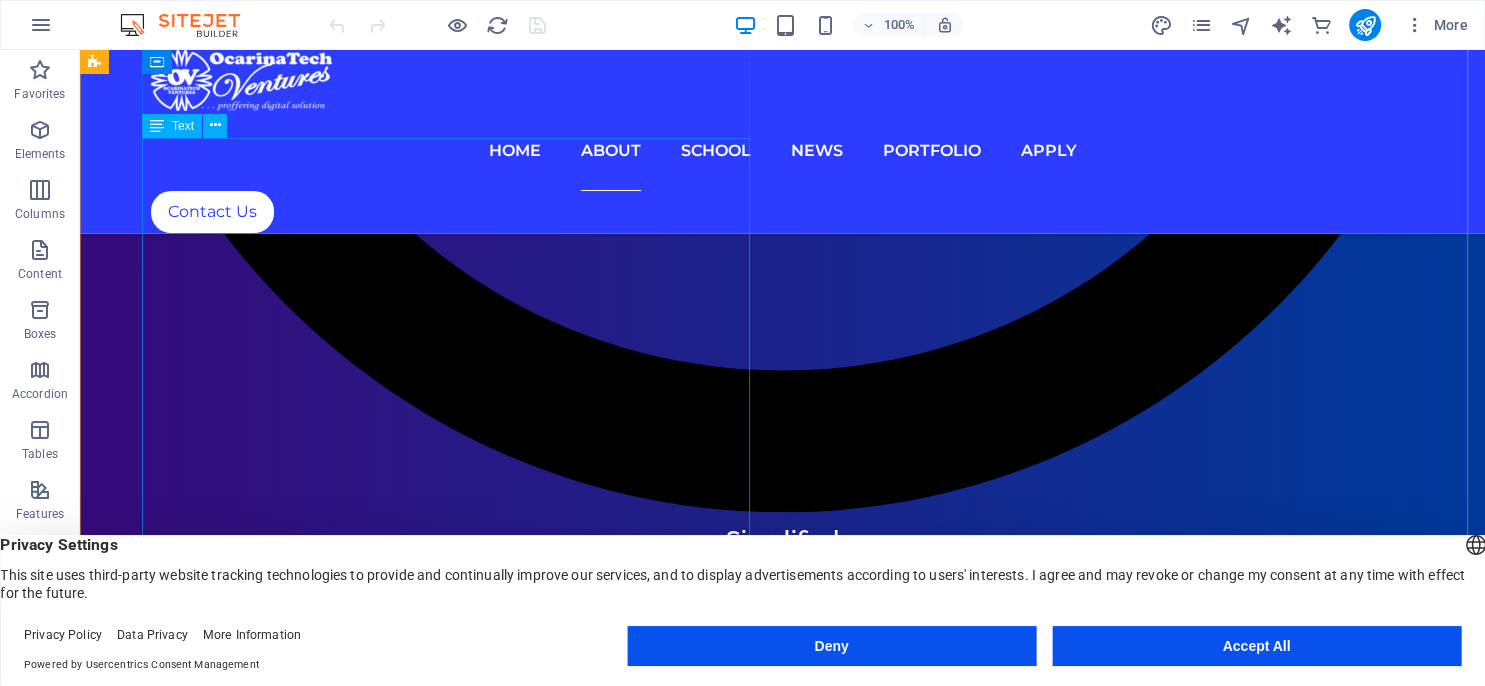 click on "**[COMPANY]** Welcome to [COMPANY], where our mission is to tackle the diverse and complex digital challenges that educational institutions encounter in today's fast-paced environment. We understand the pressing need for solutions that not only streamline operations but also promote inclusivity and accessibility within schools. That’s why we are proud to offer our cutting-edge School Management Software, designed specifically to meet the unique requirements of educational organizations." at bounding box center [728, 6608] 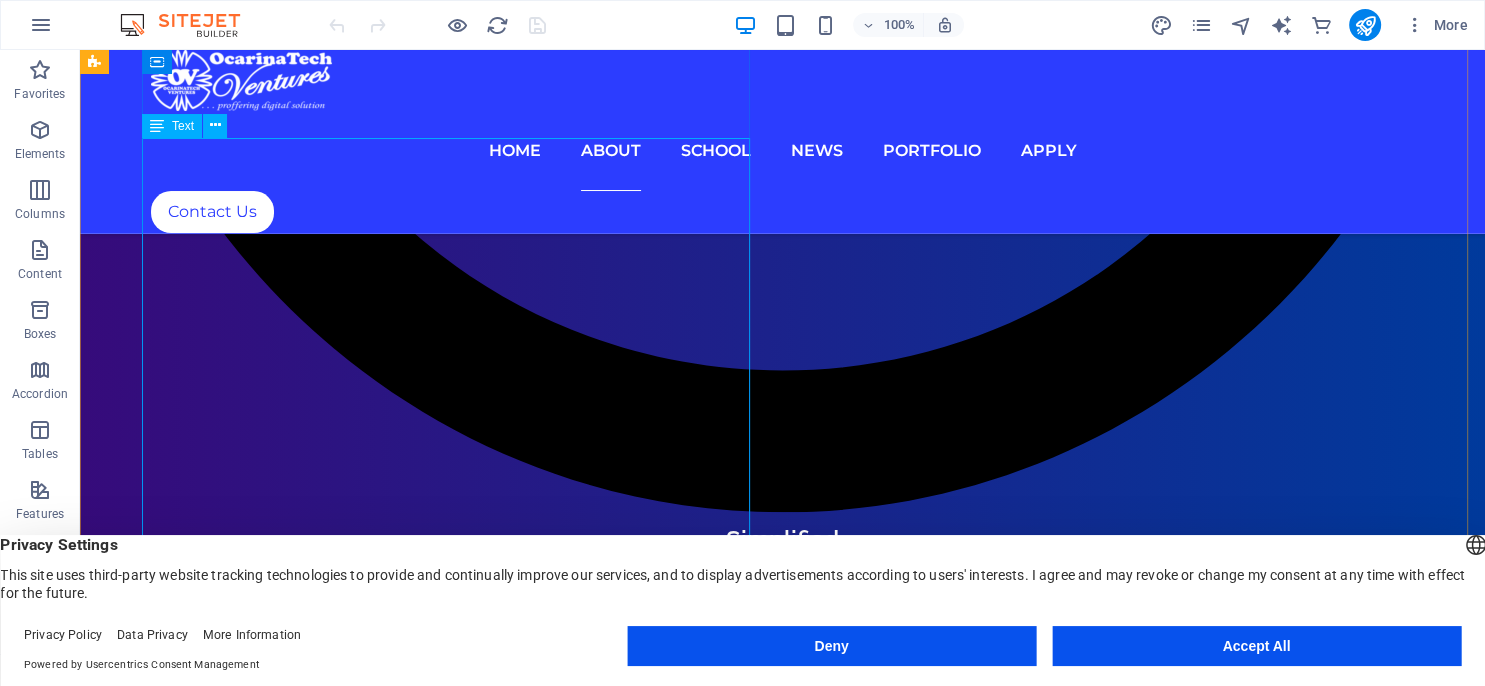 click on "Text" at bounding box center (183, 126) 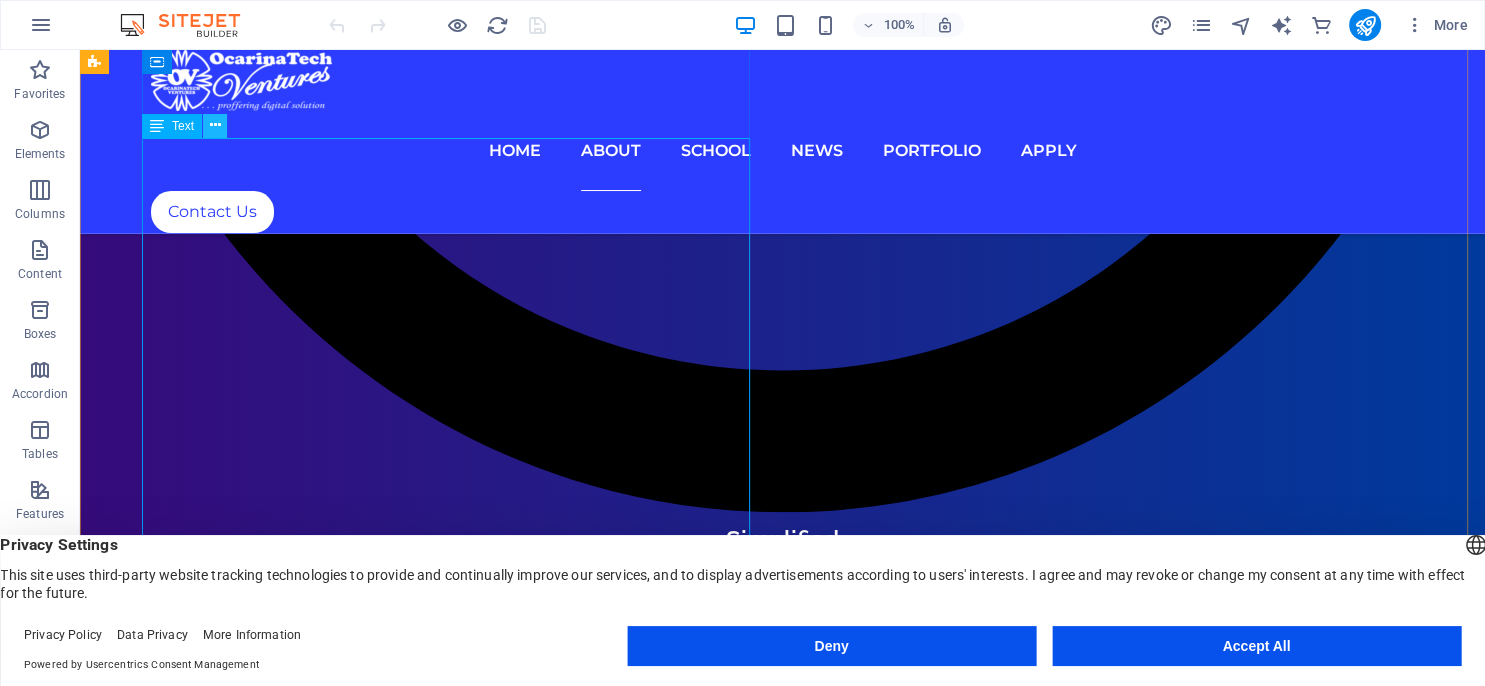 click at bounding box center [215, 125] 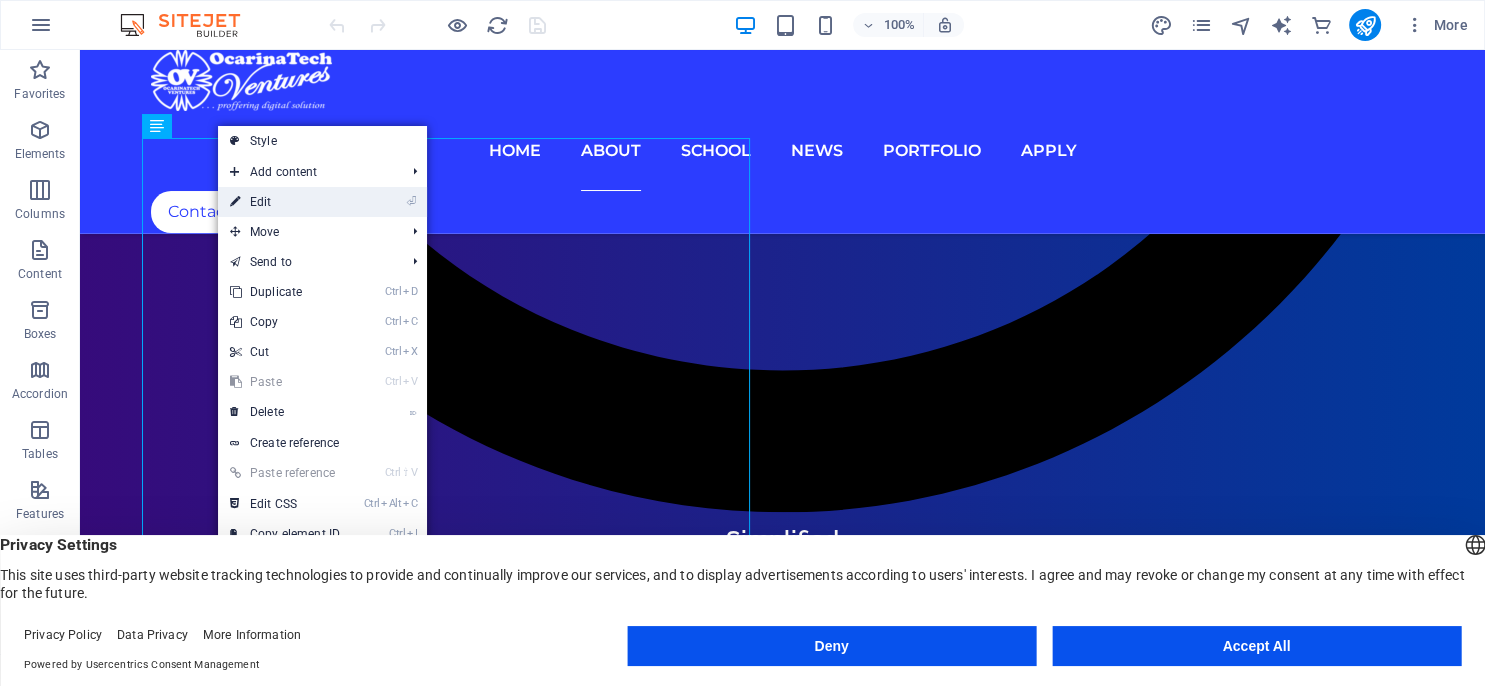 click on "⏎  Edit" at bounding box center [285, 202] 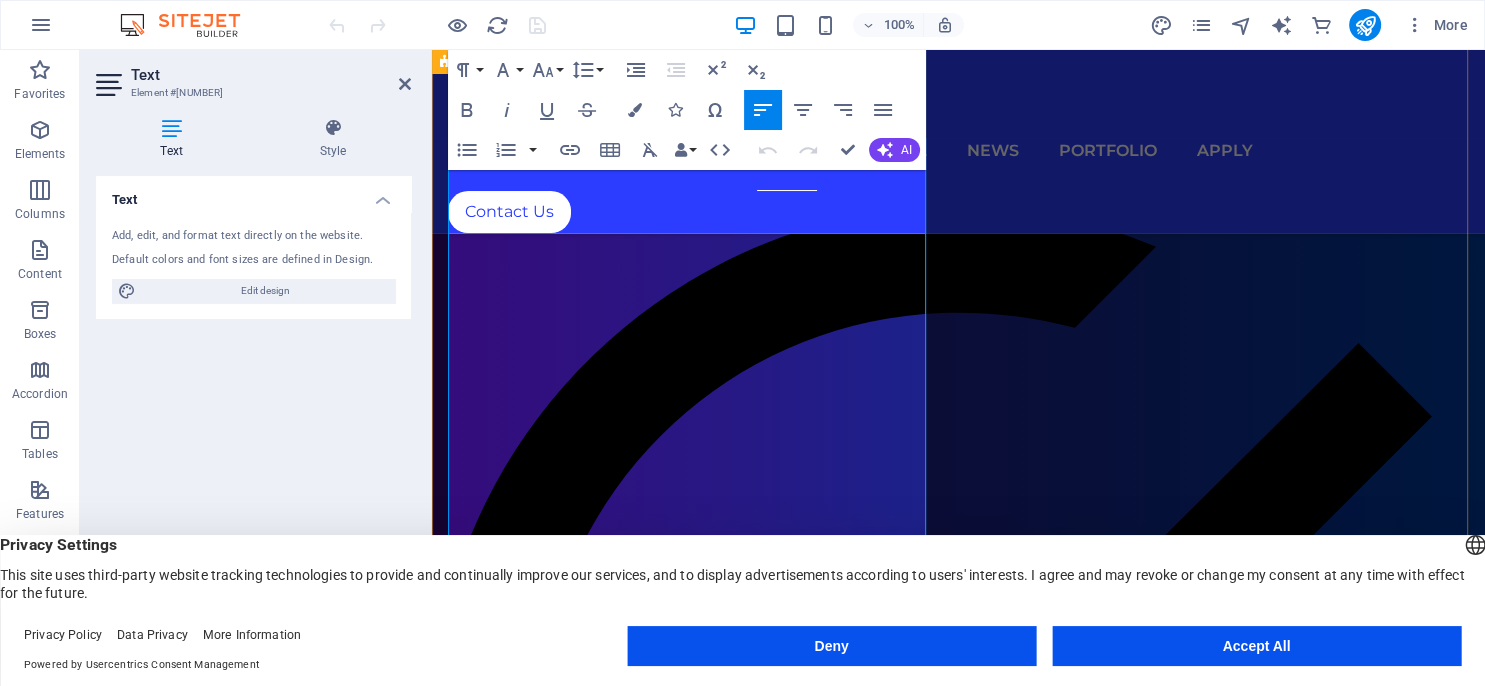 click on "**[COMPANY]** Welcome to [COMPANY], where our mission is to tackle the diverse and complex digital challenges that educational institutions encounter in today's fast-paced environment. We understand the pressing need for solutions that not only streamline operations but also promote inclusivity and accessibility within schools. That’s why we are proud to offer our cutting-edge School Management Software, designed specifically to meet the unique requirements of educational organizations." at bounding box center [958, 5564] 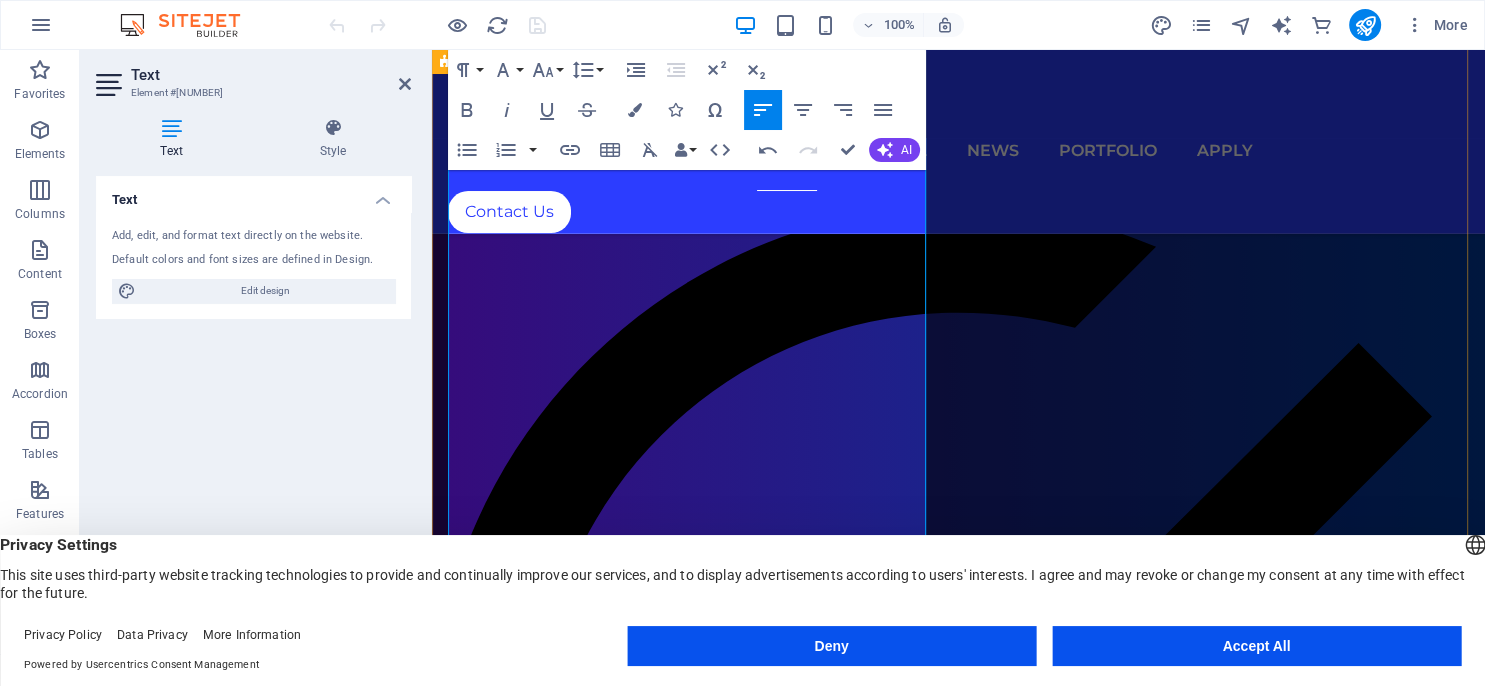 type 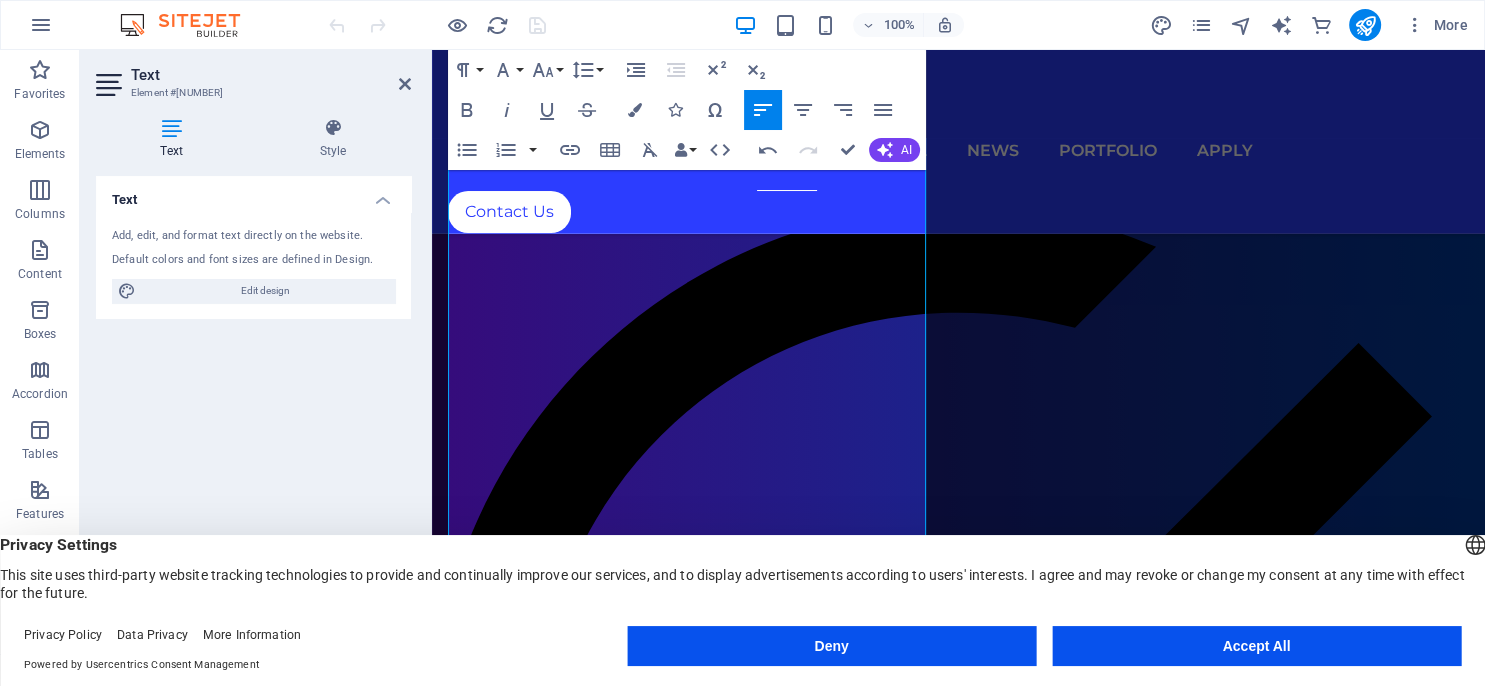 click on "Accept All" at bounding box center [1256, 646] 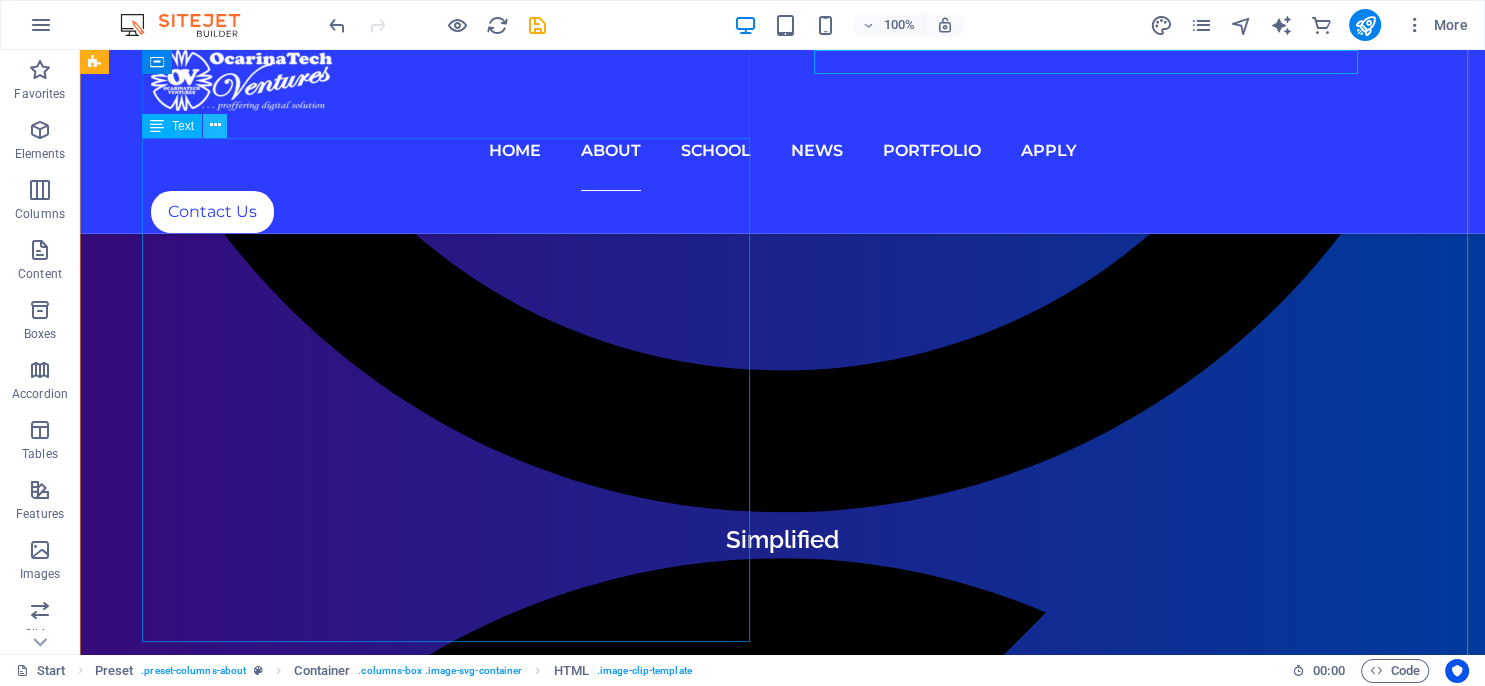 click at bounding box center (215, 125) 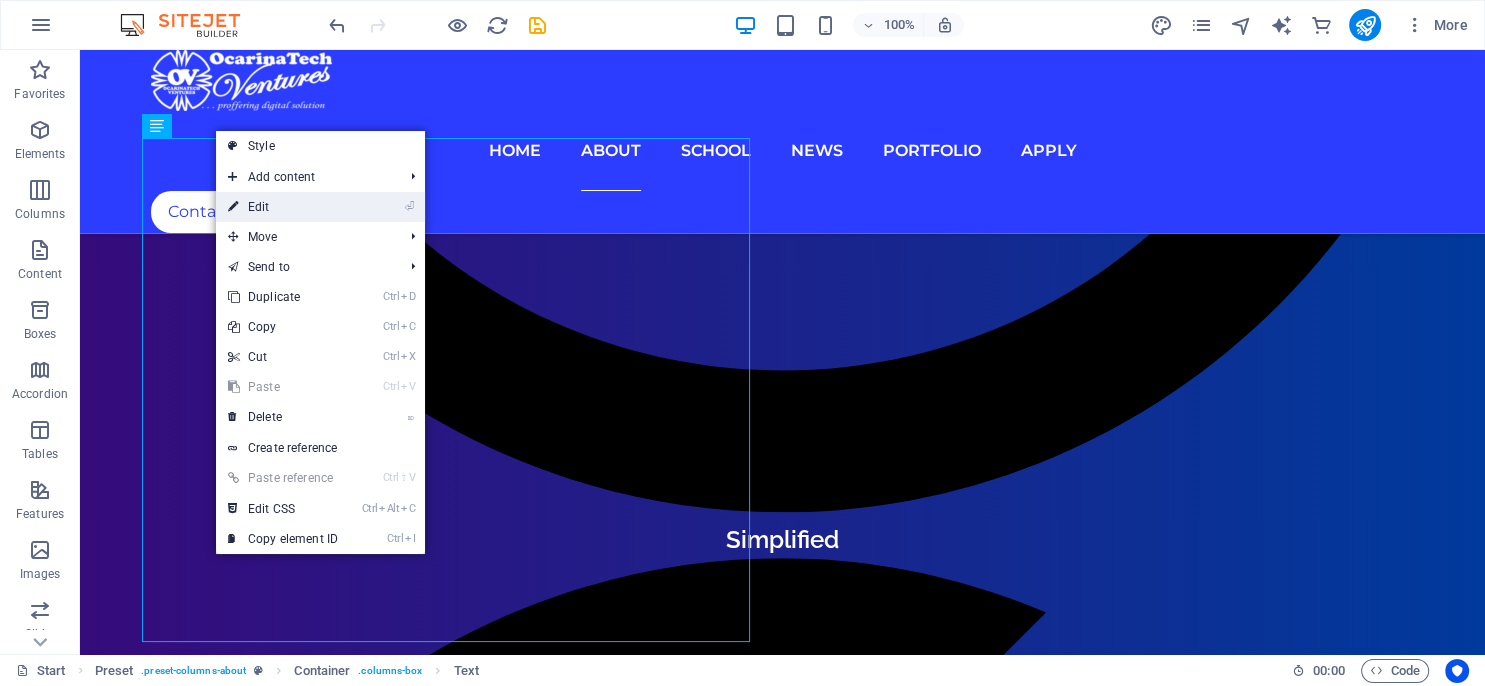 click on "⏎  Edit" at bounding box center [283, 207] 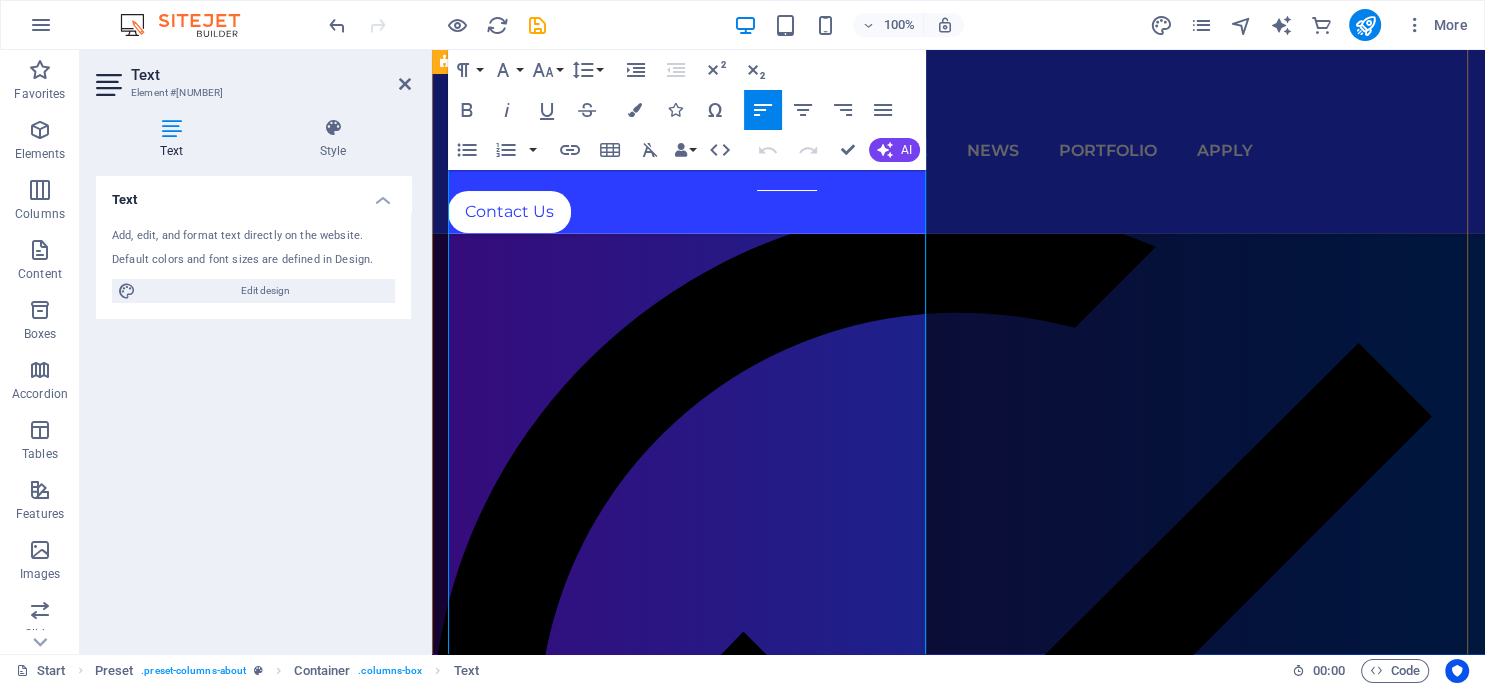 click on "**Oloomeday Ventures** Welcome to OcarinaTech Ventures, where our mission is to tackle the diverse and complex digital challenges that educational institutions encounter in today's fast-paced environment. We understand the pressing need for solutions that not only streamline operations but also promote inclusivity and accessibility within schools. That’s why we are proud to offer our cutting-edge School Management Software, designed specifically to meet the unique requirements of educational organizations." at bounding box center (958, 5564) 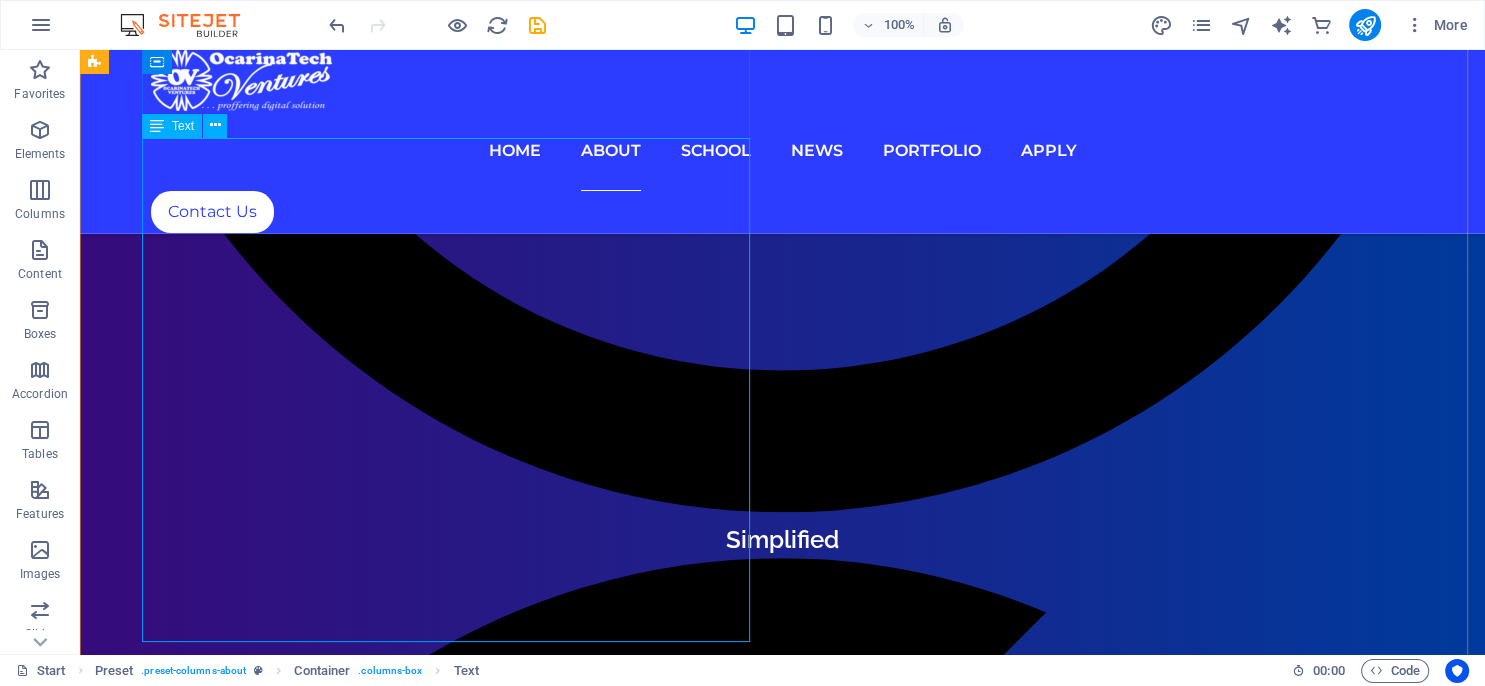 click on "Text" at bounding box center [183, 126] 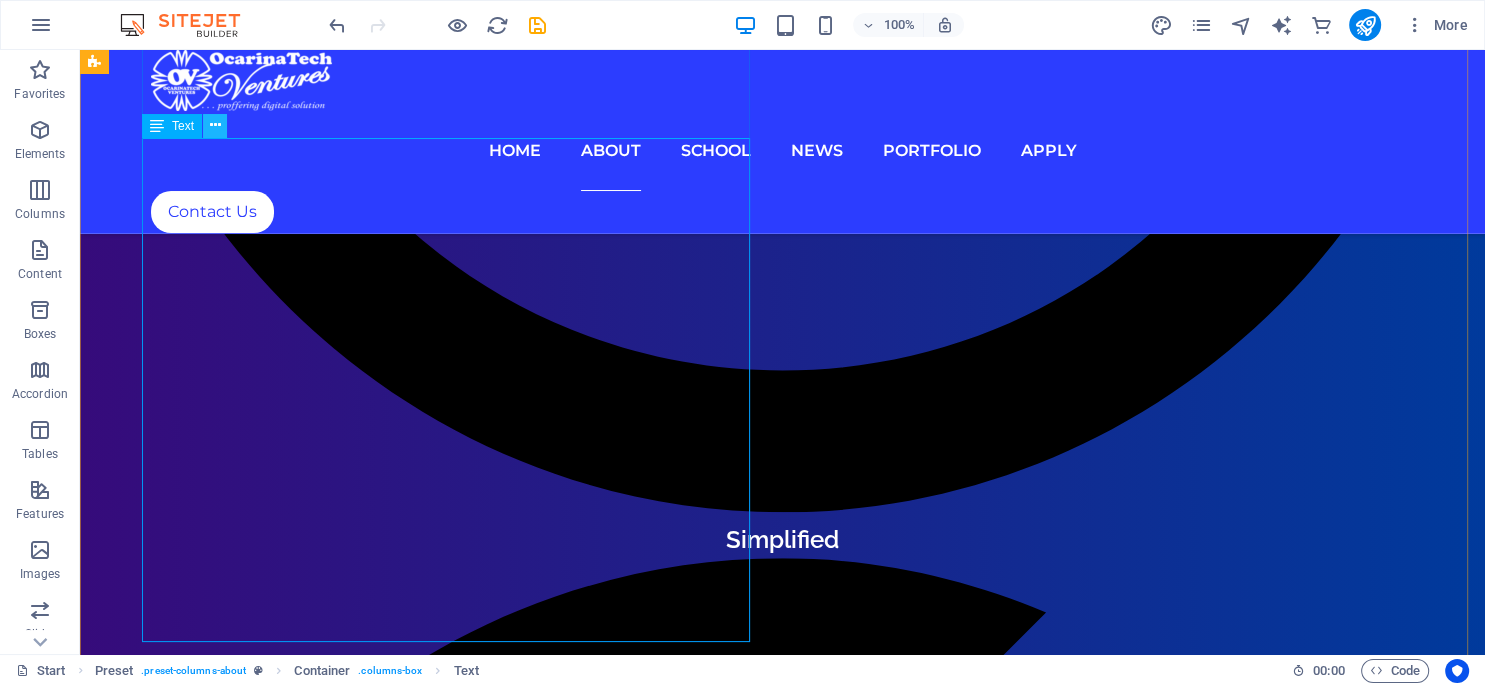 click at bounding box center (215, 125) 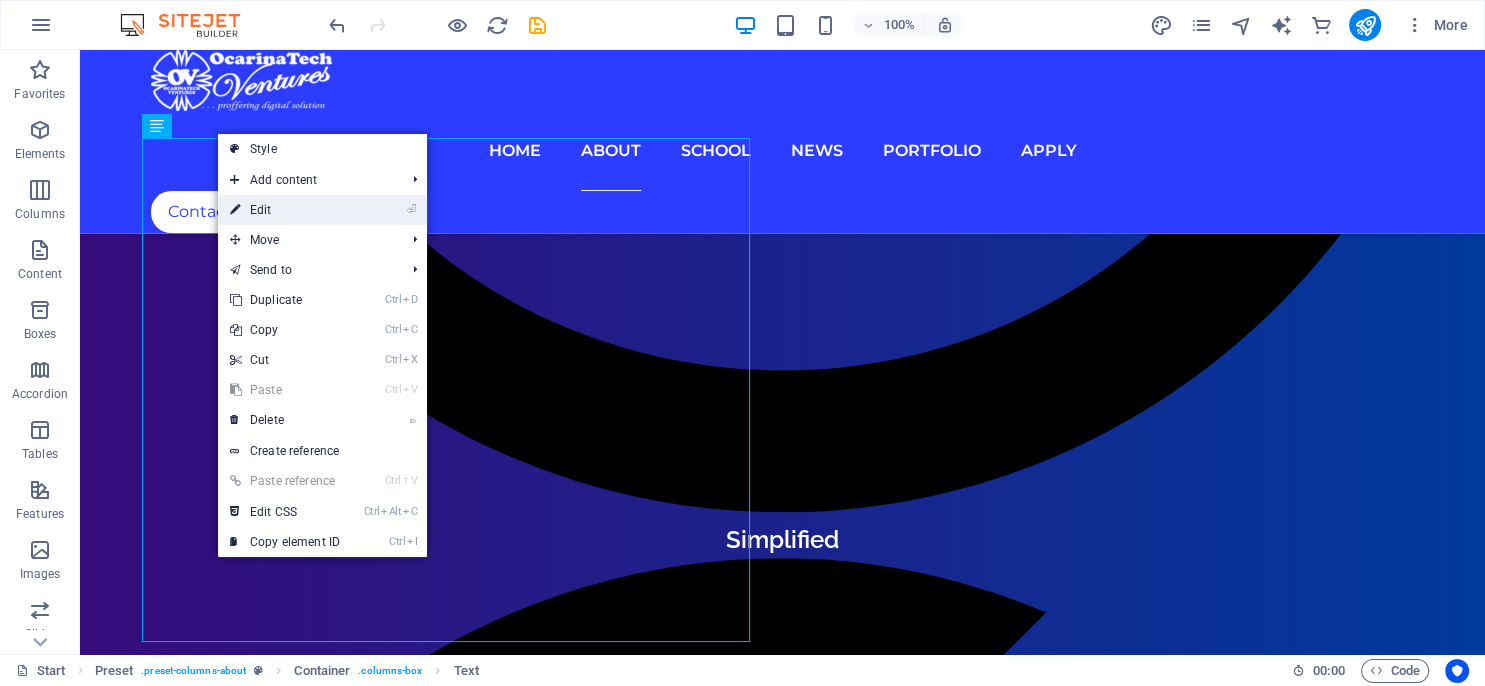 click on "⏎  Edit" at bounding box center (285, 210) 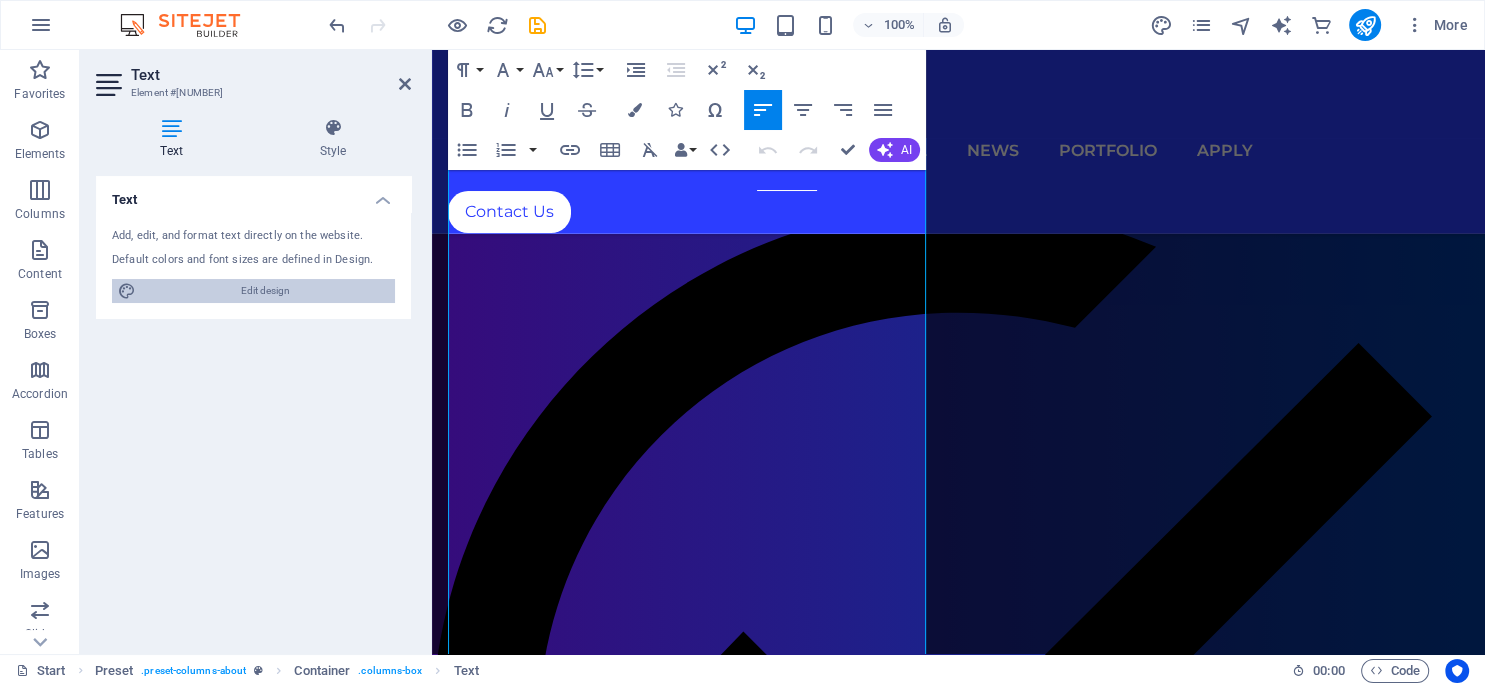 click on "Edit design" at bounding box center (265, 291) 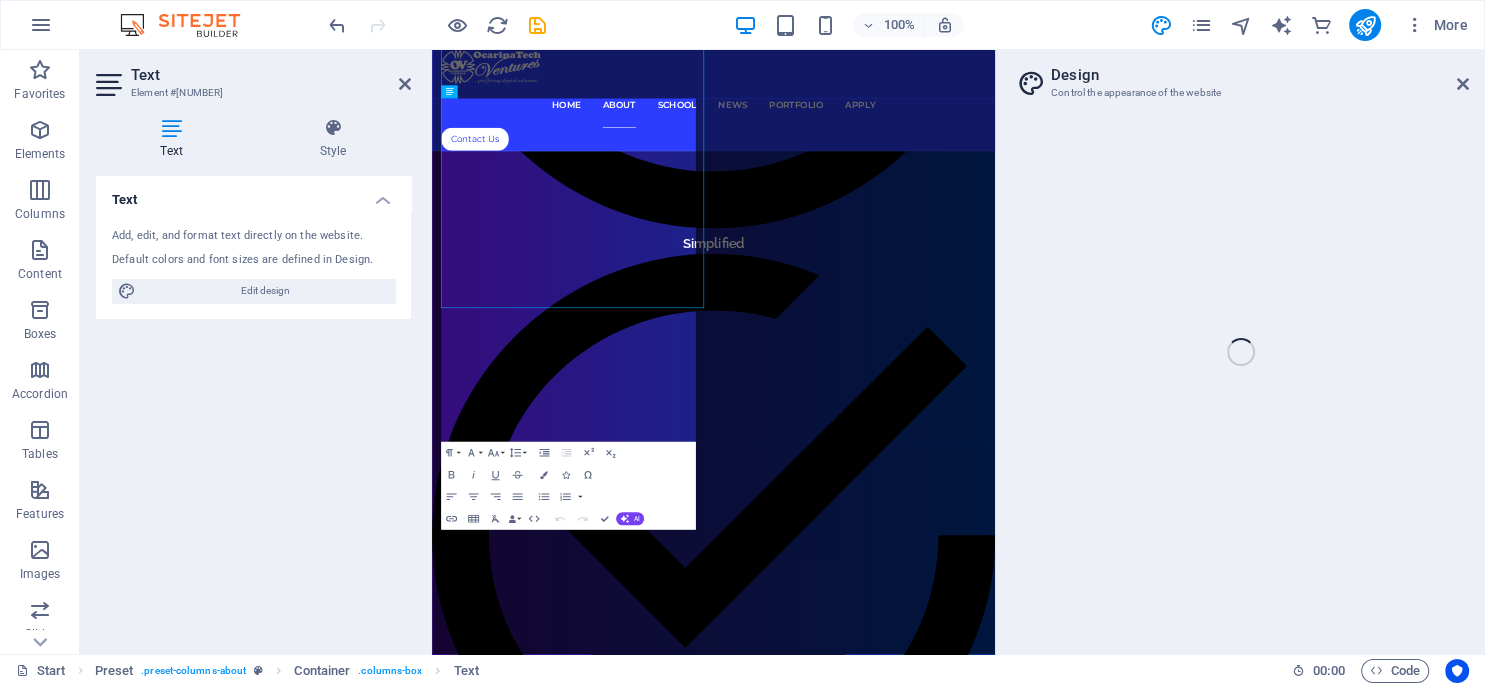 select on "px" 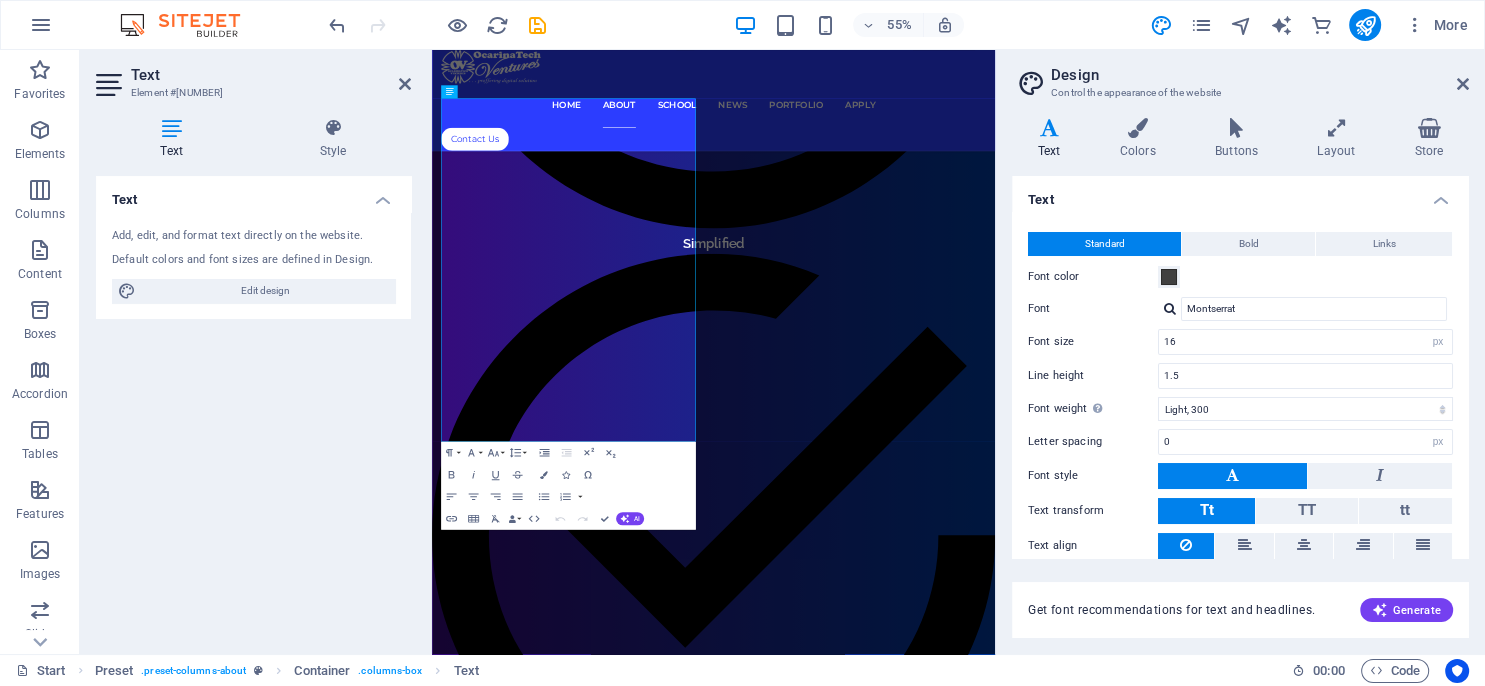 scroll, scrollTop: 2313, scrollLeft: 0, axis: vertical 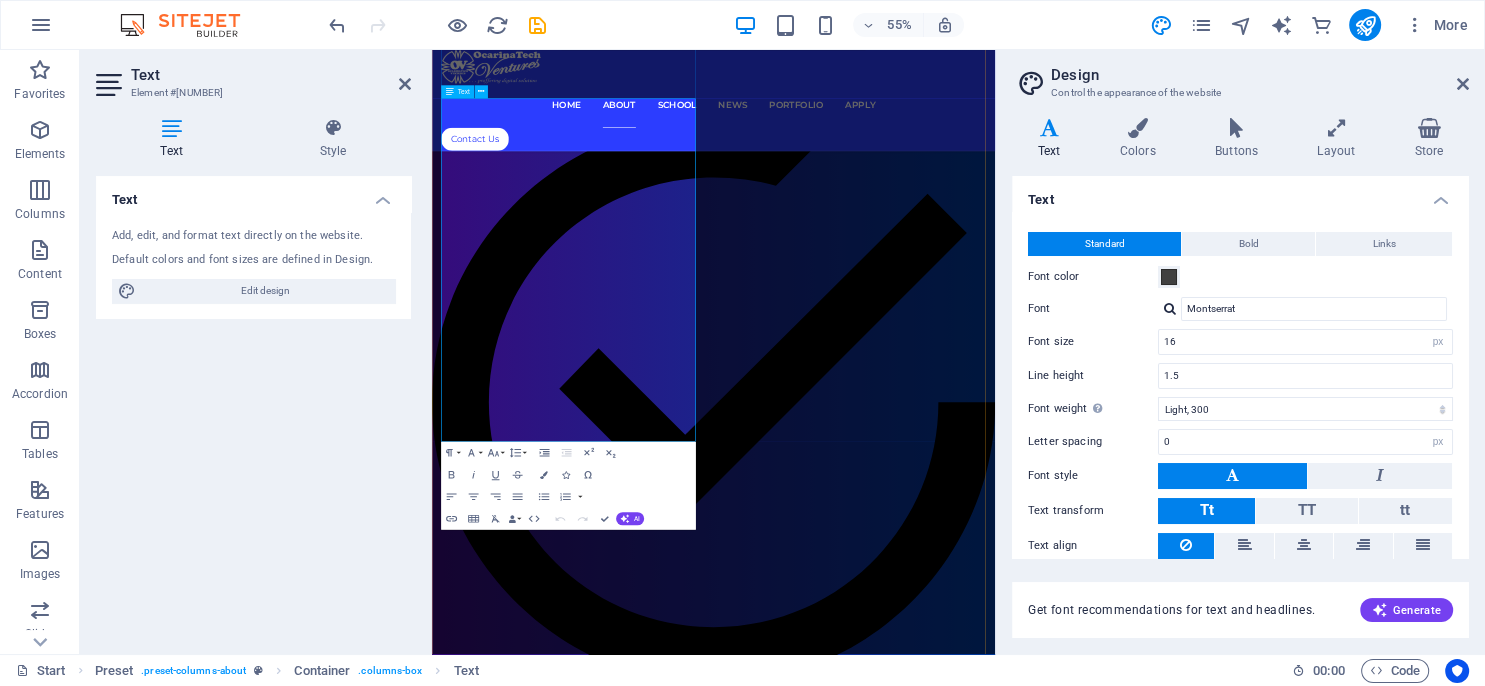 click on "**Oloomeday Ventures** Welcome to OcarinaTech Ventures, where our mission is to tackle the diverse and complex digital challenges that educational institutions encounter in today's fast-paced environment. We understand the pressing need for solutions that not only streamline operations but also promote inclusivity and accessibility within schools. That’s why we are proud to offer our cutting-edge School Management Software, designed specifically to meet the unique requirements of educational organizations." at bounding box center (944, 5502) 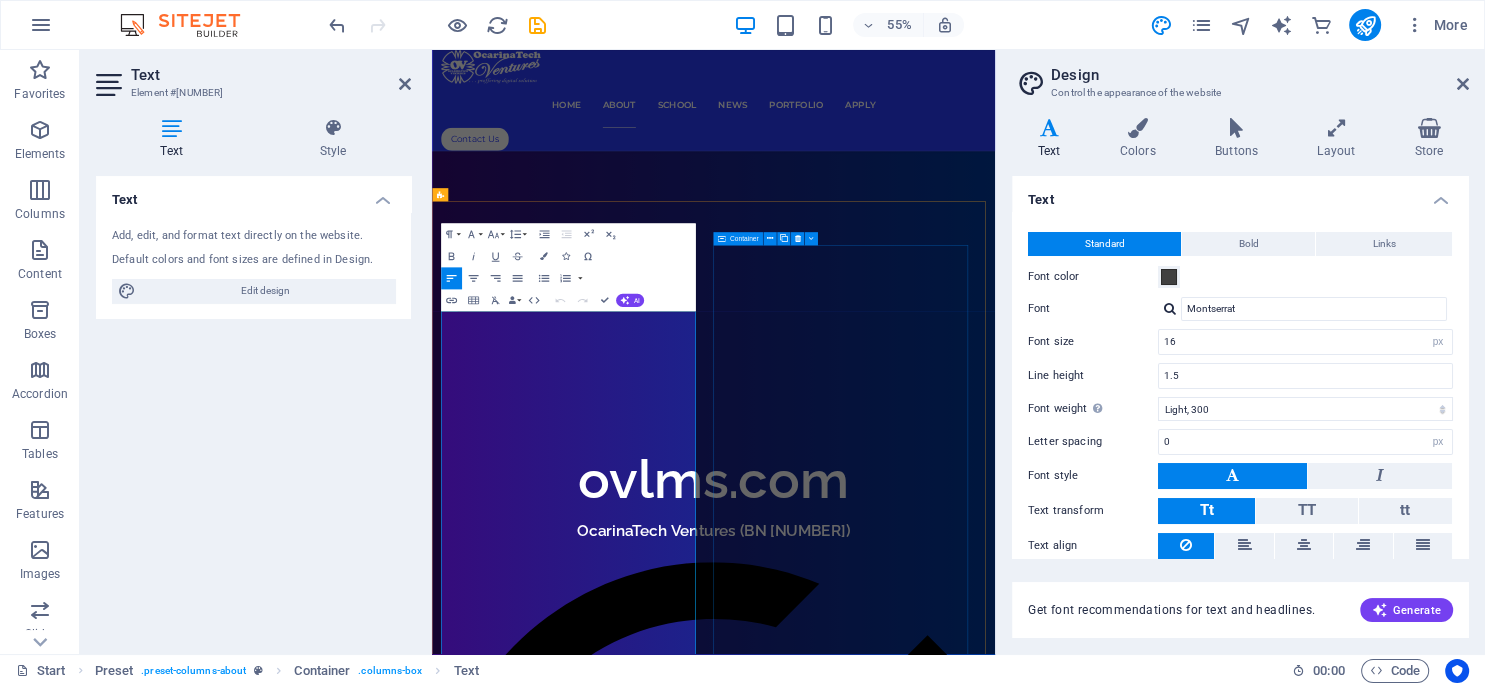 scroll, scrollTop: 1926, scrollLeft: 0, axis: vertical 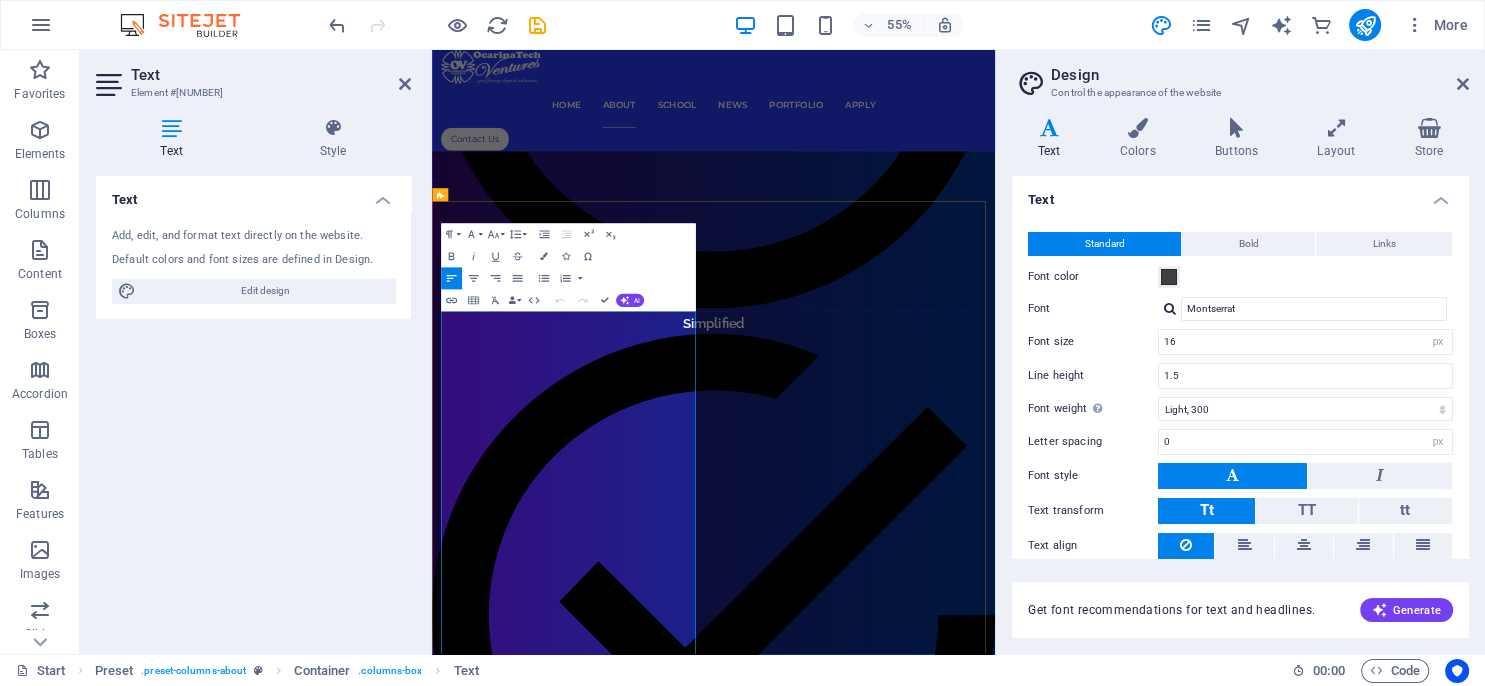 click on "**Oloomeday Ventures** Welcome to OcarinaTech Ventures, where our mission is to tackle the diverse and complex digital challenges that educational institutions encounter in today's fast-paced environment. We understand the pressing need for solutions that not only streamline operations but also promote inclusivity and accessibility within schools. That’s why we are proud to offer our cutting-edge School Management Software, designed specifically to meet the unique requirements of educational organizations." at bounding box center (944, 5889) 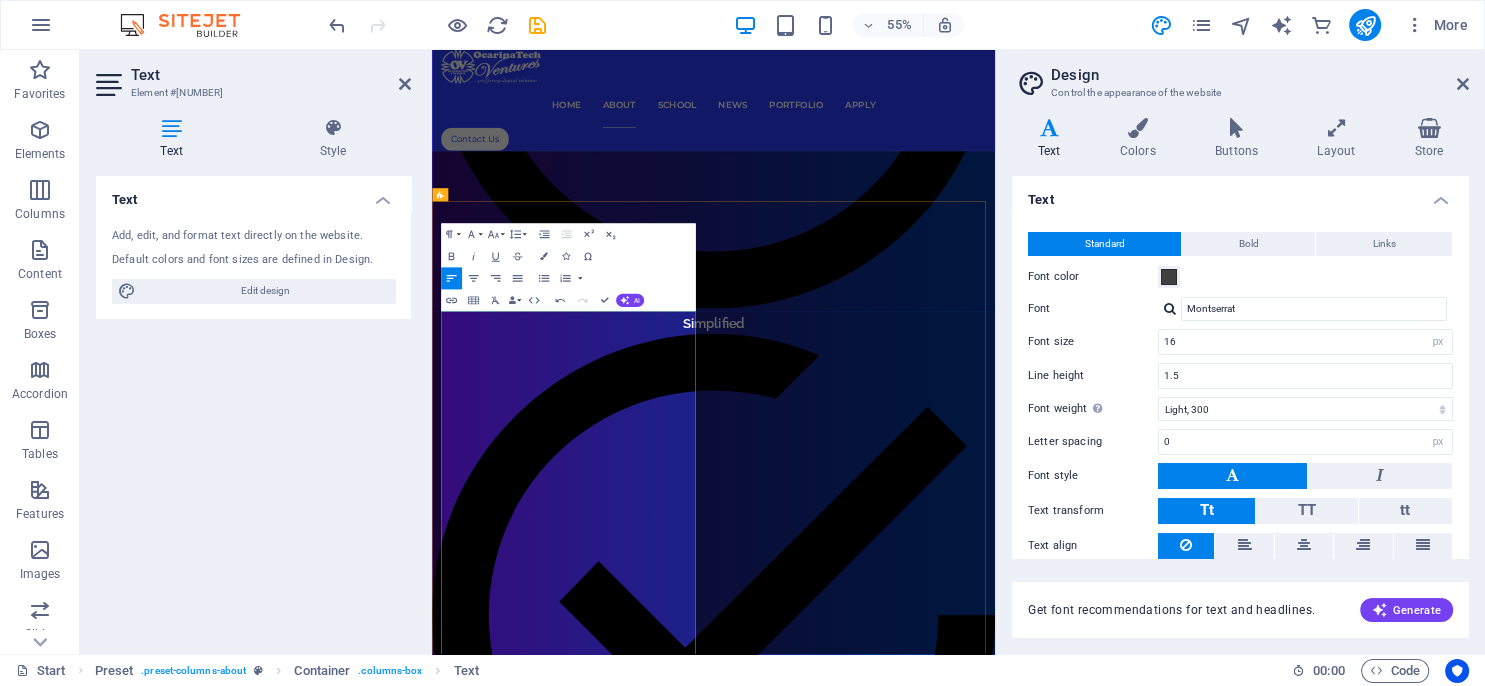 type 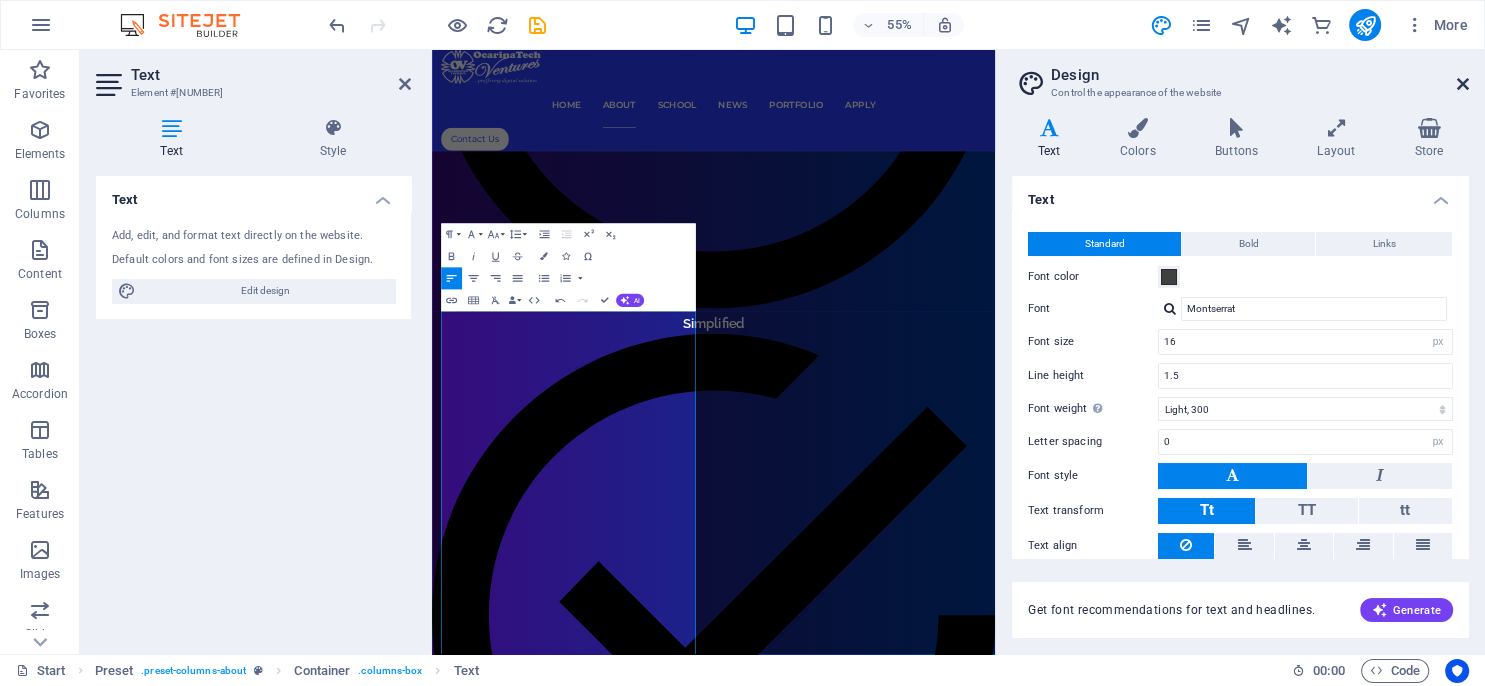 click at bounding box center [1463, 84] 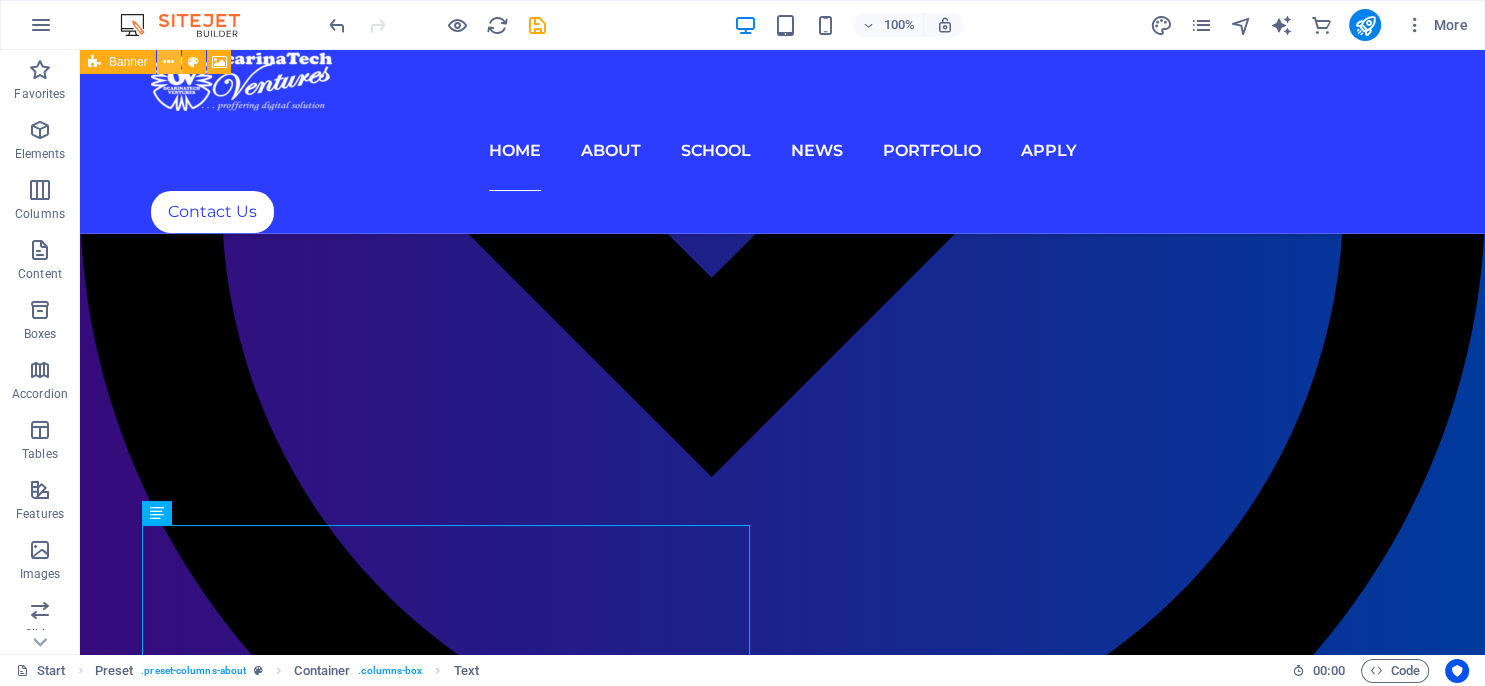 click at bounding box center (168, 62) 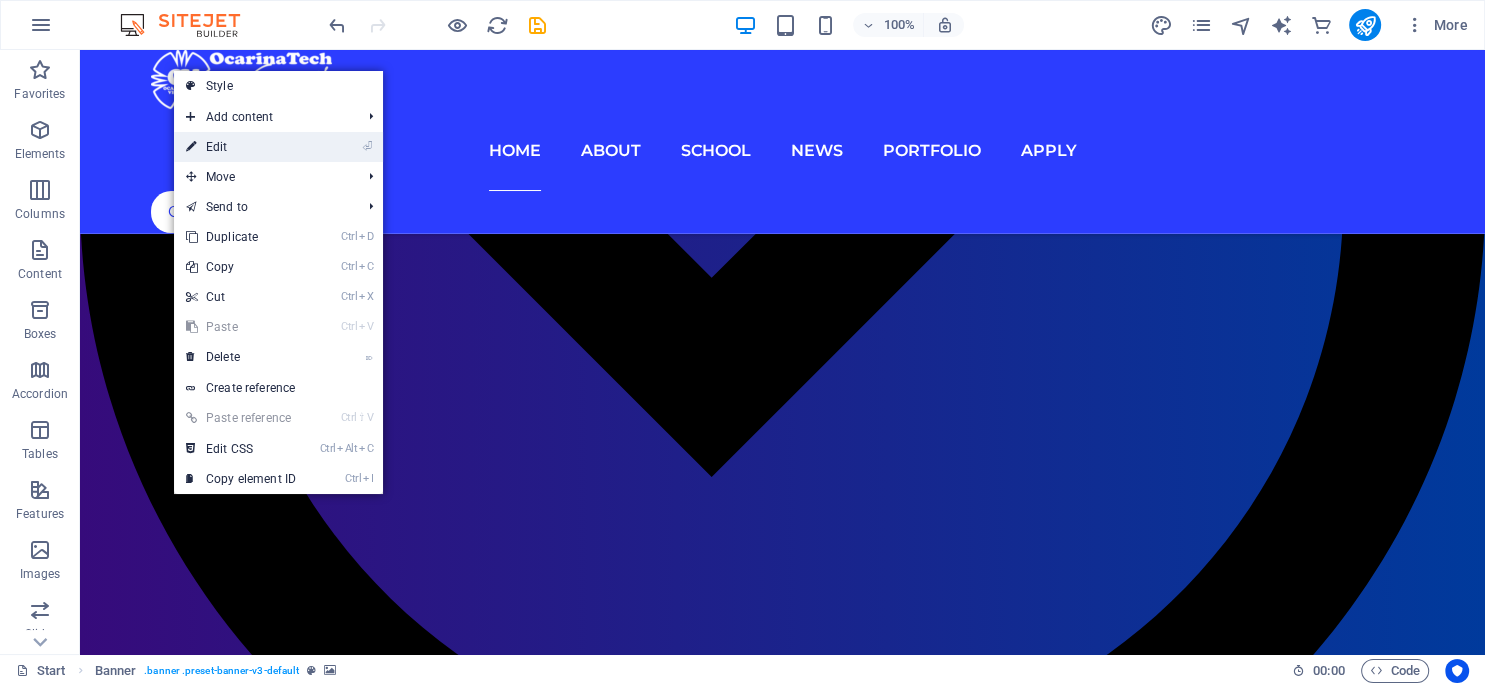 click on "⏎  Edit" at bounding box center [241, 147] 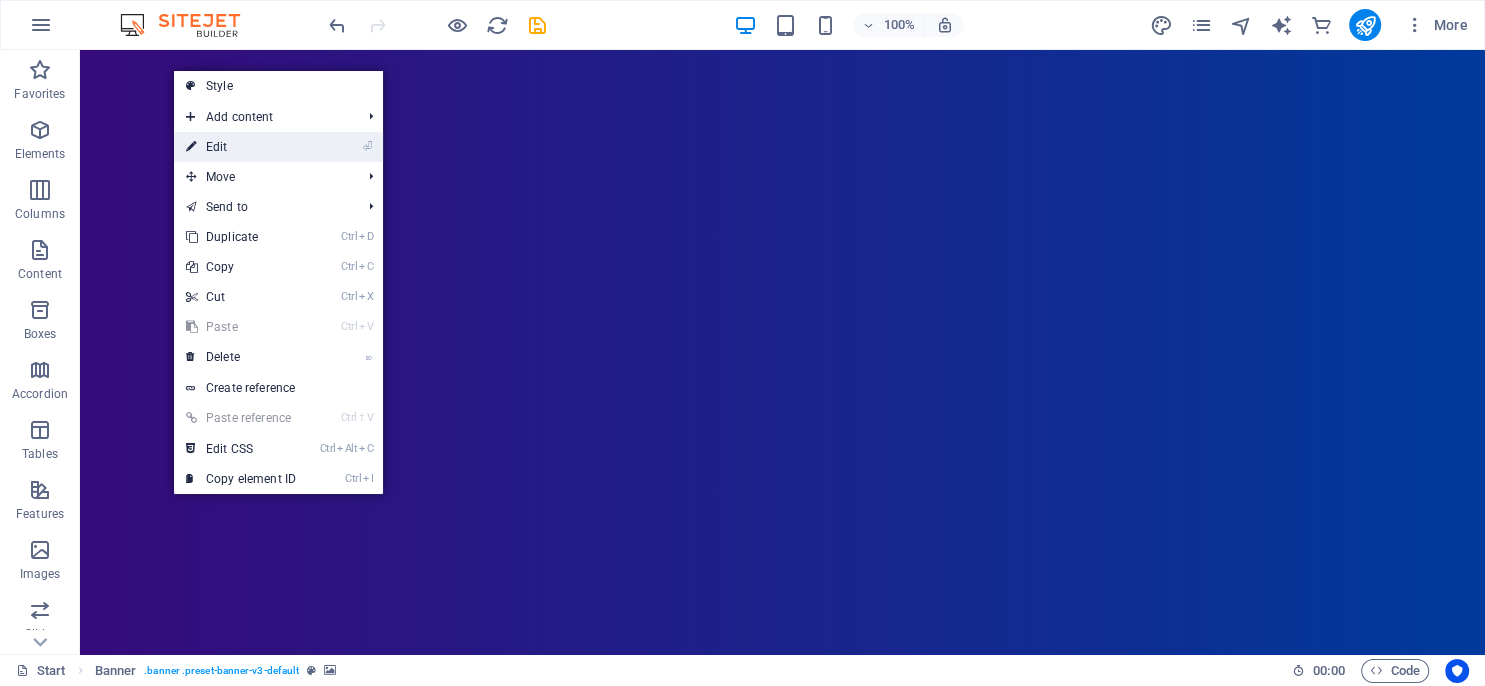 select on "vh" 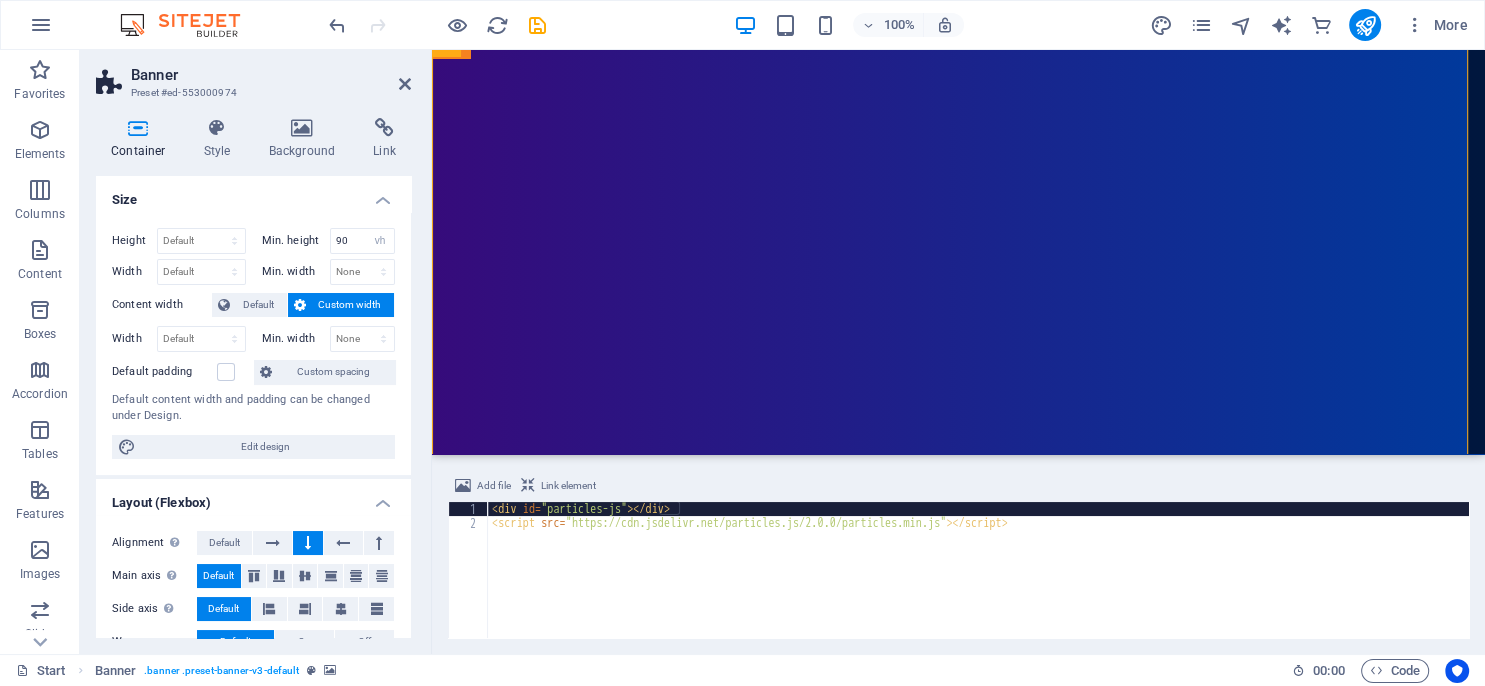 scroll, scrollTop: 0, scrollLeft: 0, axis: both 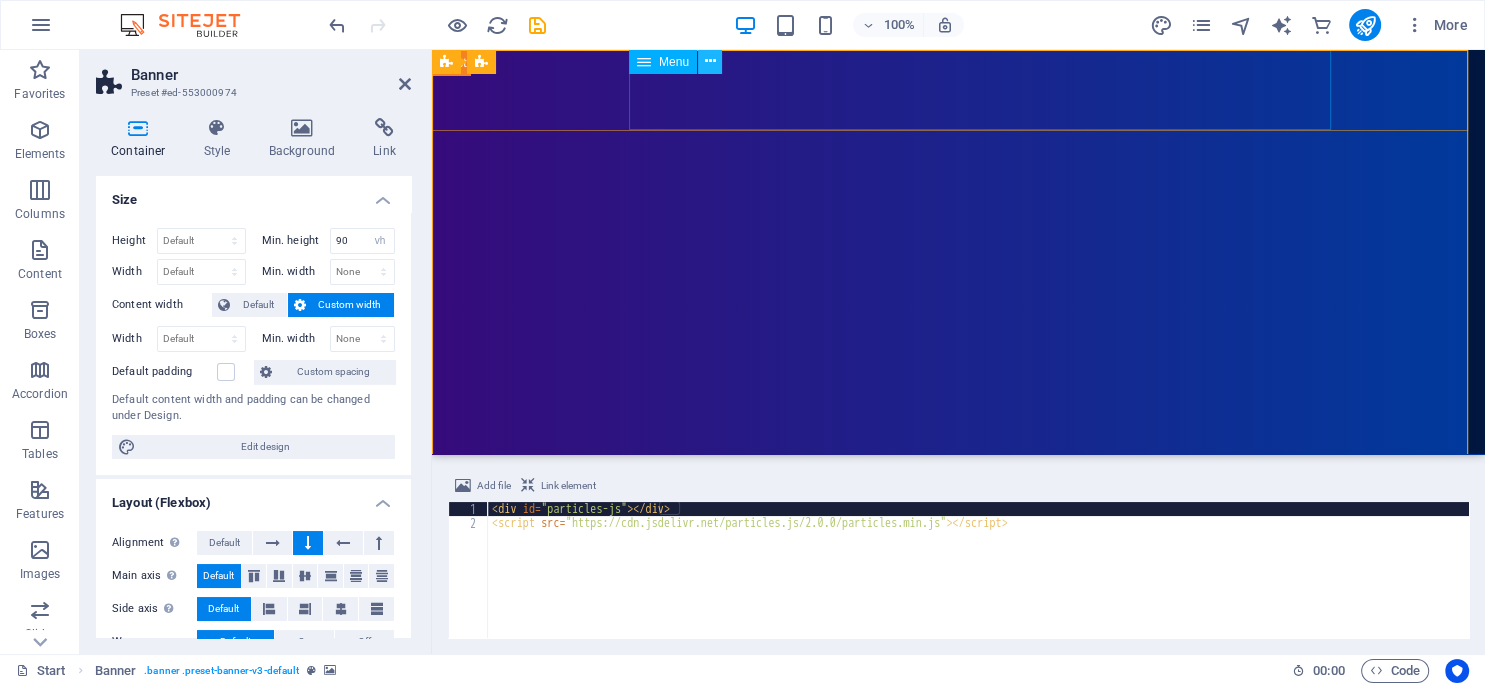 click at bounding box center (710, 61) 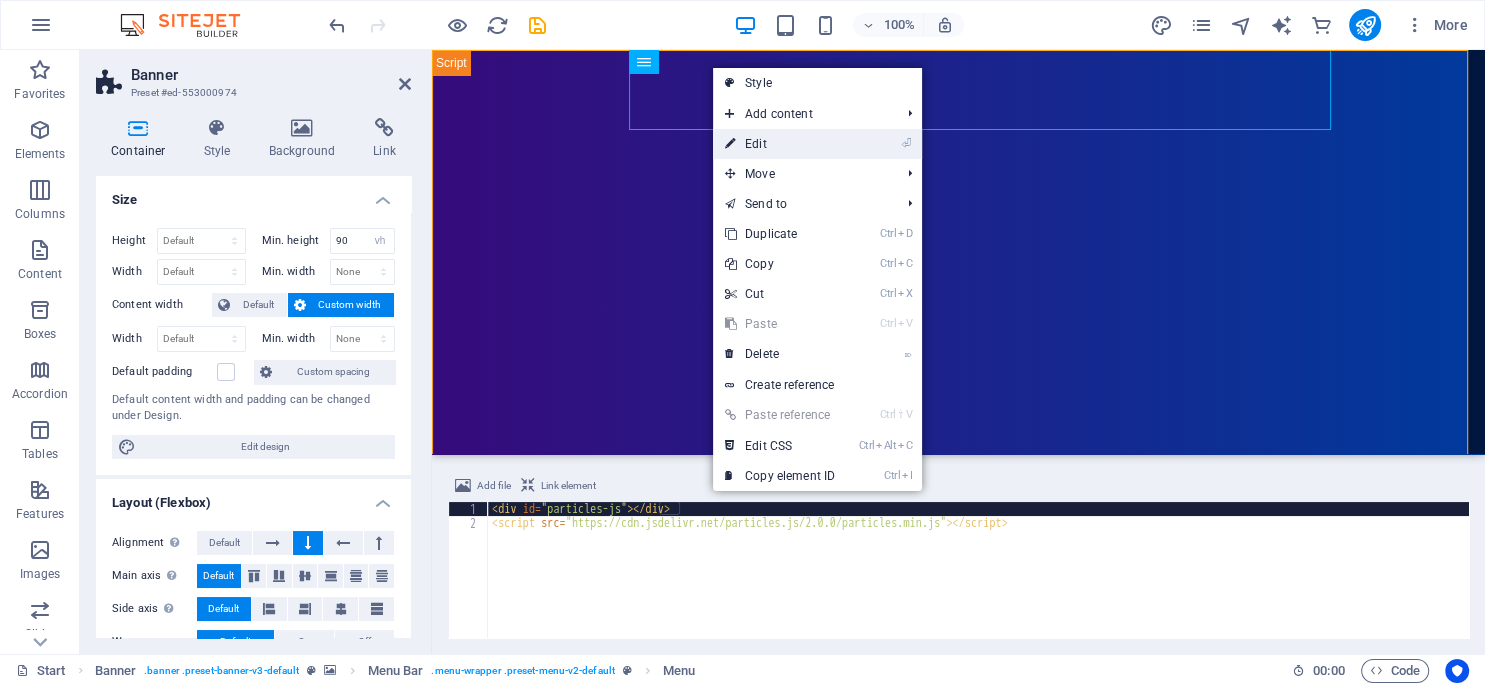 click on "⏎  Edit" at bounding box center [780, 144] 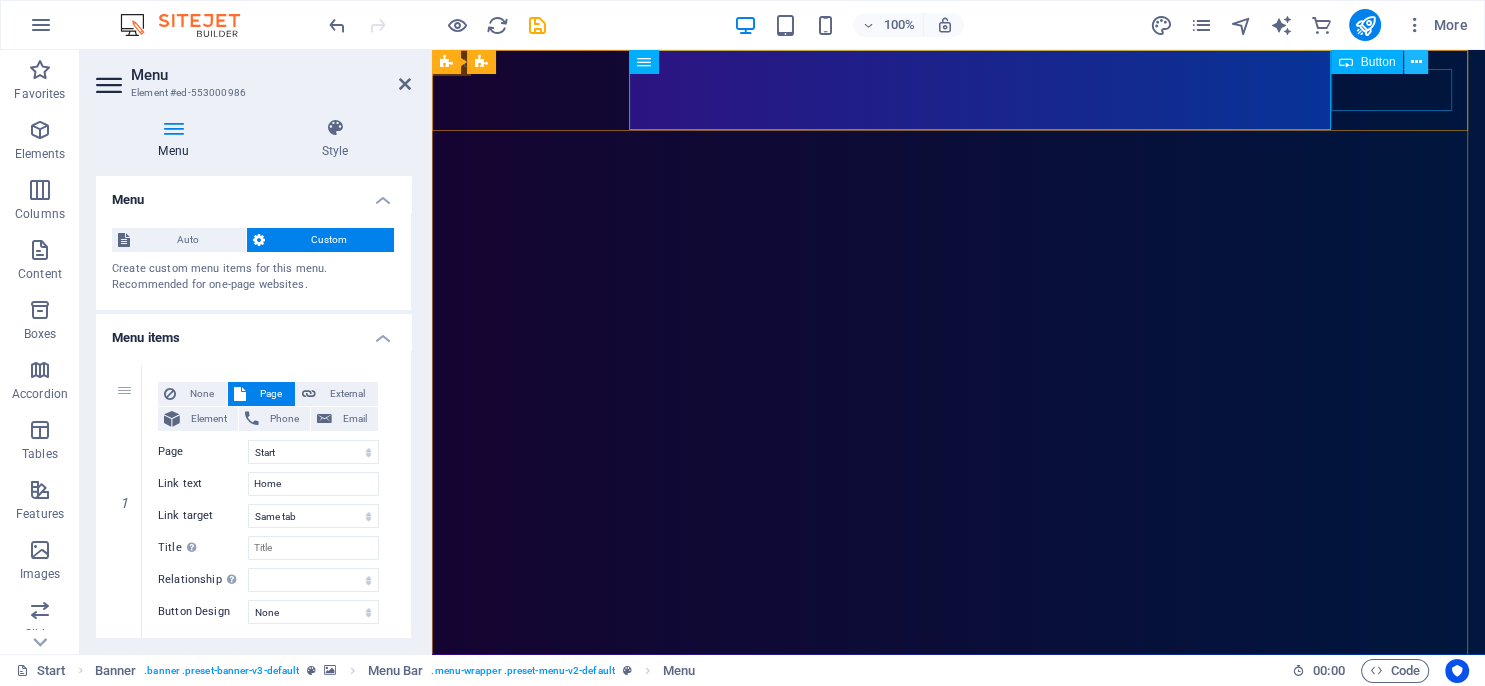 click at bounding box center [1416, 62] 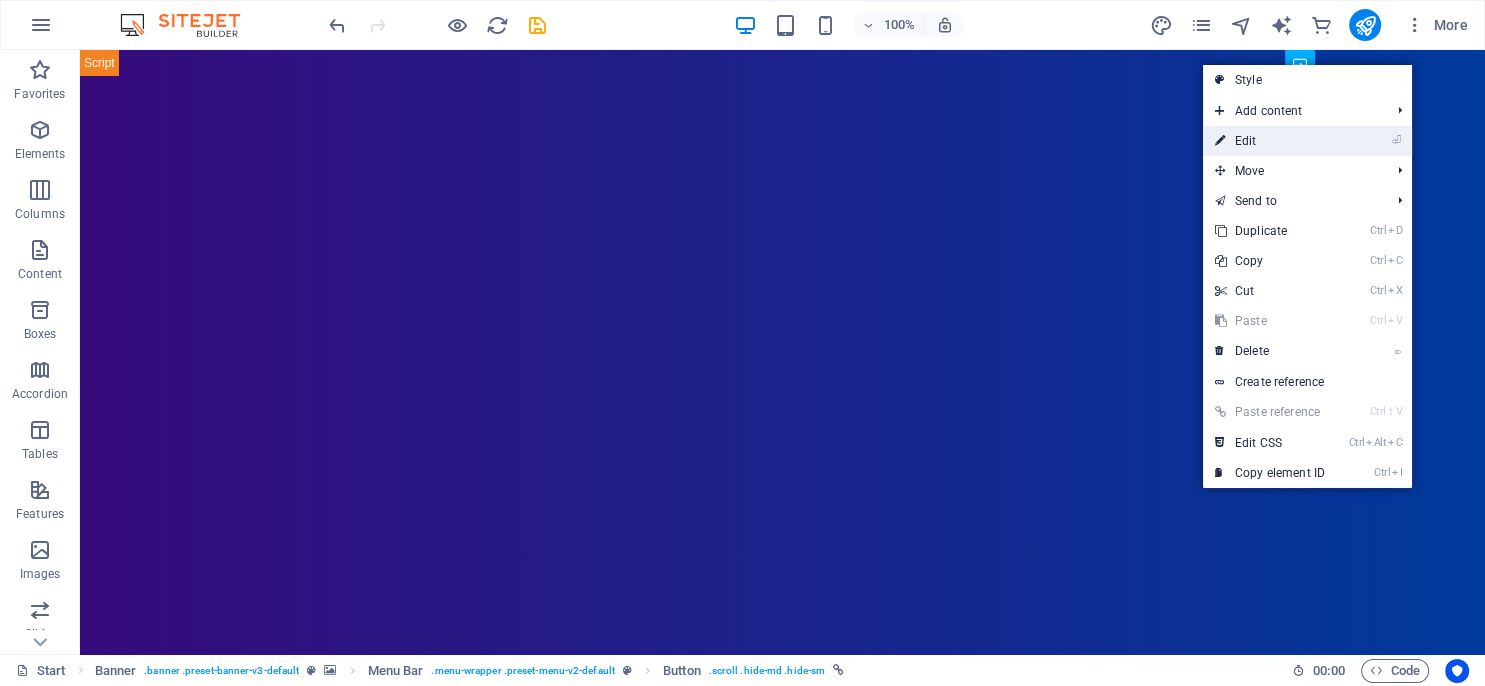 click on "⏎  Edit" at bounding box center (1270, 141) 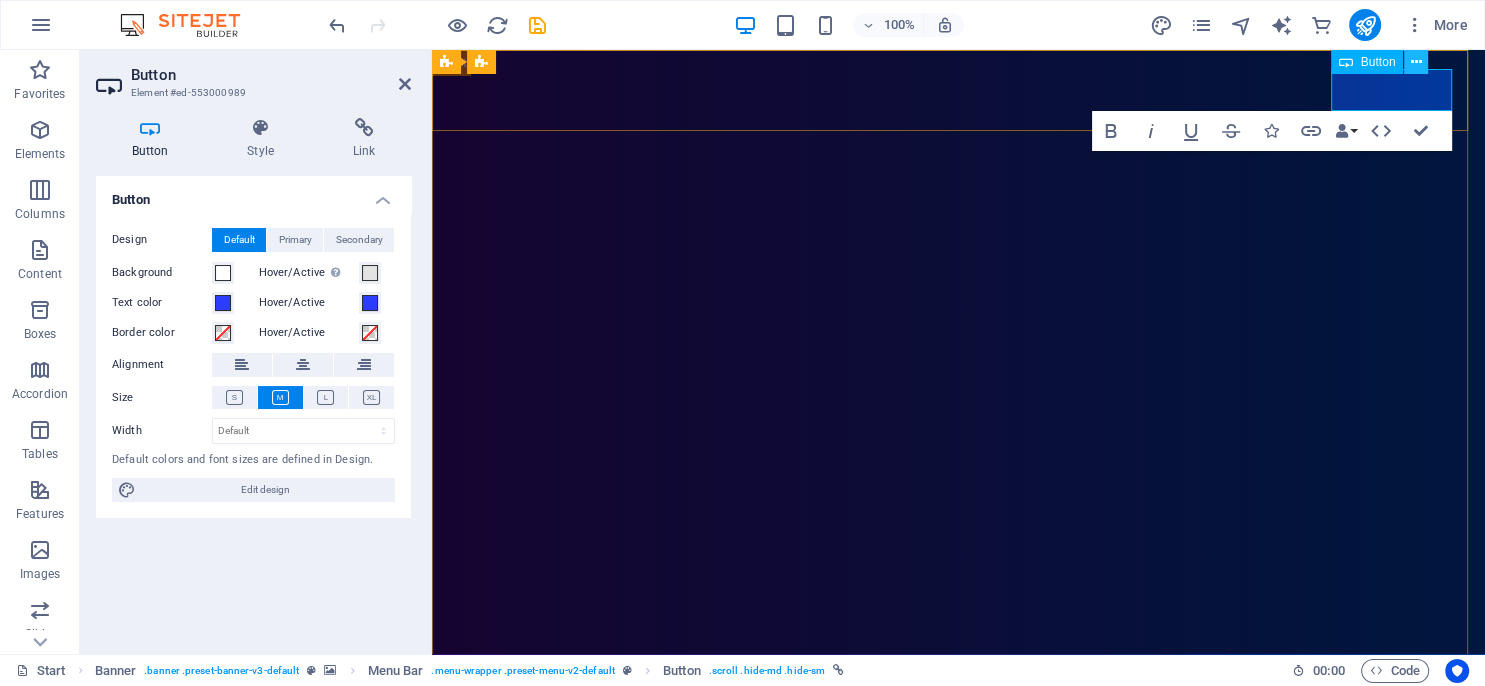 click at bounding box center [1416, 62] 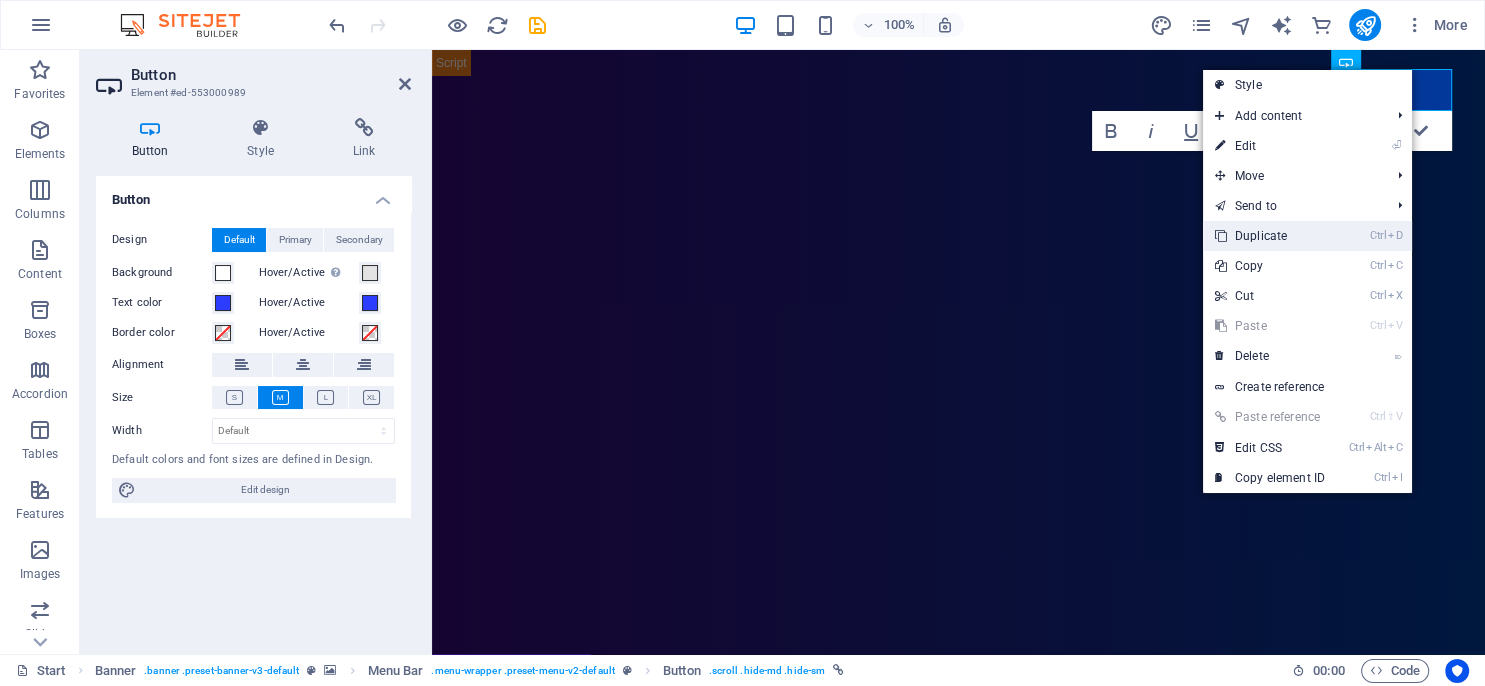 click on "Ctrl D  Duplicate" at bounding box center [1270, 236] 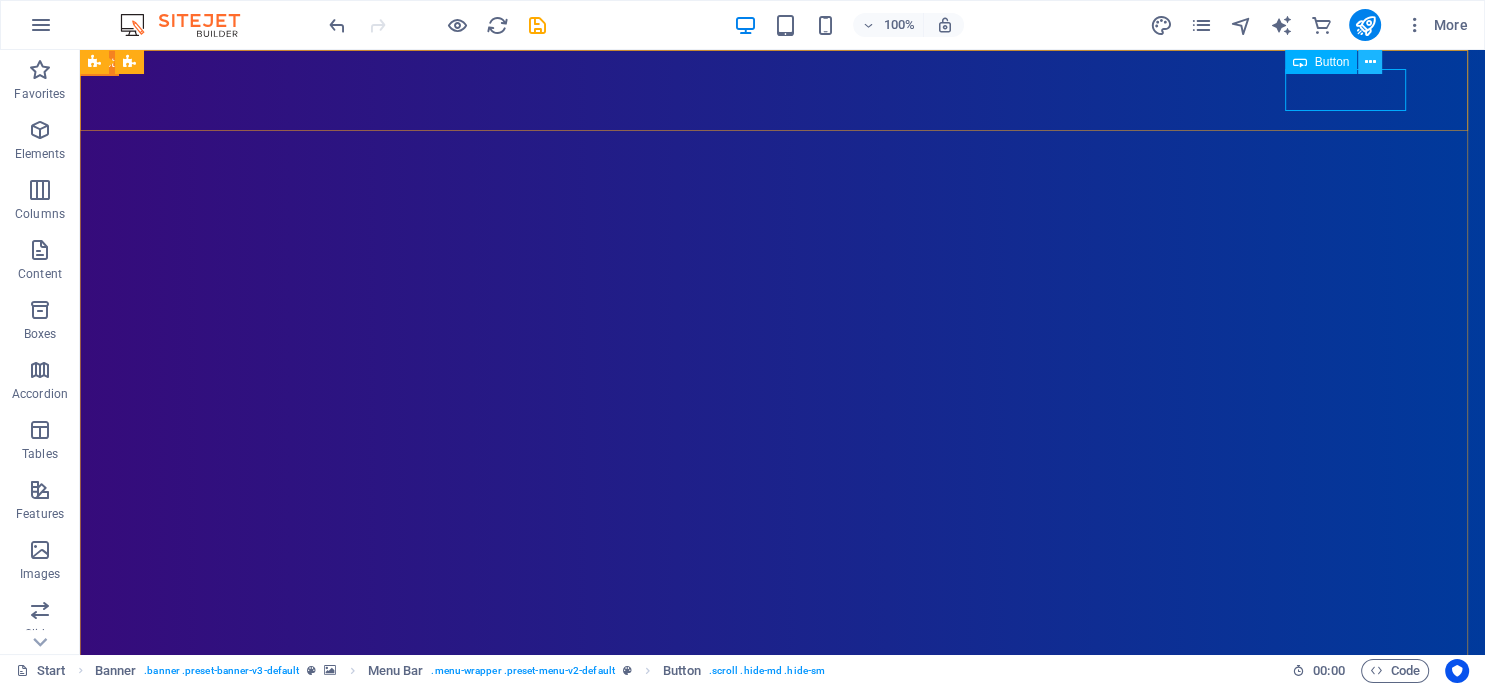 click at bounding box center [1370, 62] 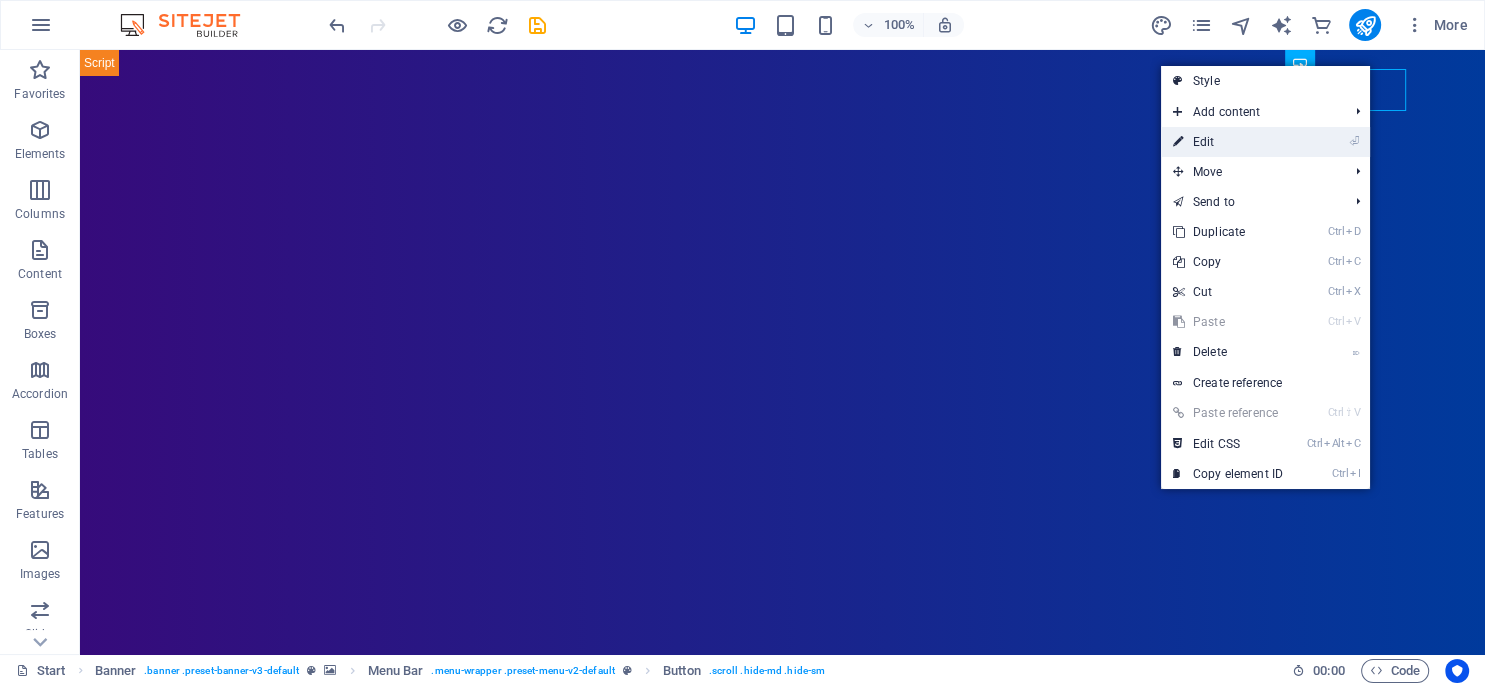 click on "⏎  Edit" at bounding box center (1228, 142) 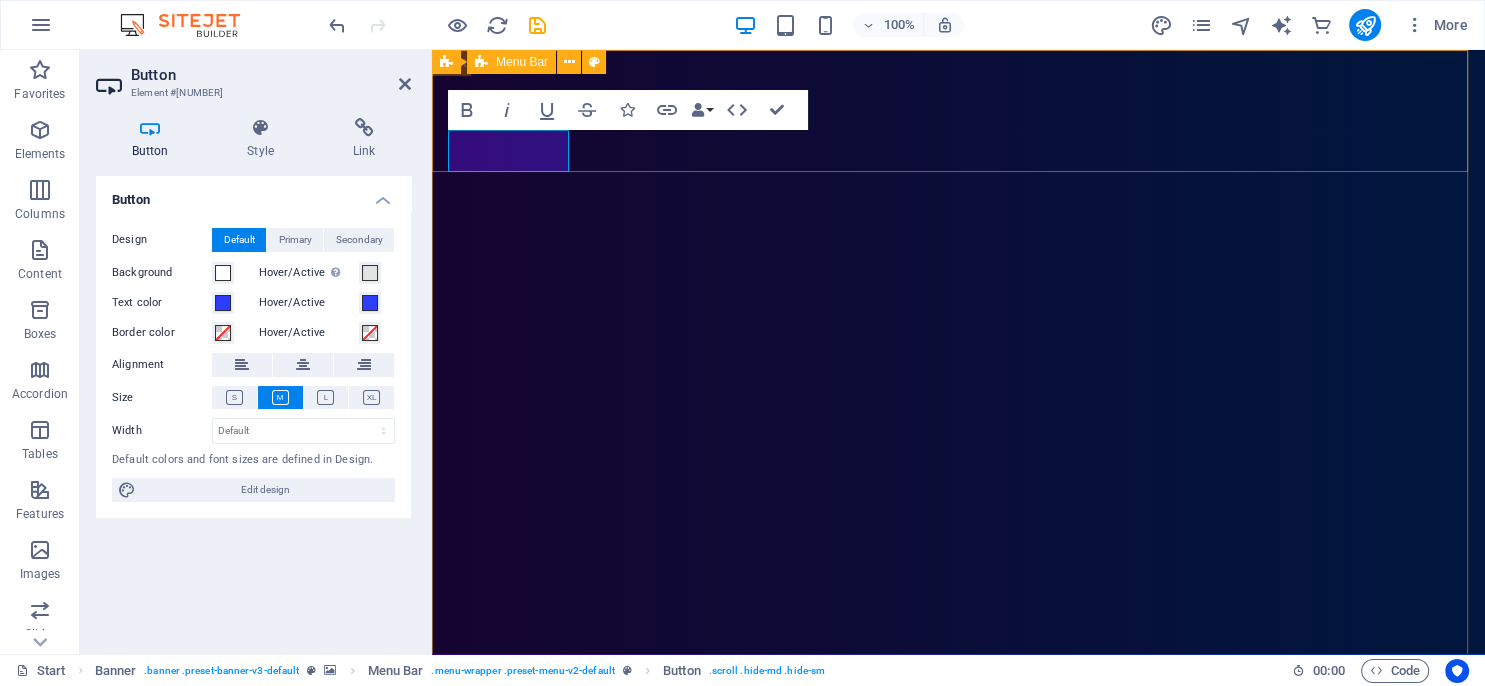 type 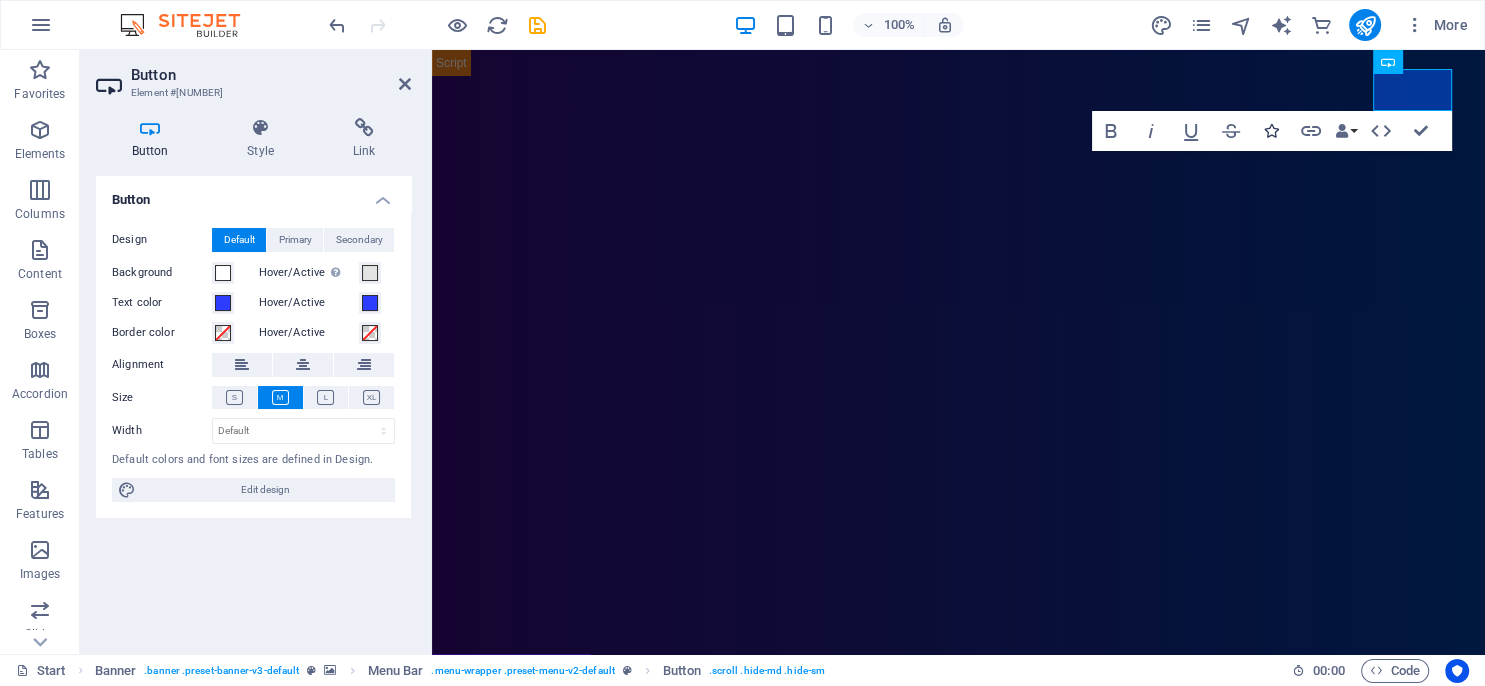 click at bounding box center (1271, 131) 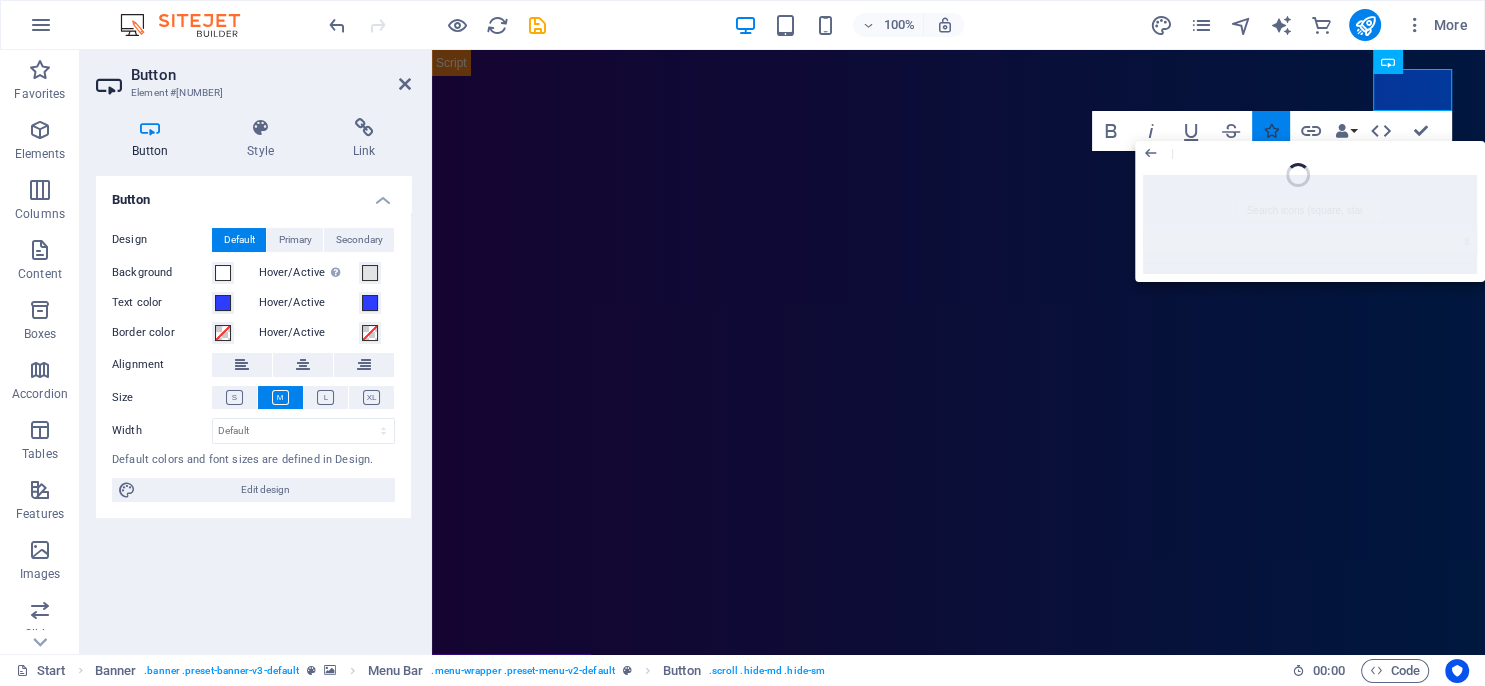 click at bounding box center (1271, 131) 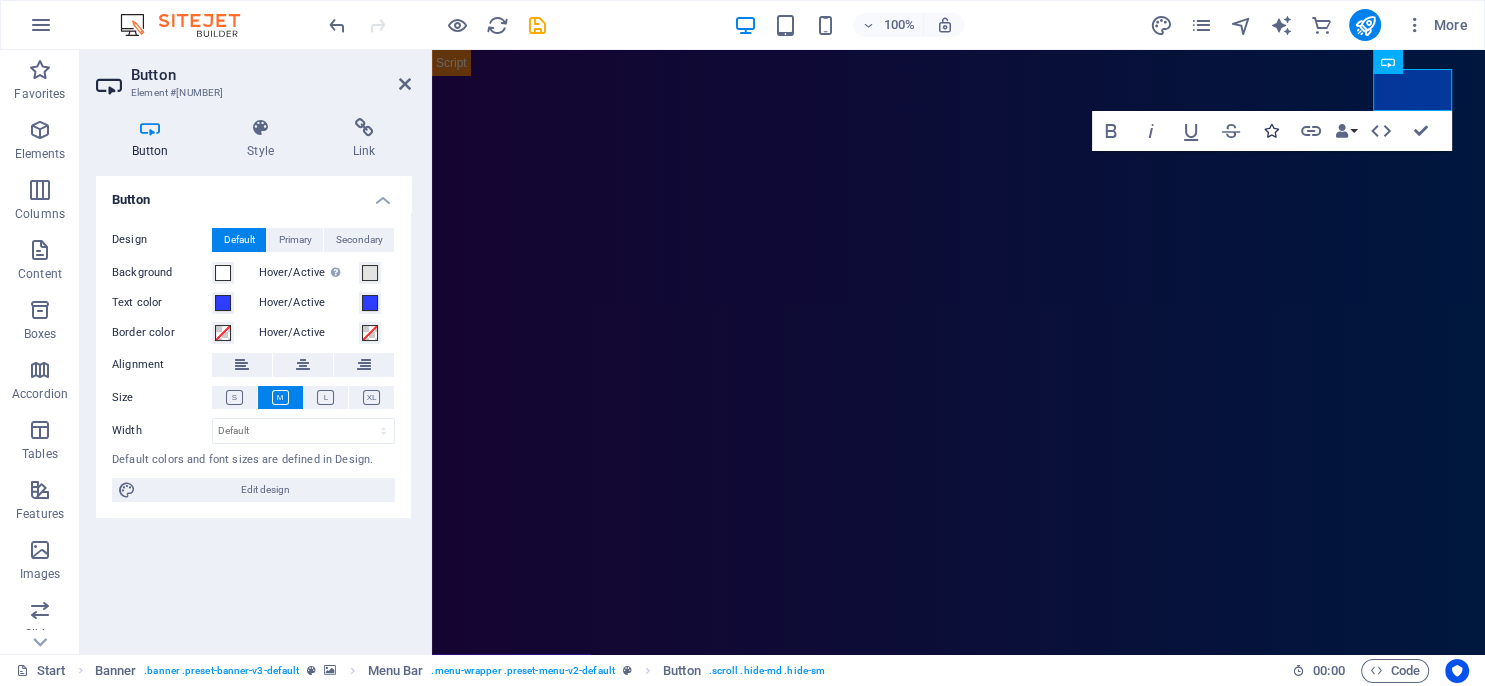 click at bounding box center (1271, 131) 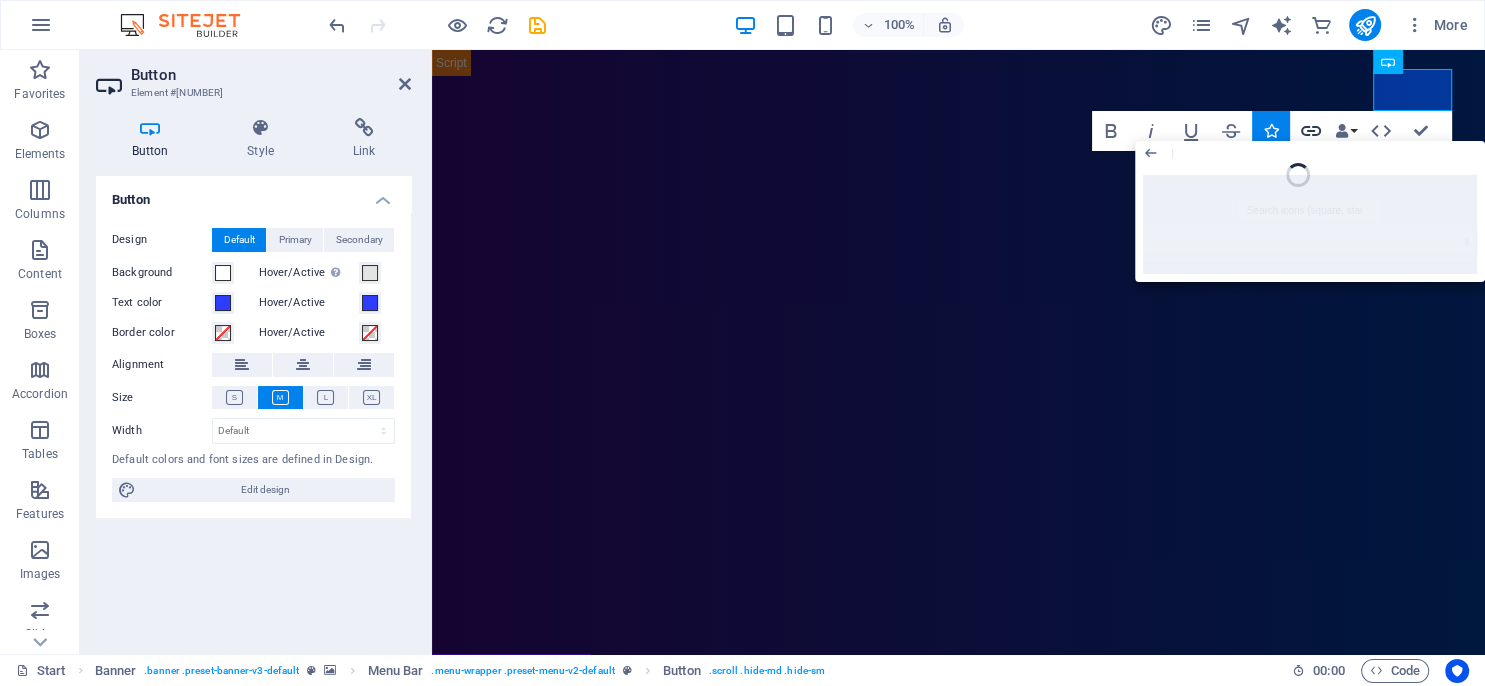 click 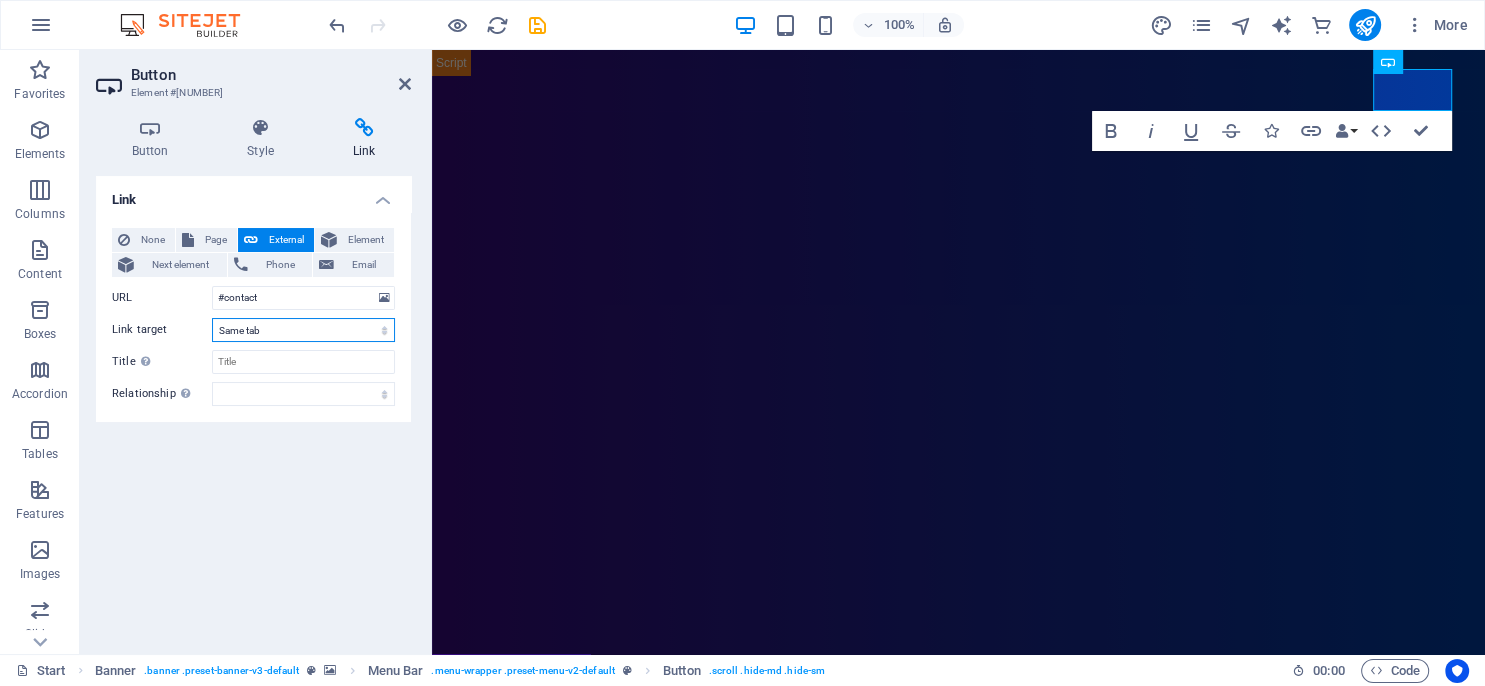 click on "New tab Same tab Overlay" at bounding box center [303, 330] 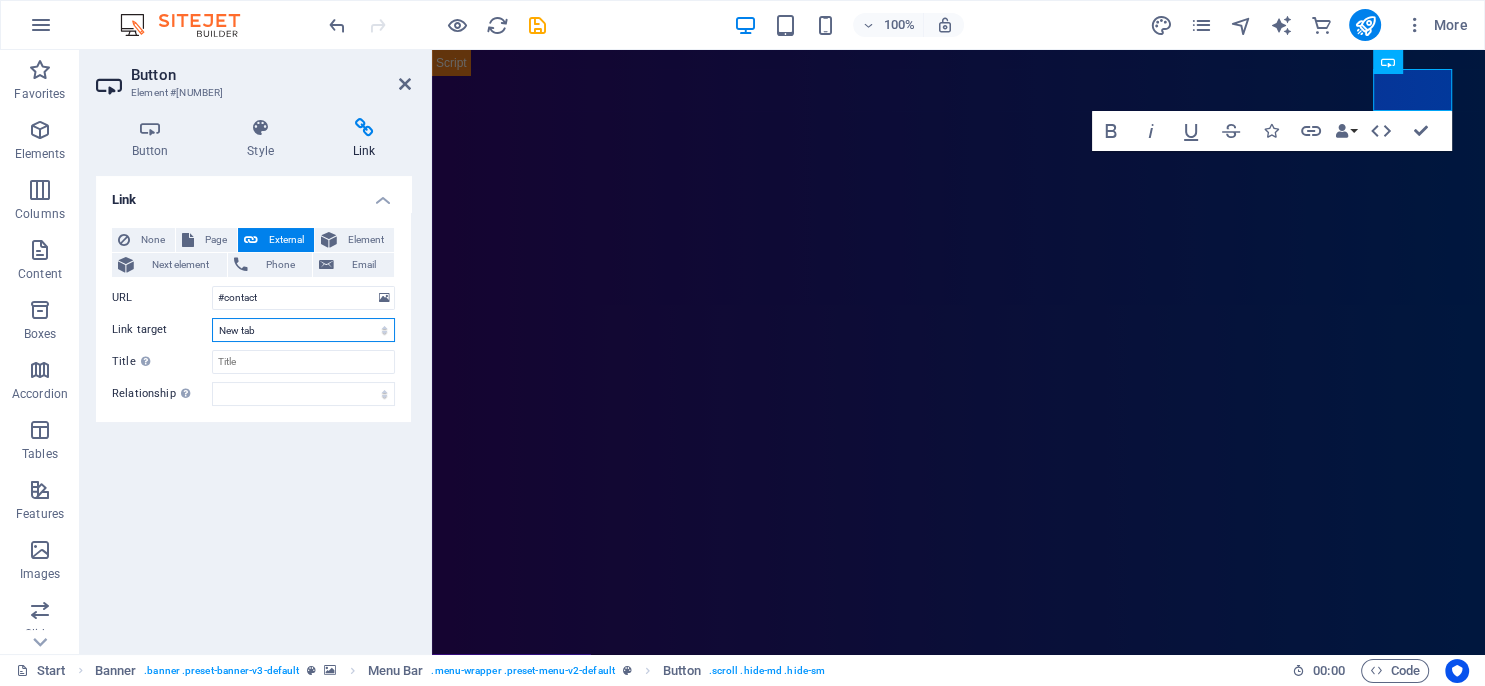 click on "New tab" at bounding box center (0, 0) 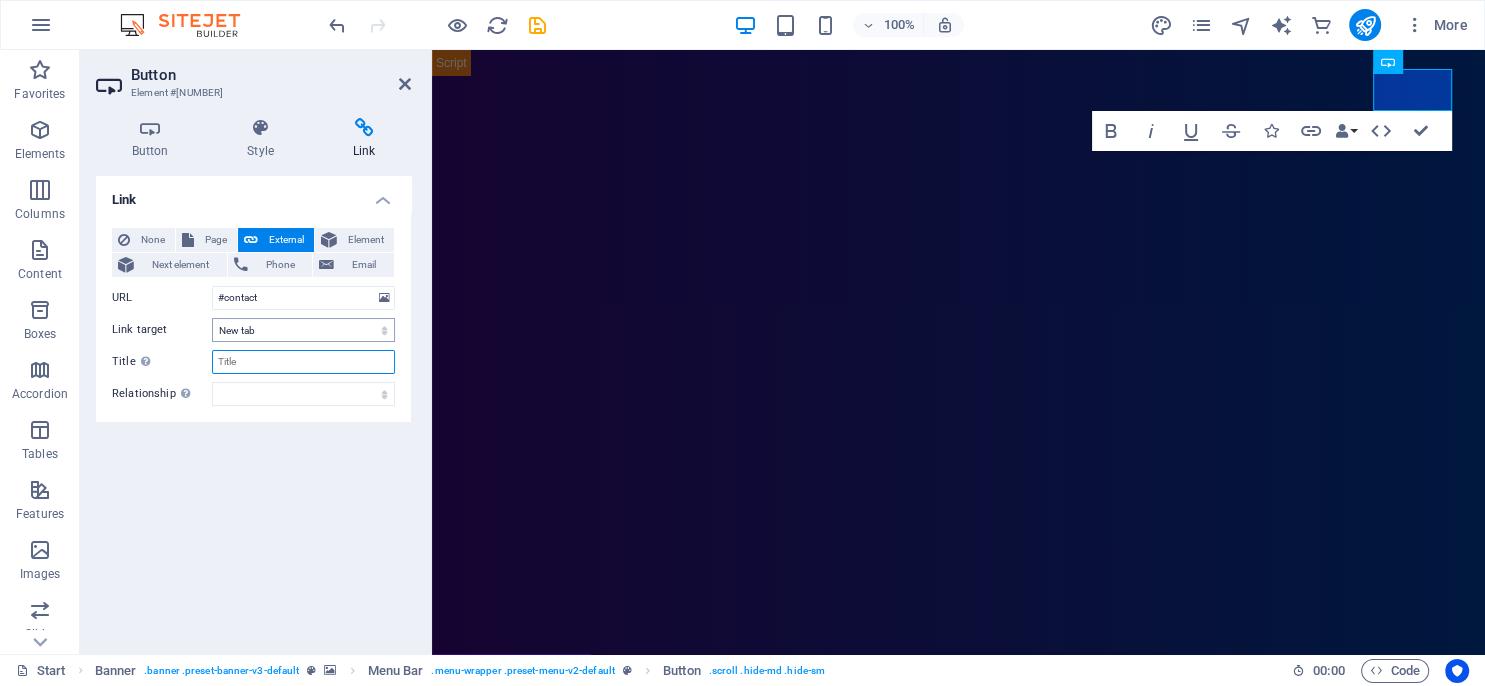 click on "Title Additional link description, should not be the same as the link text. The title is most often shown as a tooltip text when the mouse moves over the element. Leave empty if uncertain." at bounding box center (303, 362) 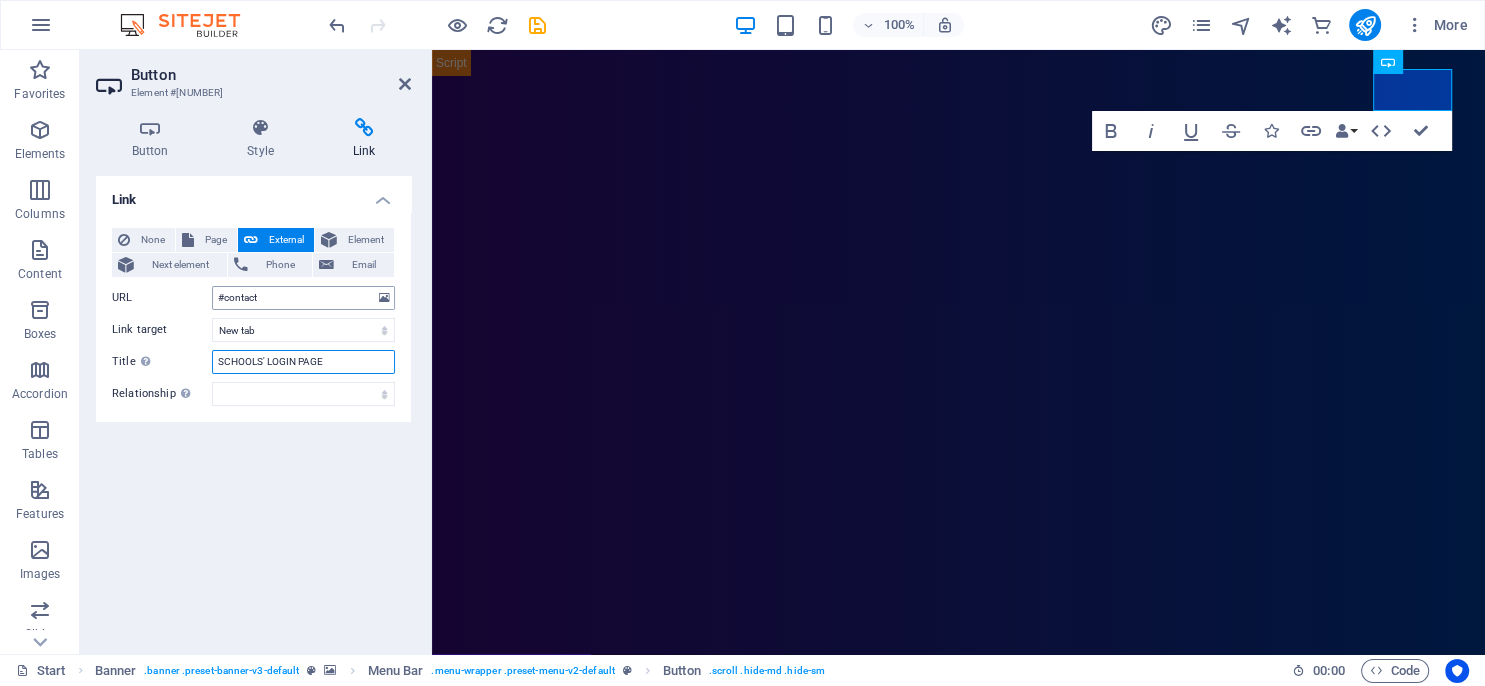 type on "SCHOOLS' LOGIN PAGE" 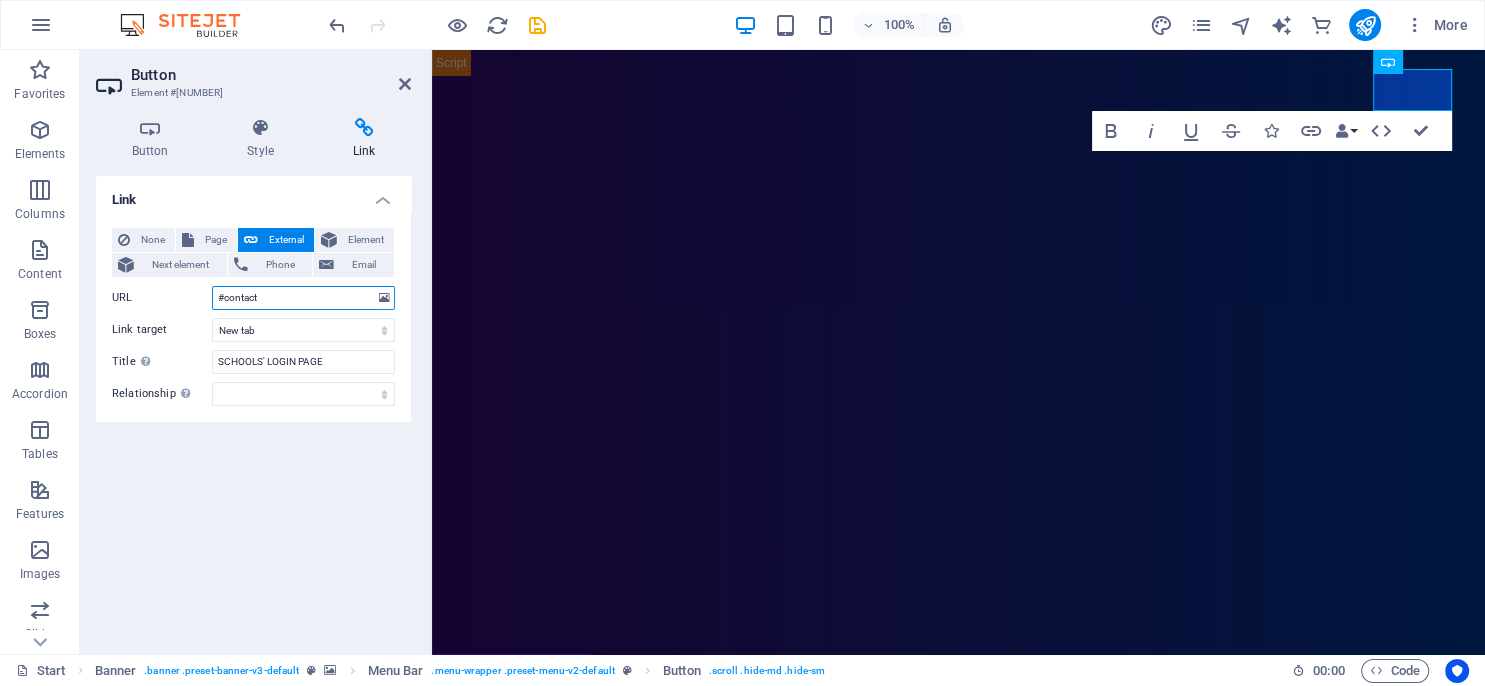click on "#contact" at bounding box center (303, 298) 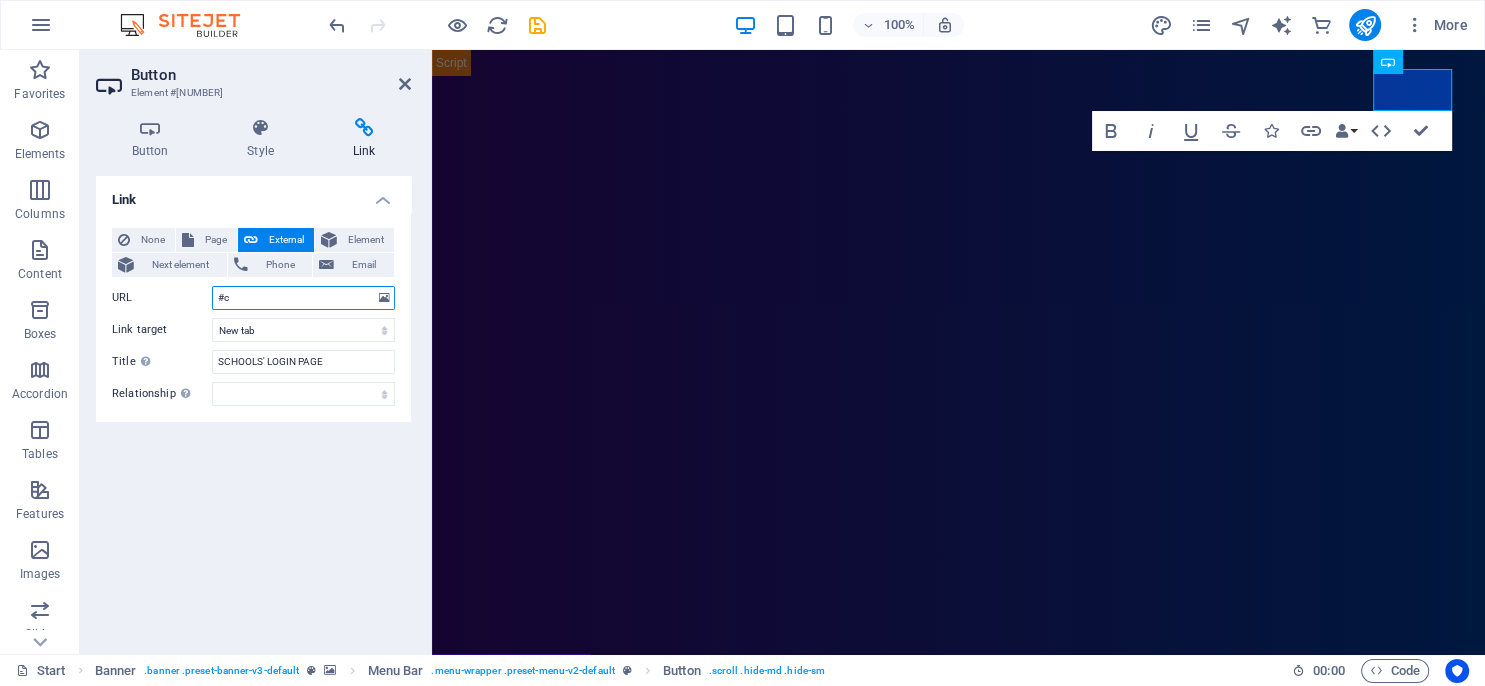 type on "#" 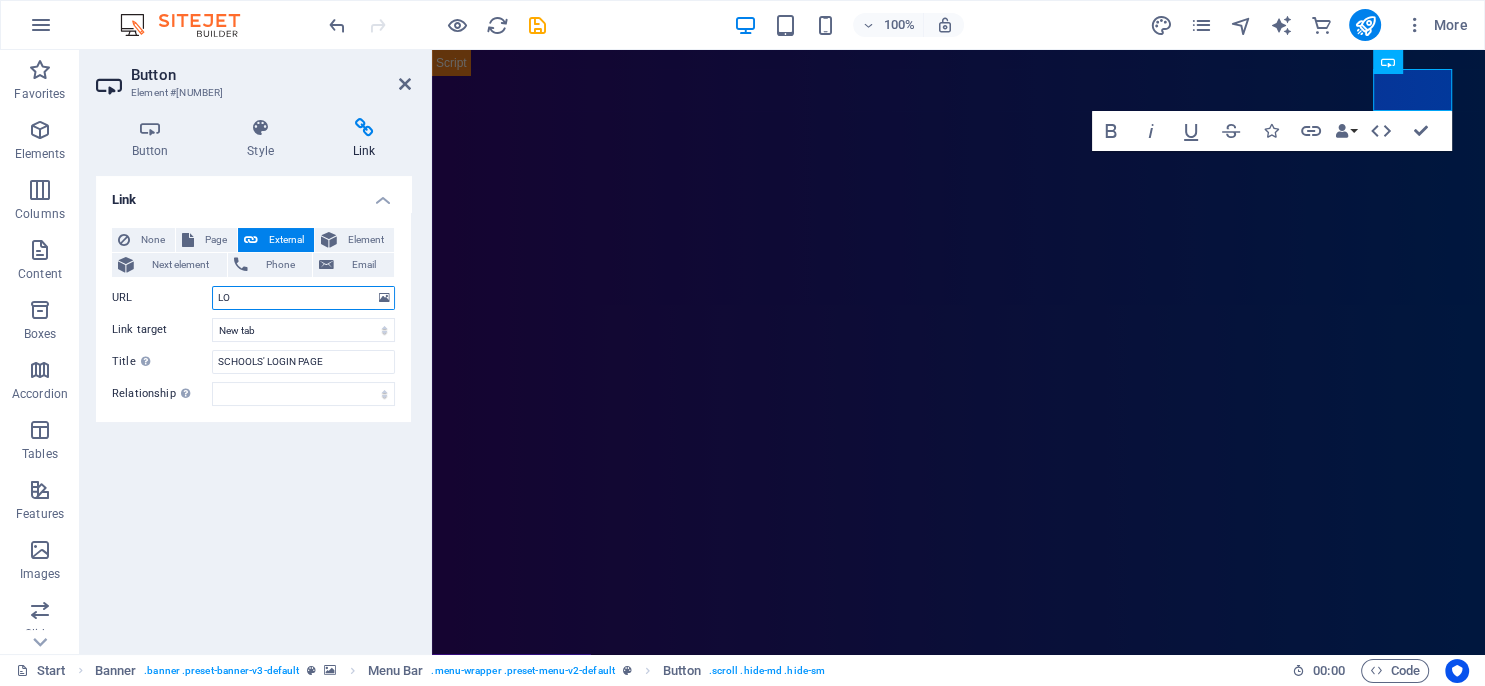 type on "L" 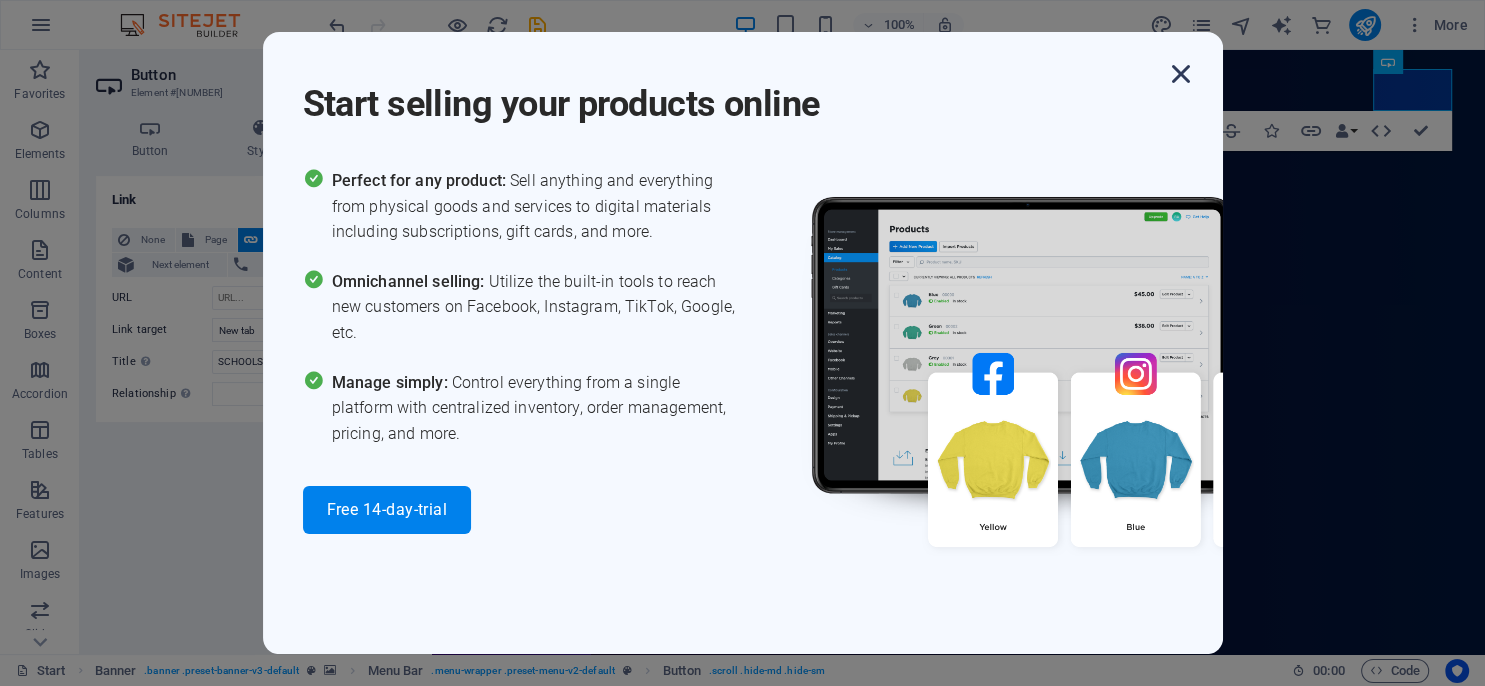 click at bounding box center [1181, 74] 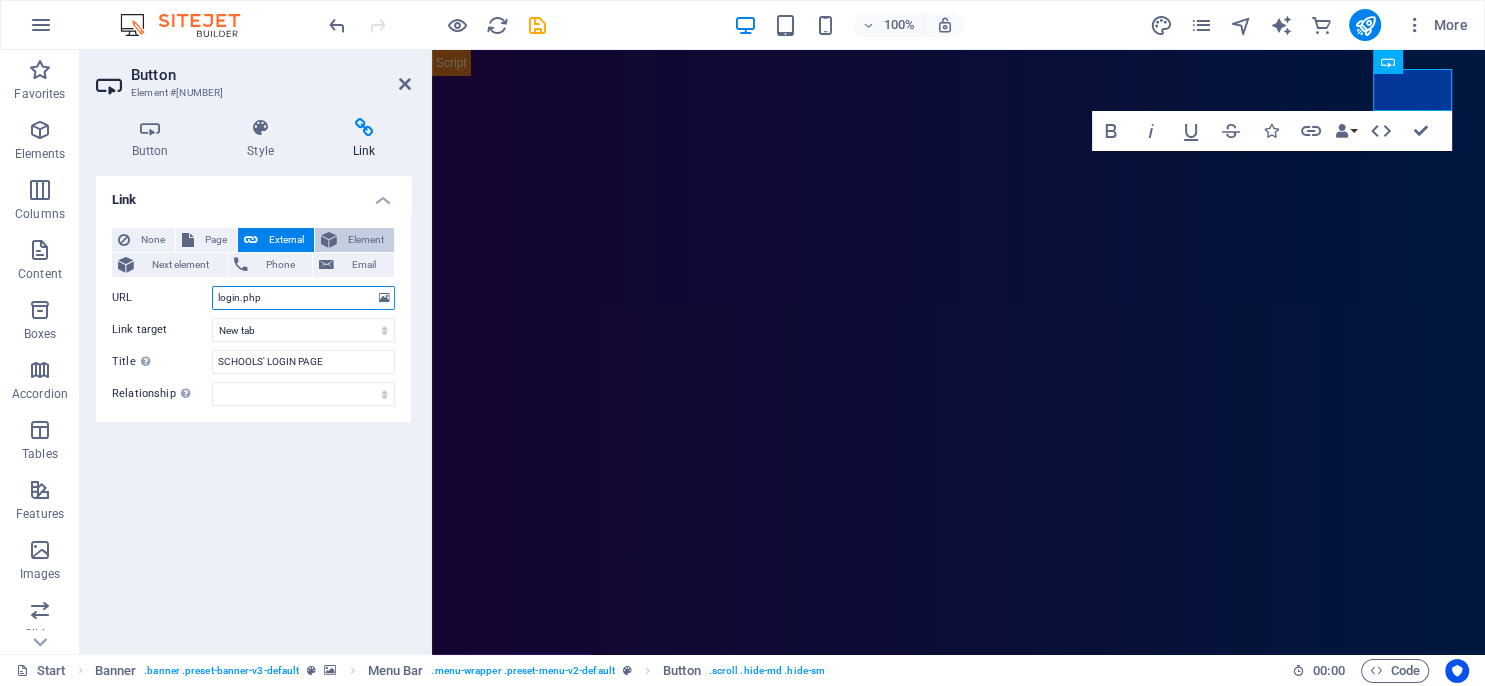 type on "login.php" 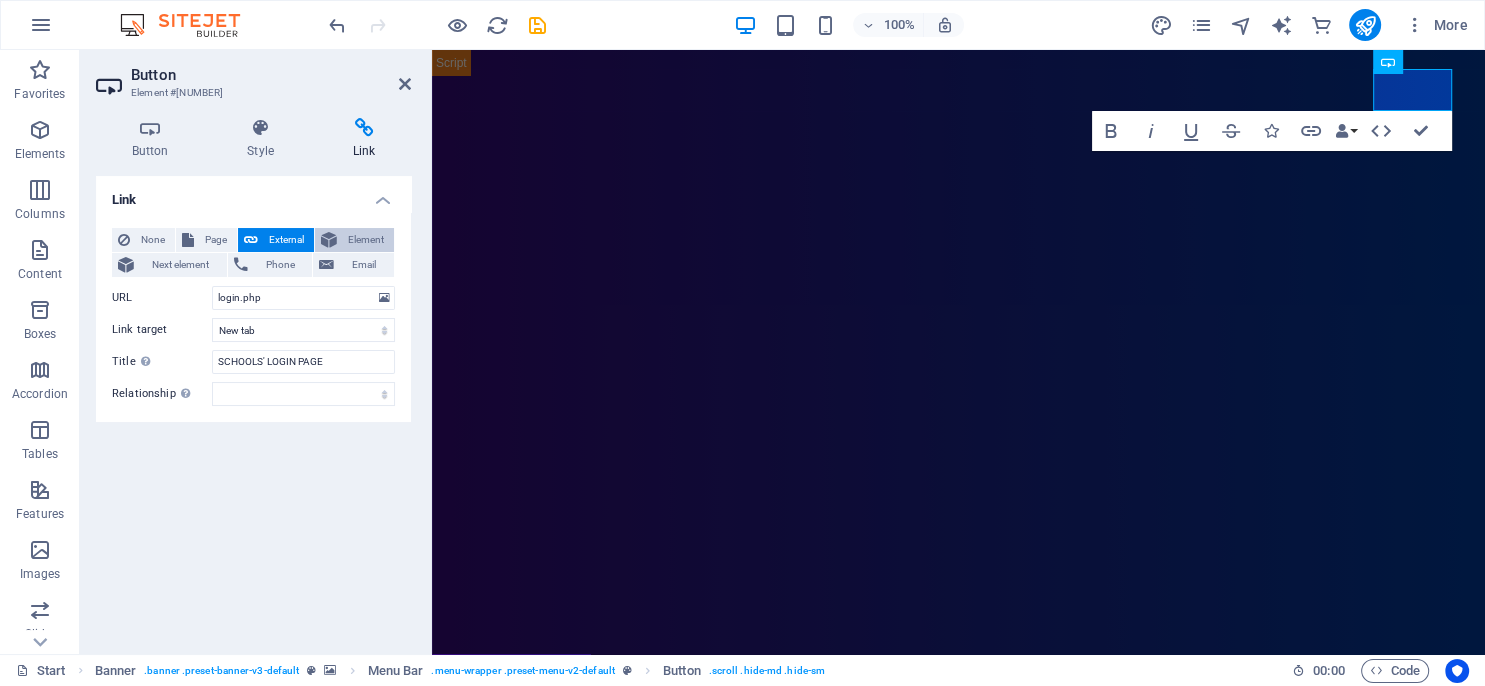 click on "Element" at bounding box center (365, 240) 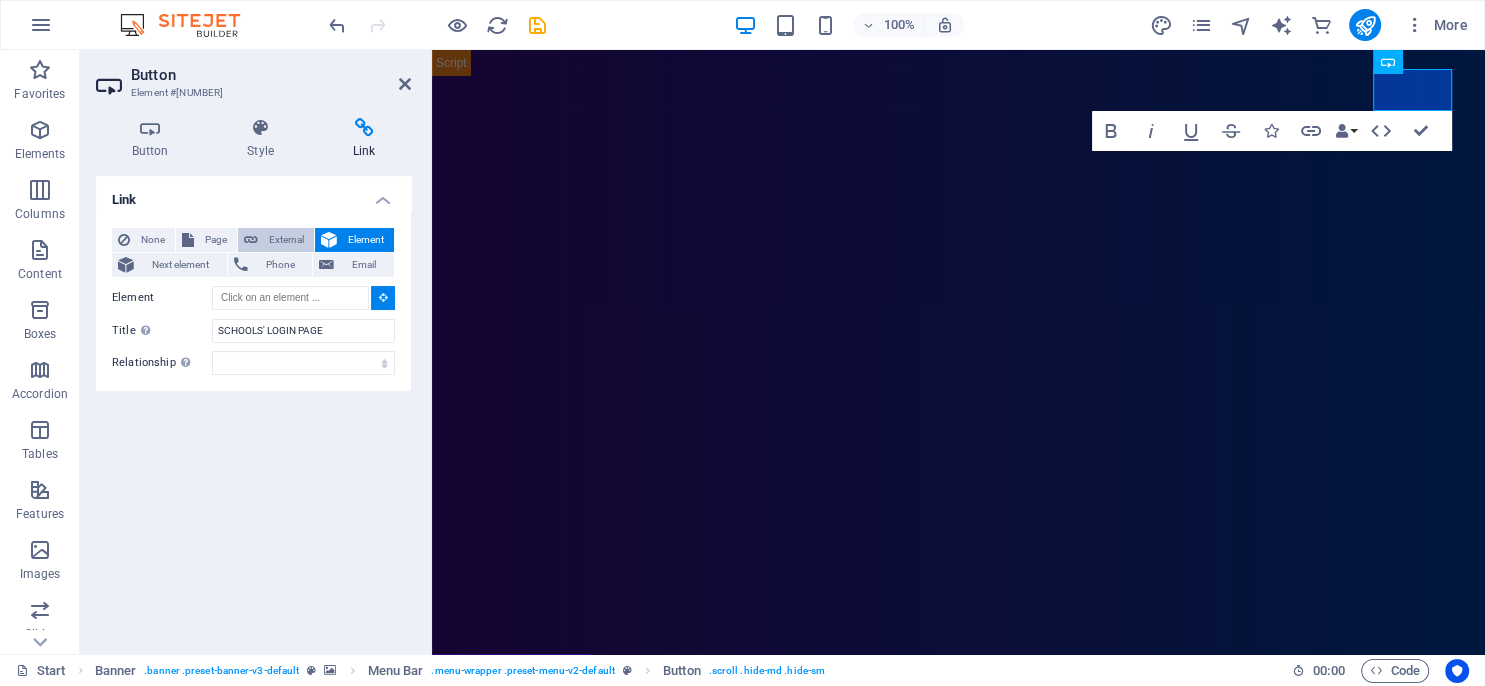 click on "External" at bounding box center [286, 240] 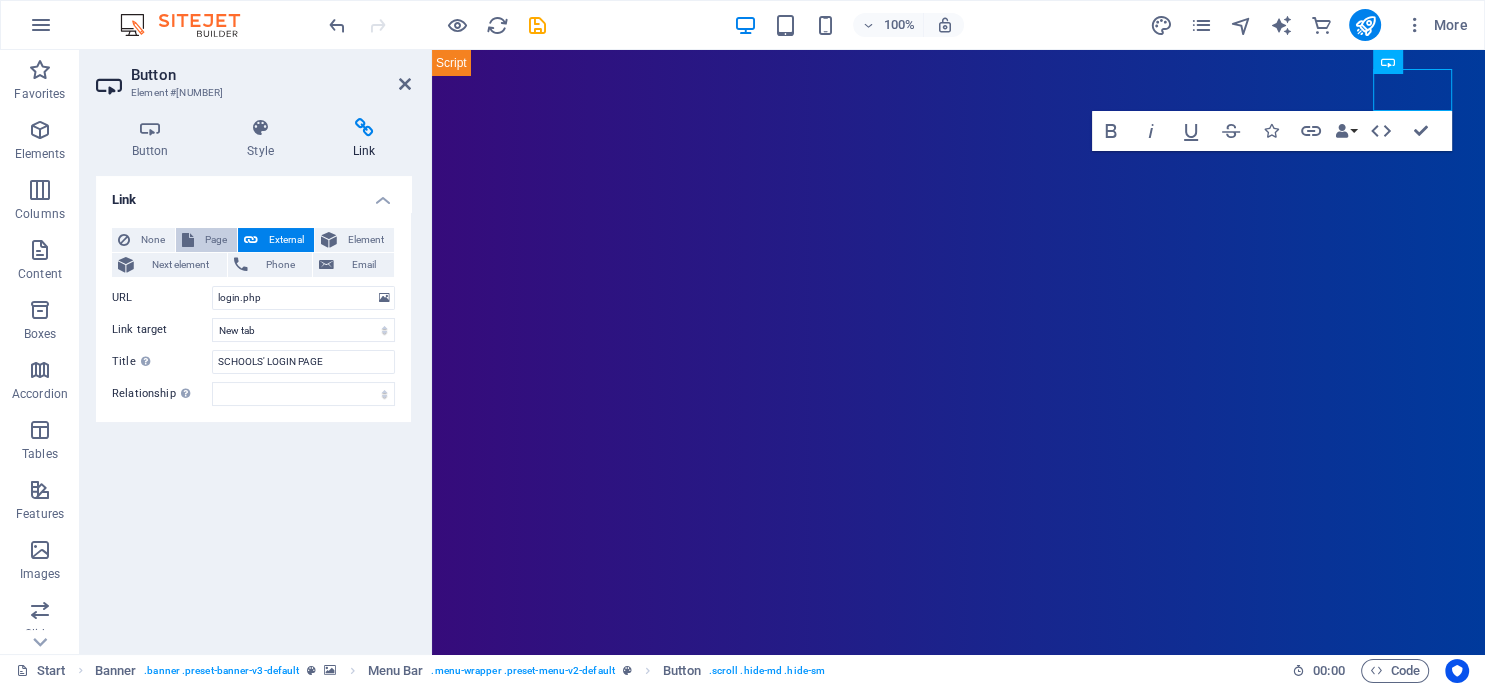 click on "Page" at bounding box center [215, 240] 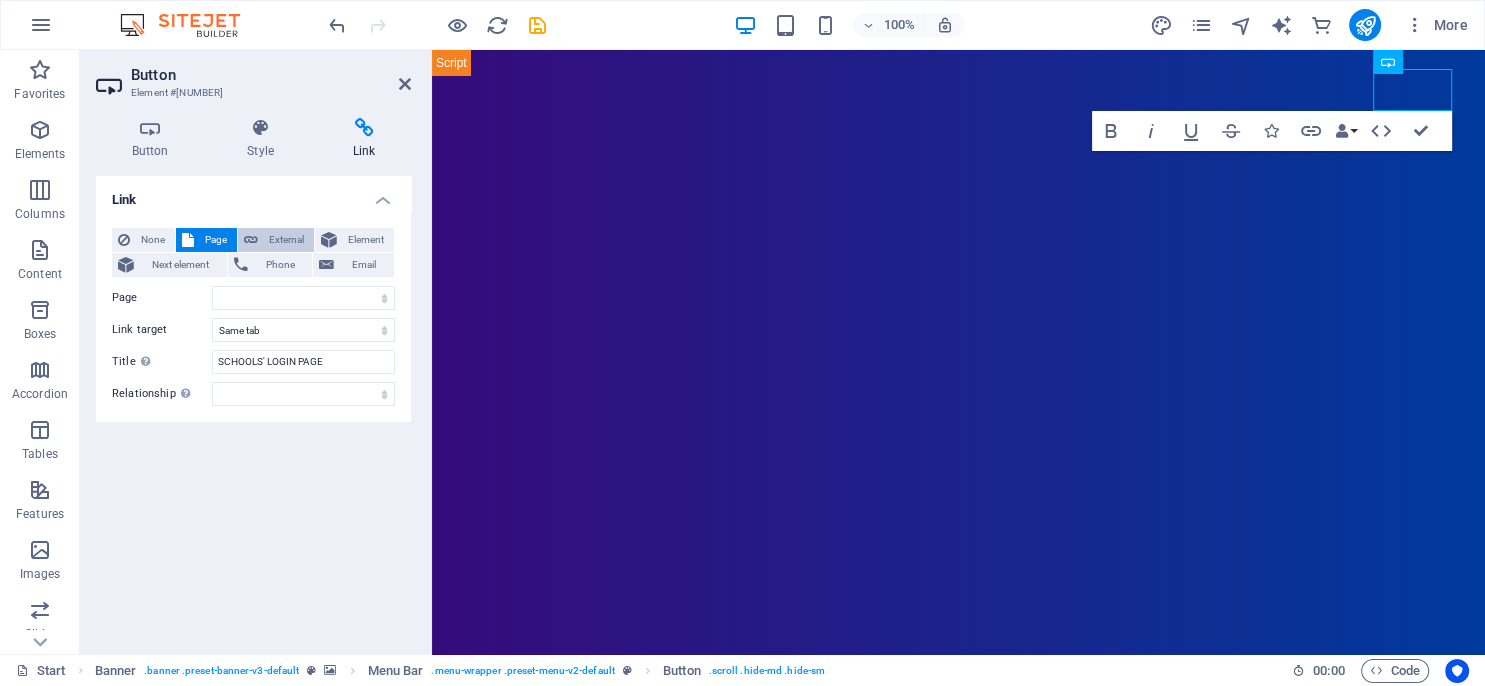 click on "External" at bounding box center [276, 240] 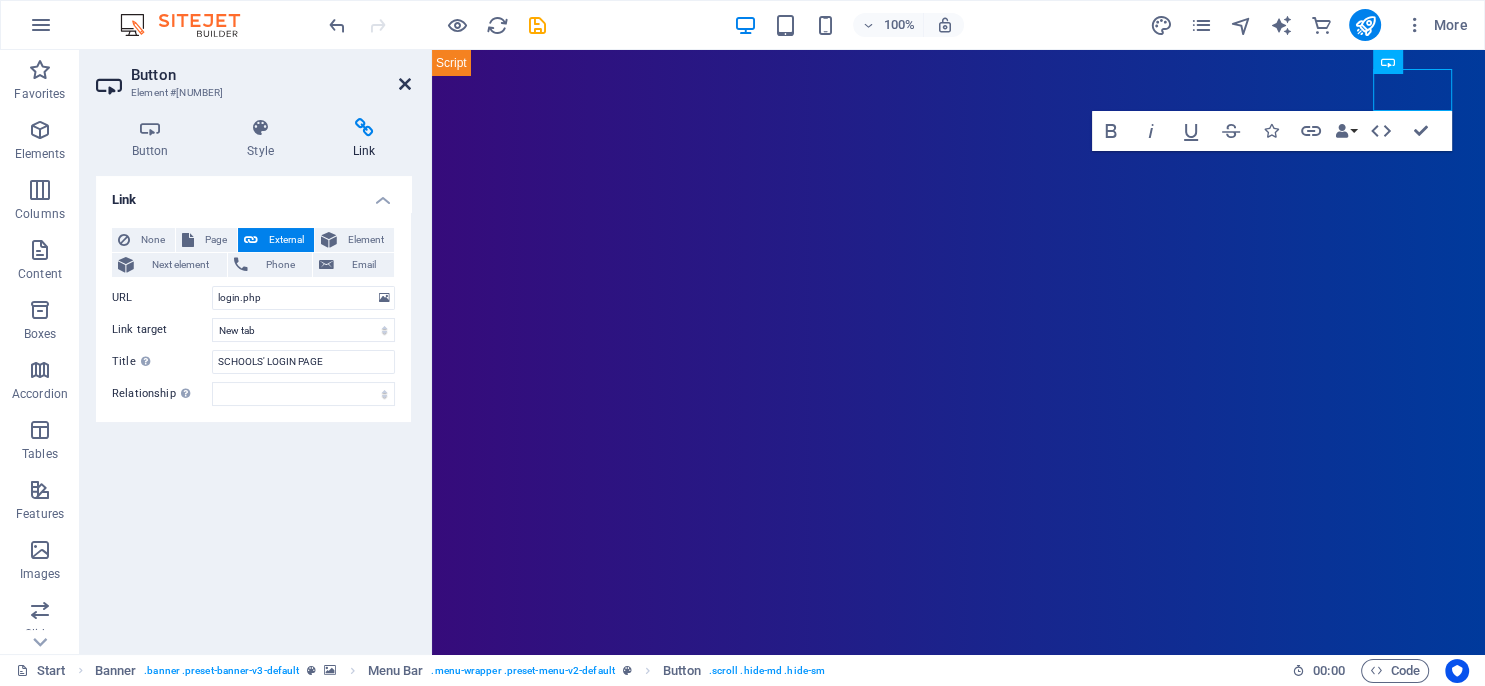 click at bounding box center [405, 84] 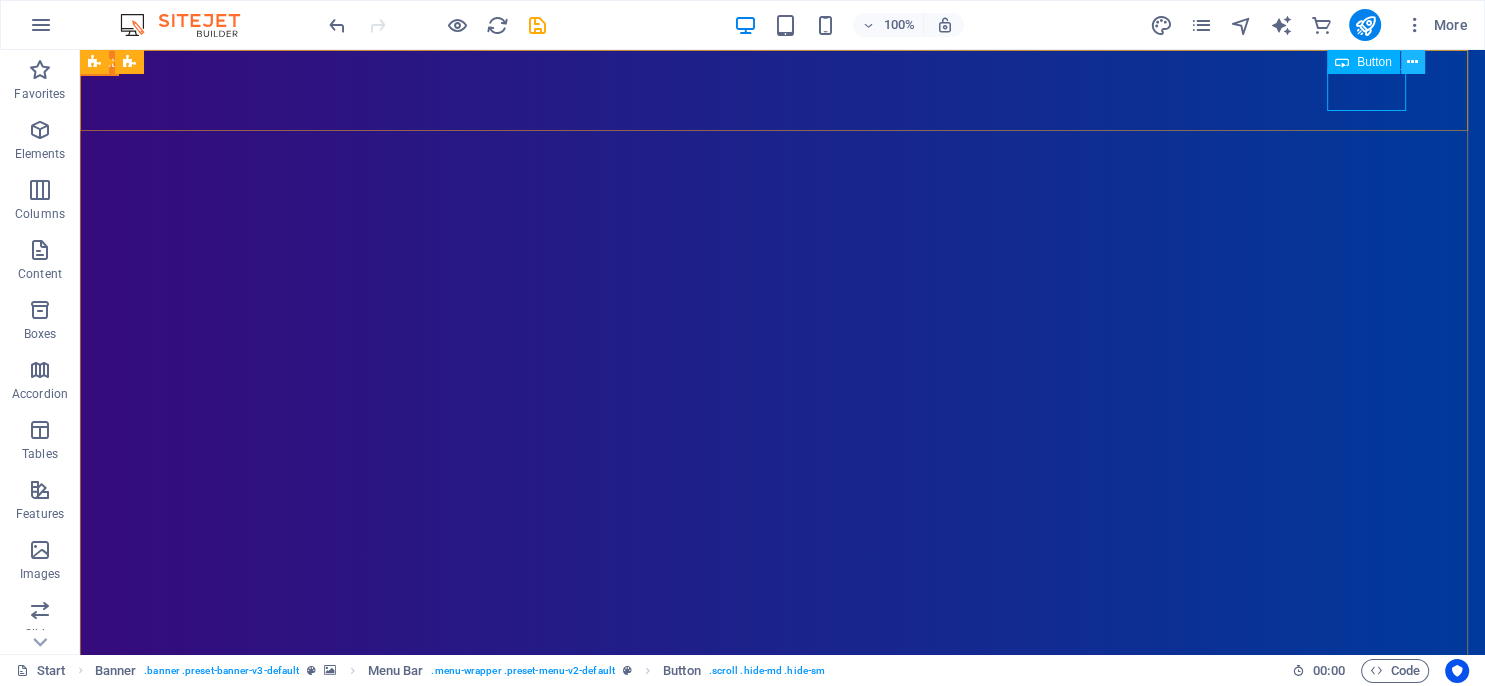 click at bounding box center (1412, 62) 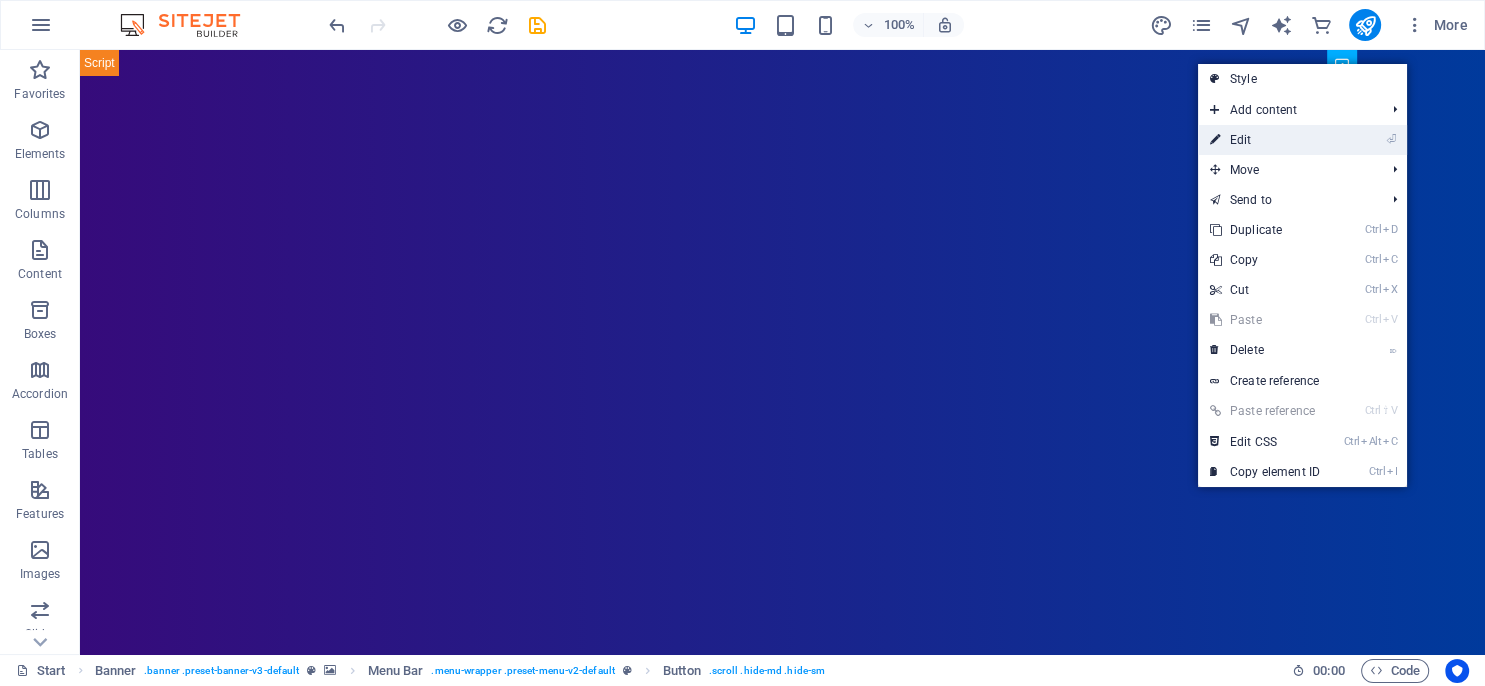 click on "⏎  Edit" at bounding box center (1265, 140) 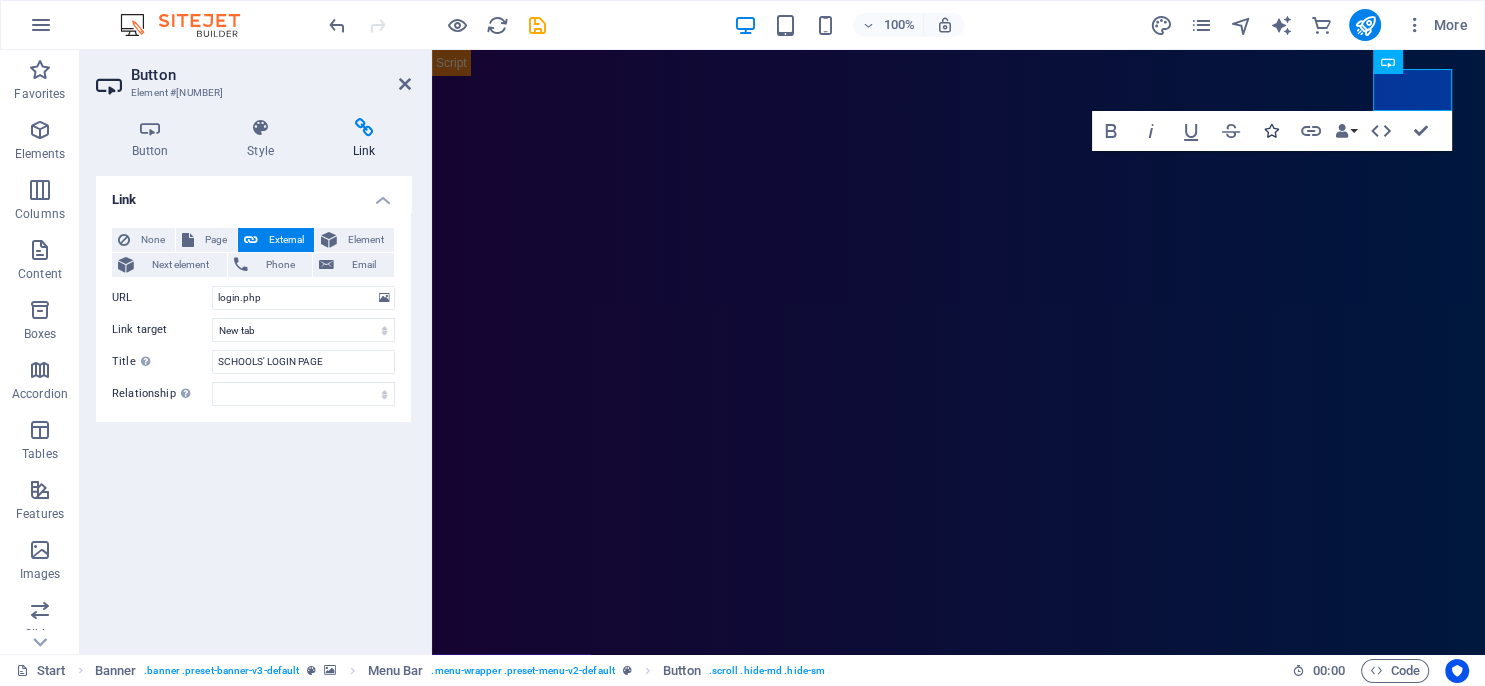 click at bounding box center (1271, 131) 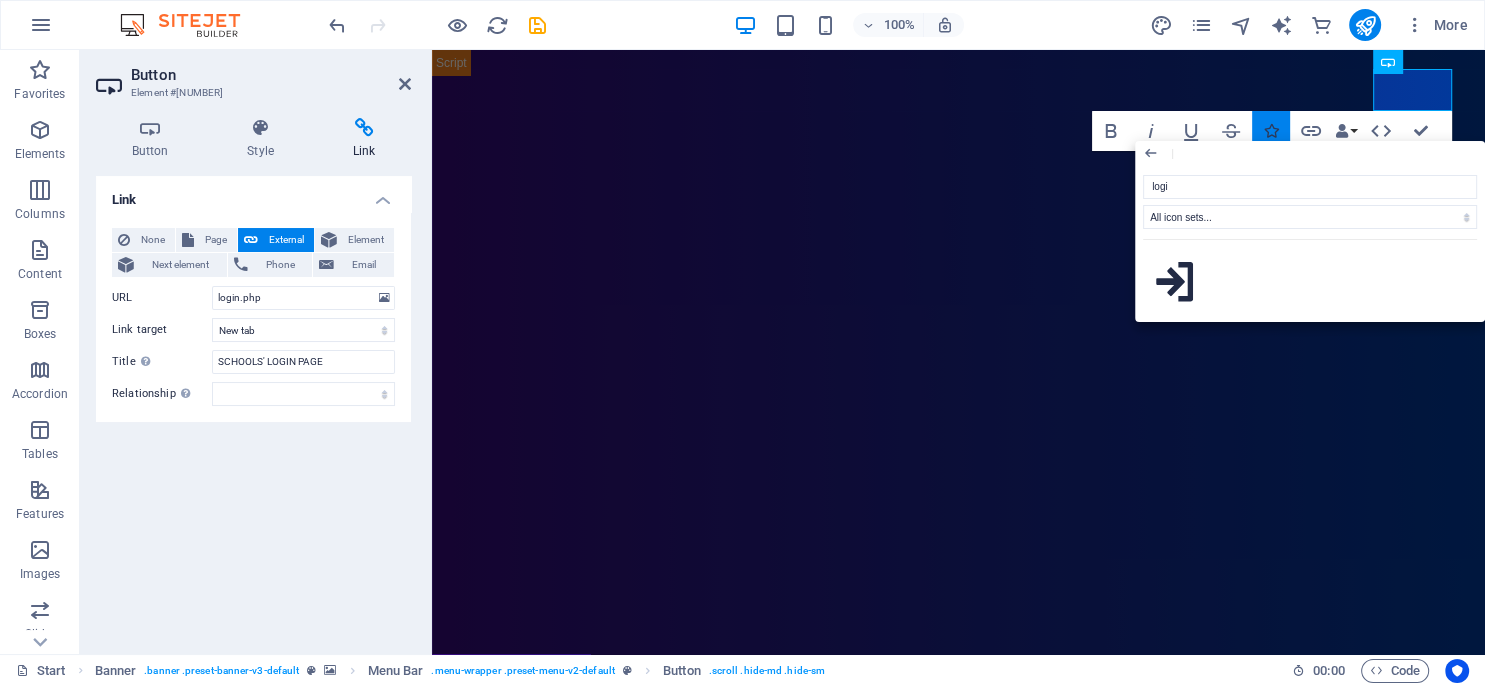 type on "login" 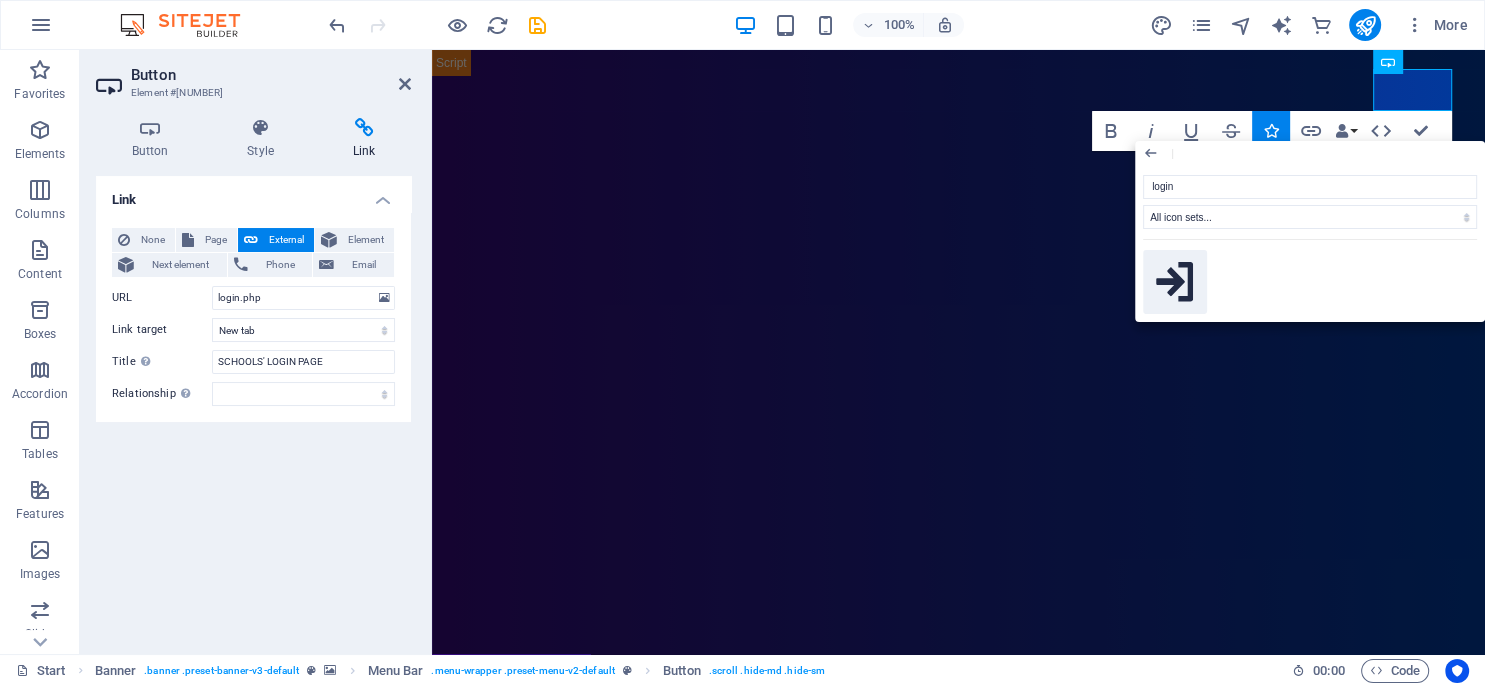 click 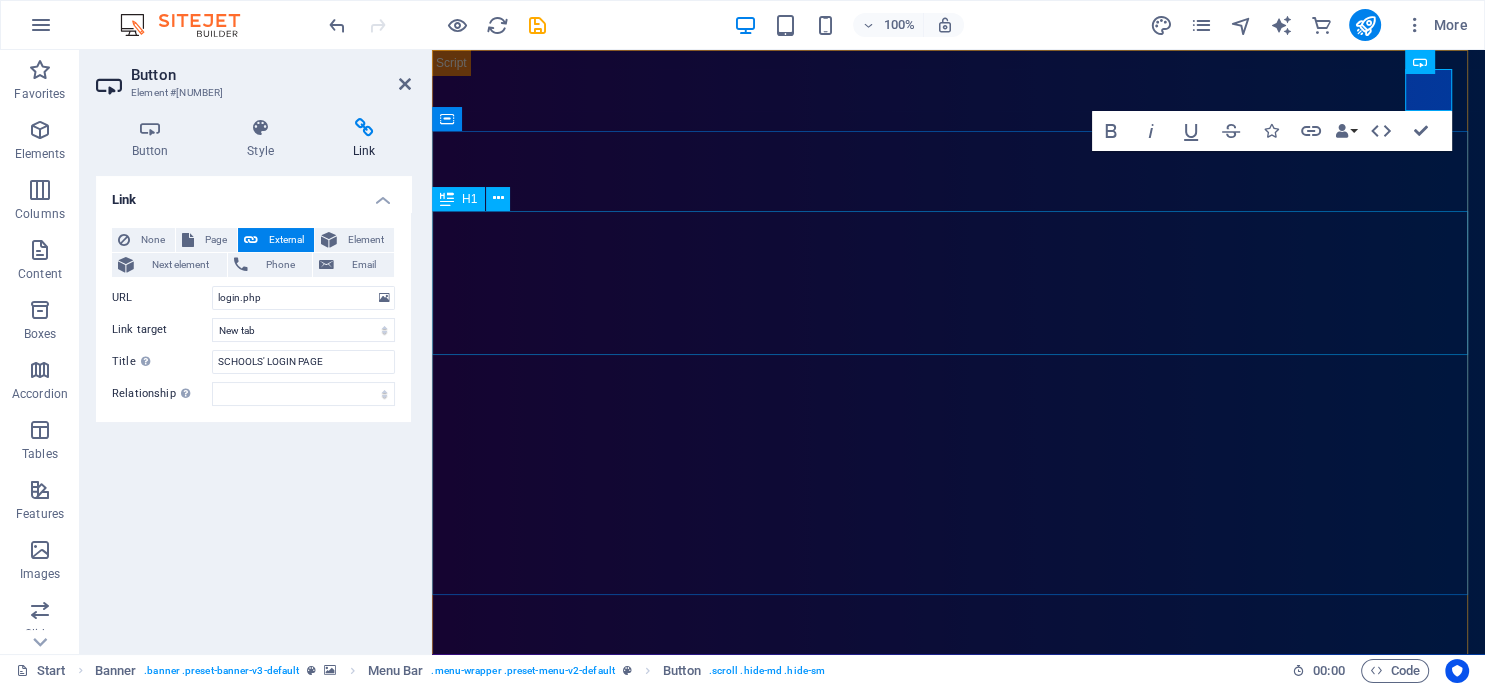 type 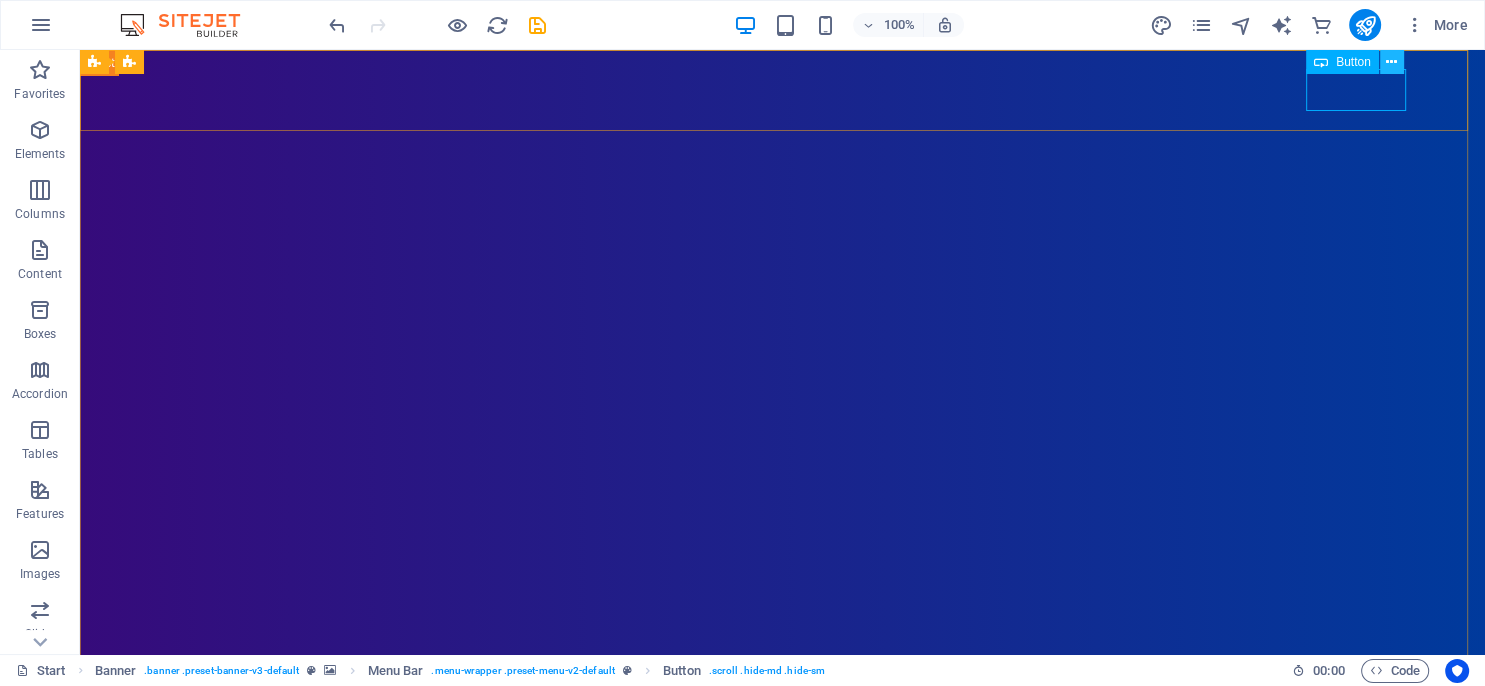 click at bounding box center [1391, 62] 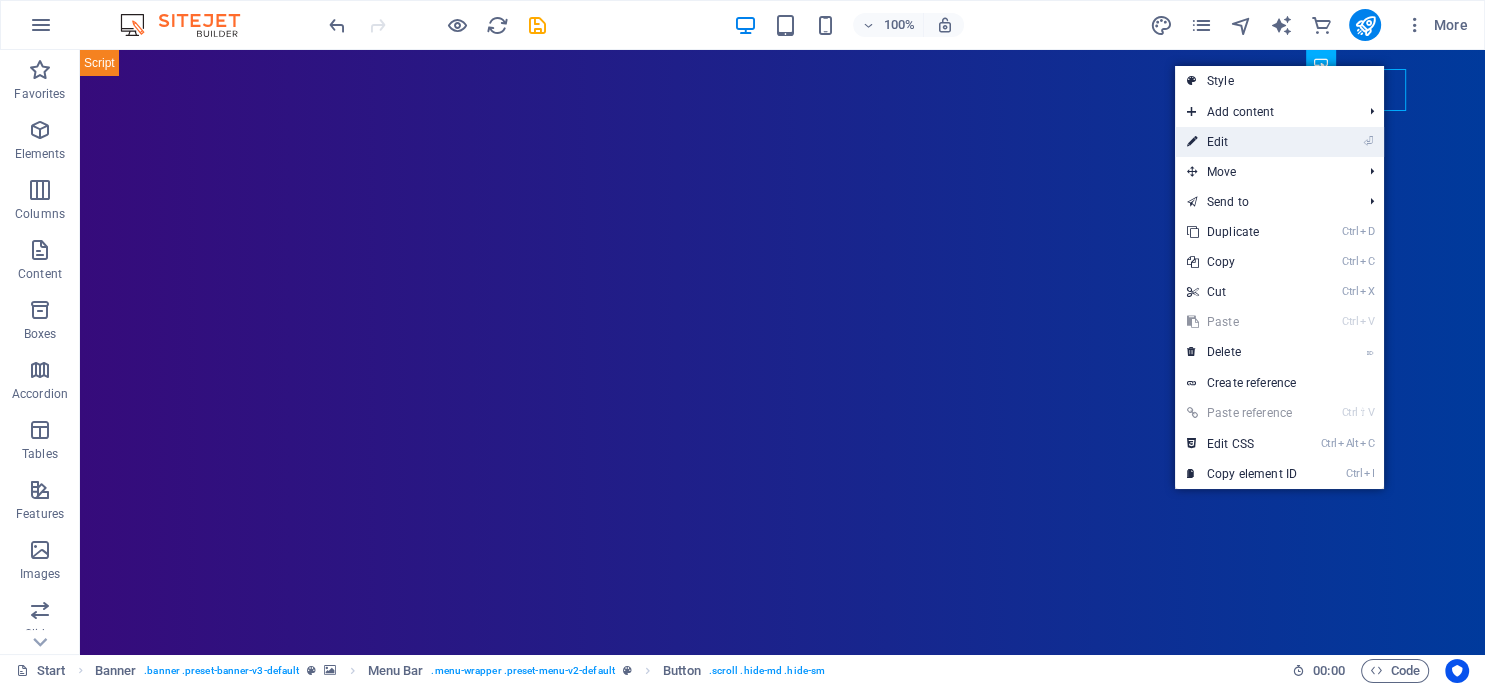 click on "⏎  Edit" at bounding box center [1242, 142] 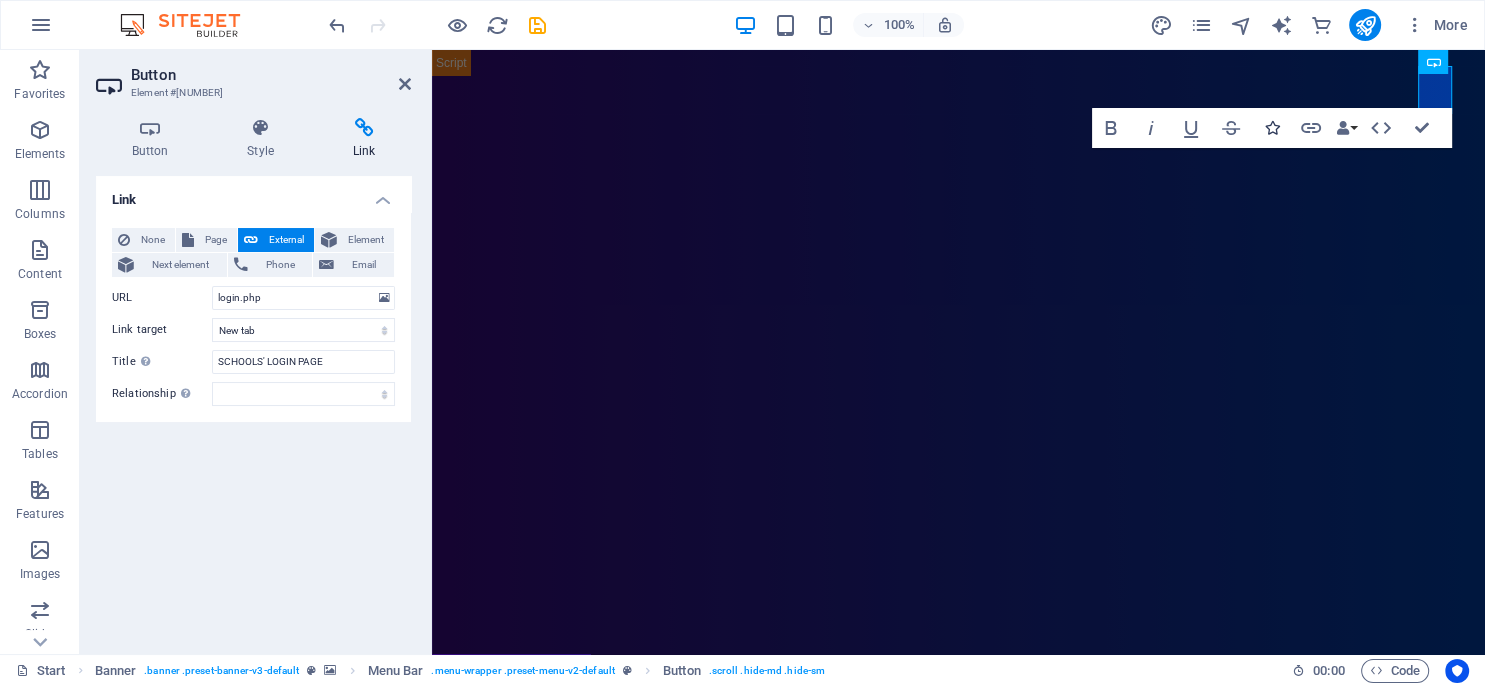 click at bounding box center [1271, 128] 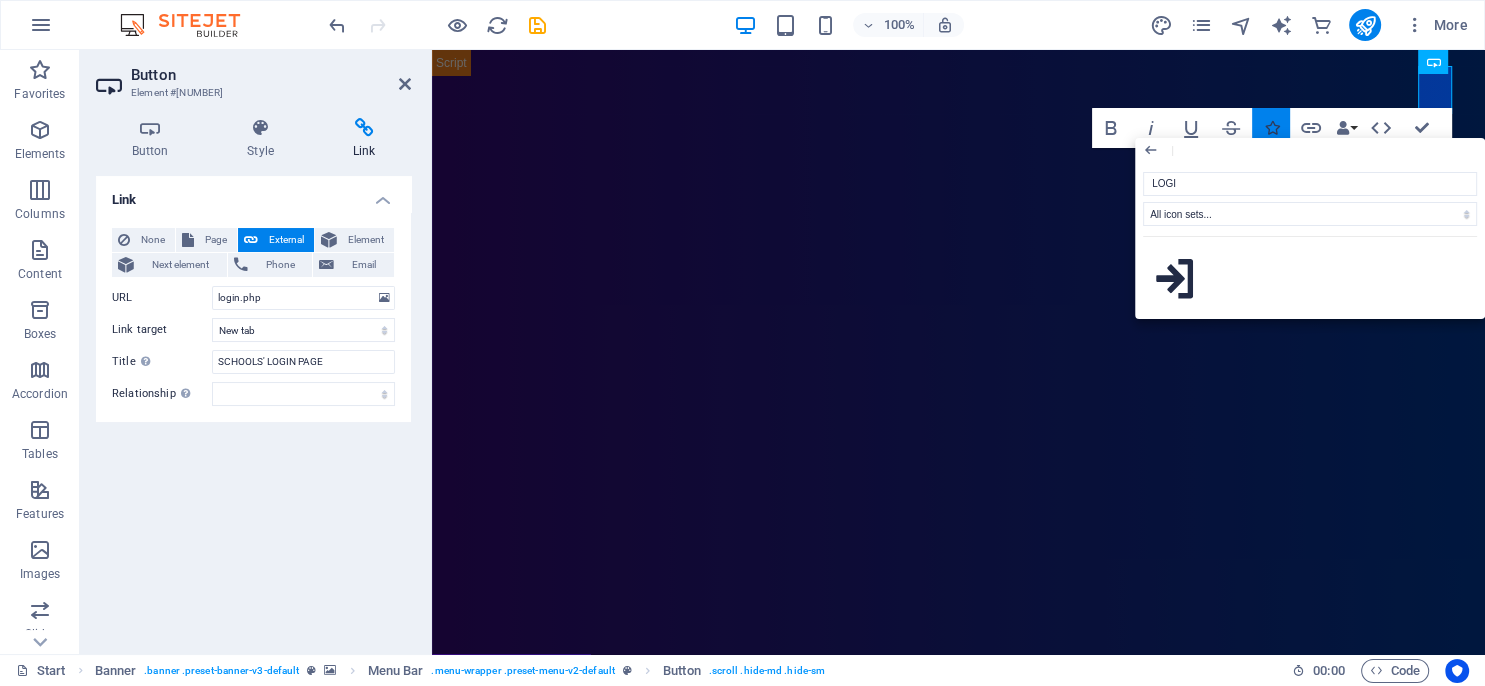 type on "LOGIN" 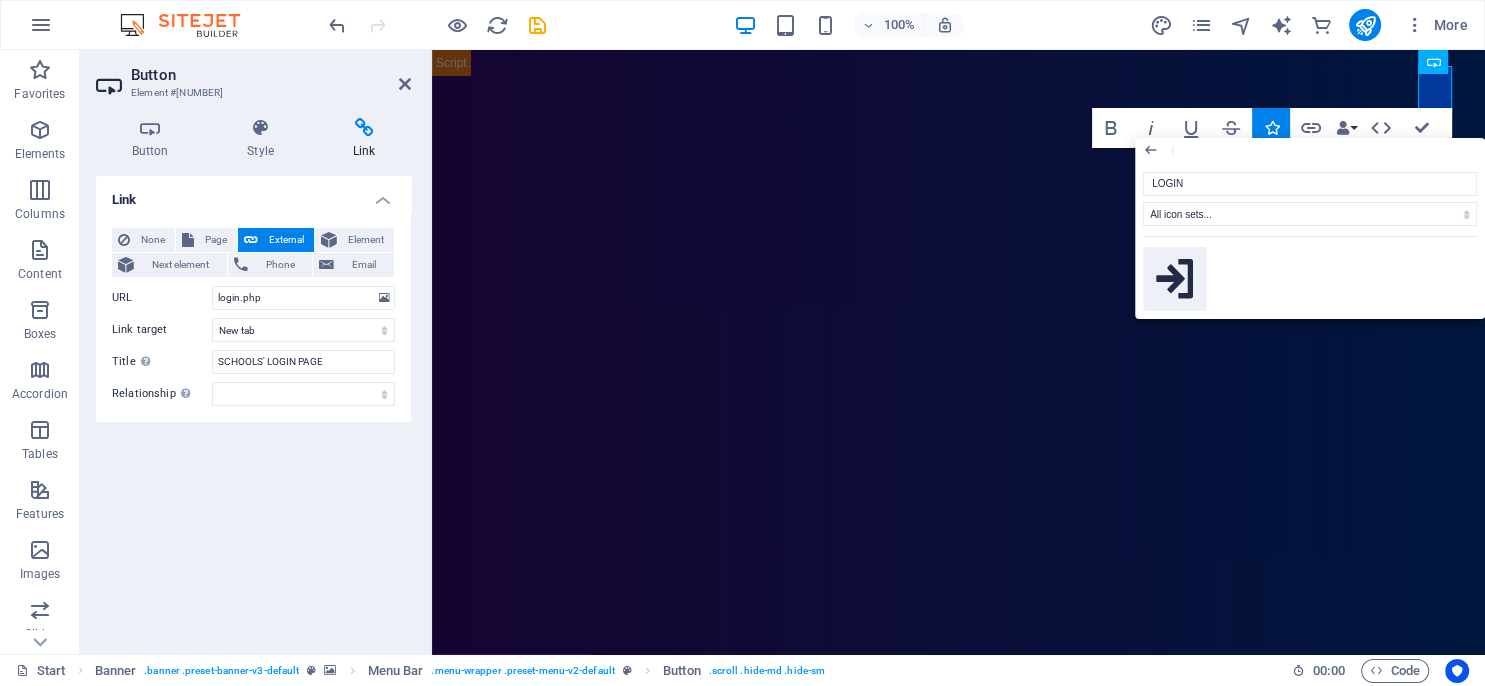 click 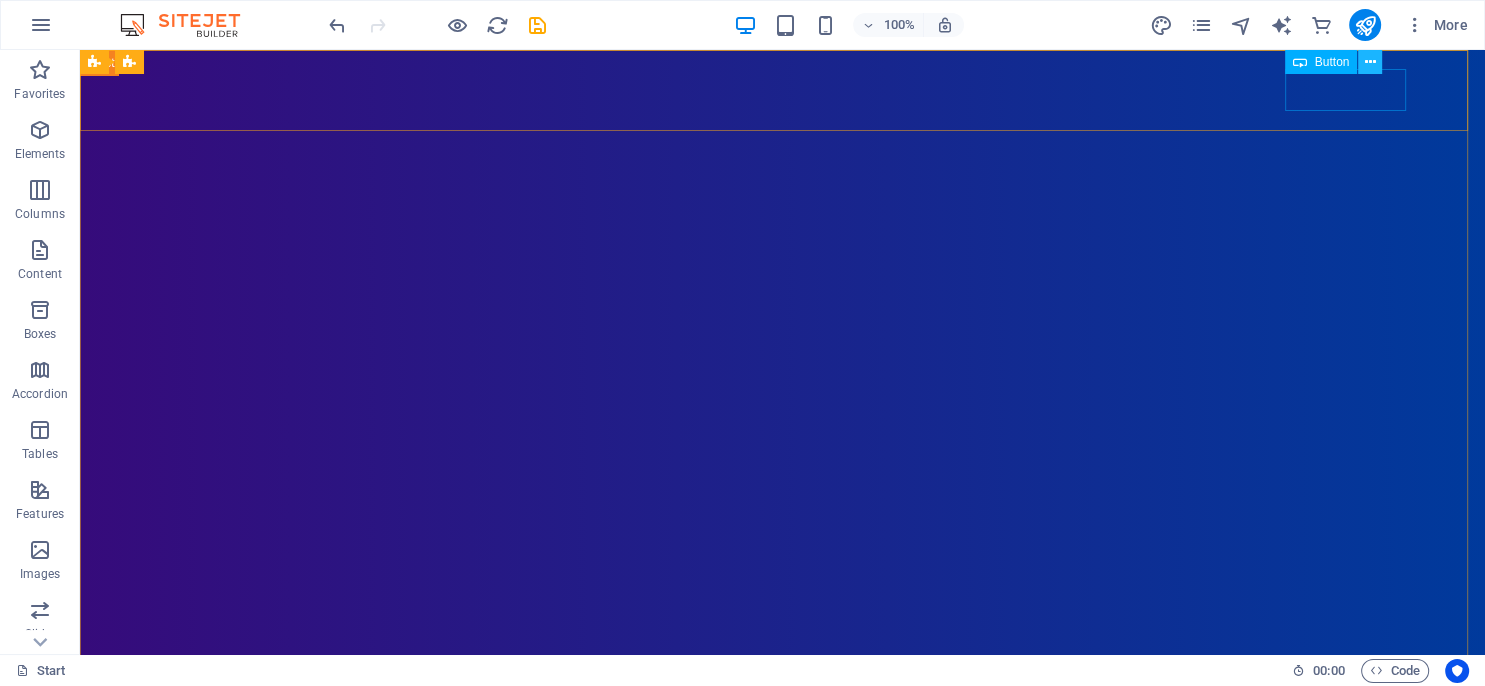 click at bounding box center (1370, 62) 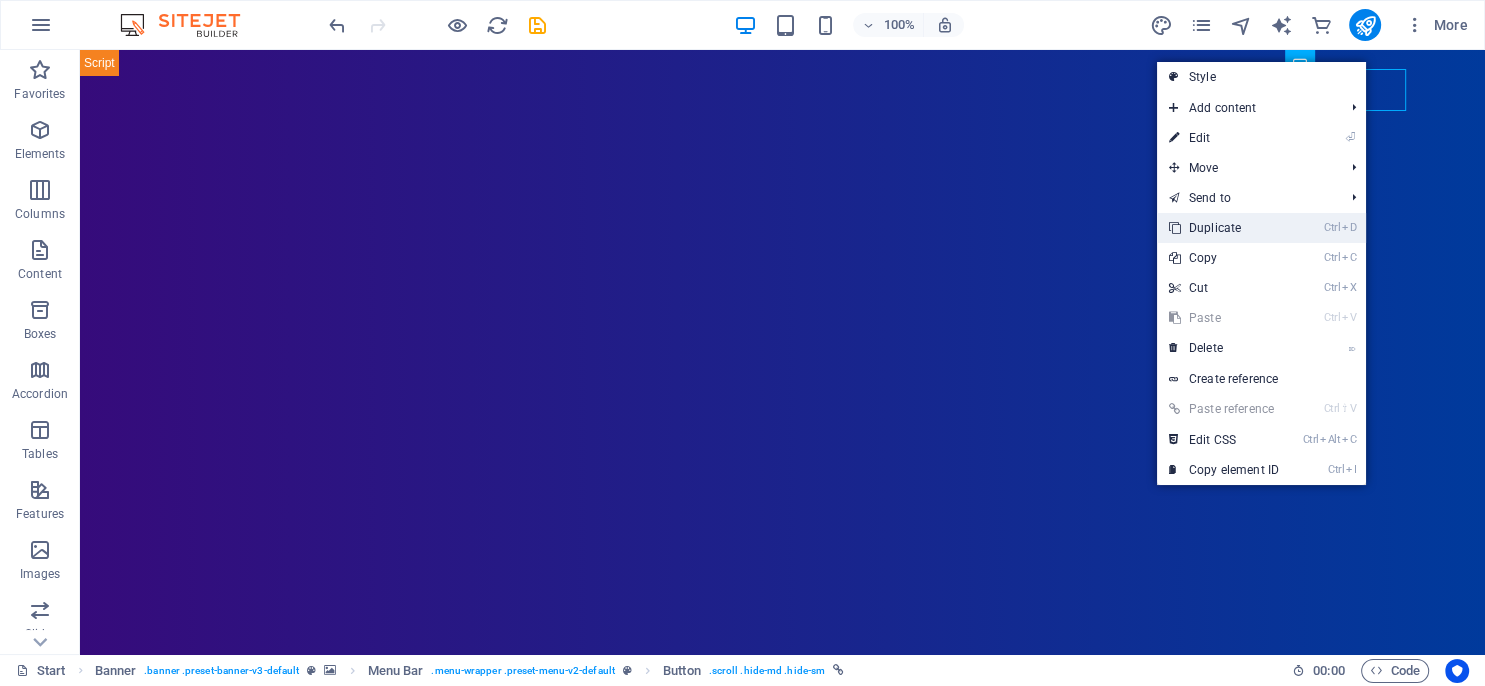 click on "Ctrl D  Duplicate" at bounding box center [1224, 228] 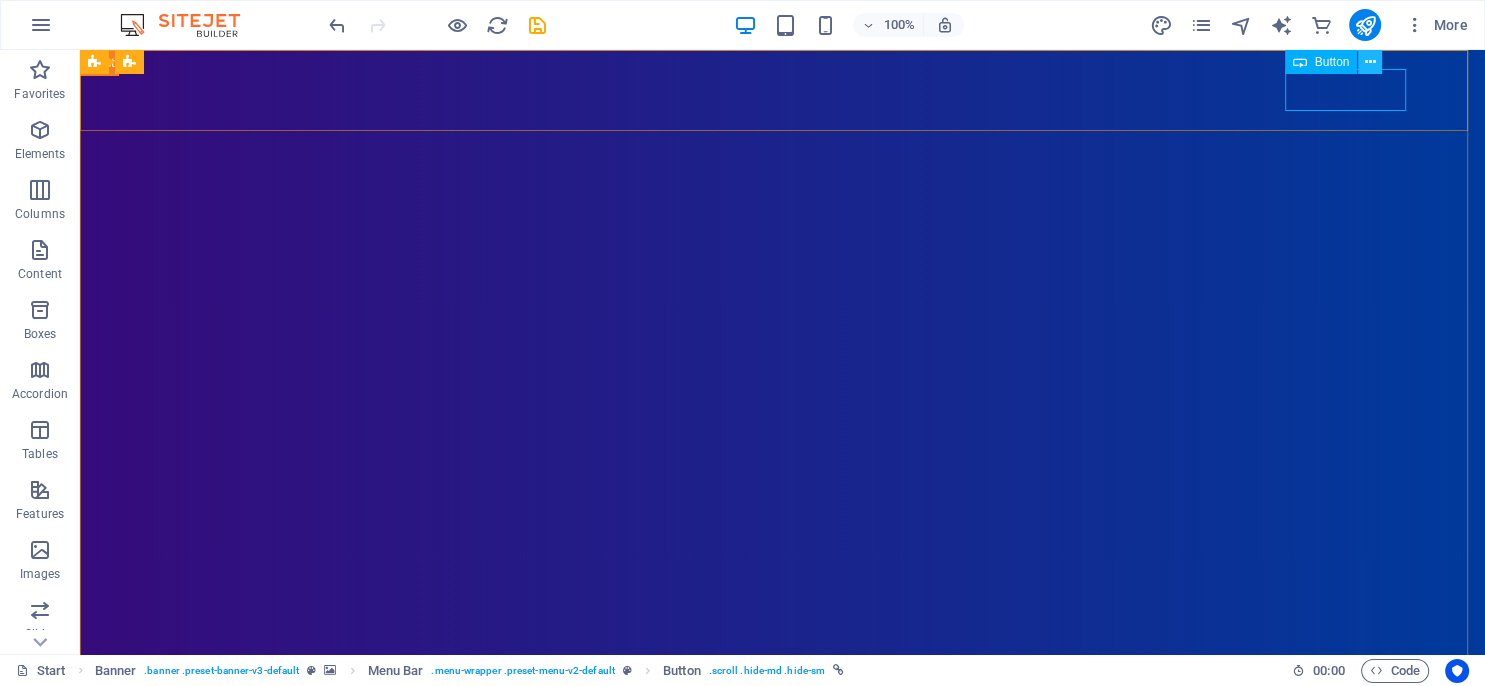 click at bounding box center [1370, 62] 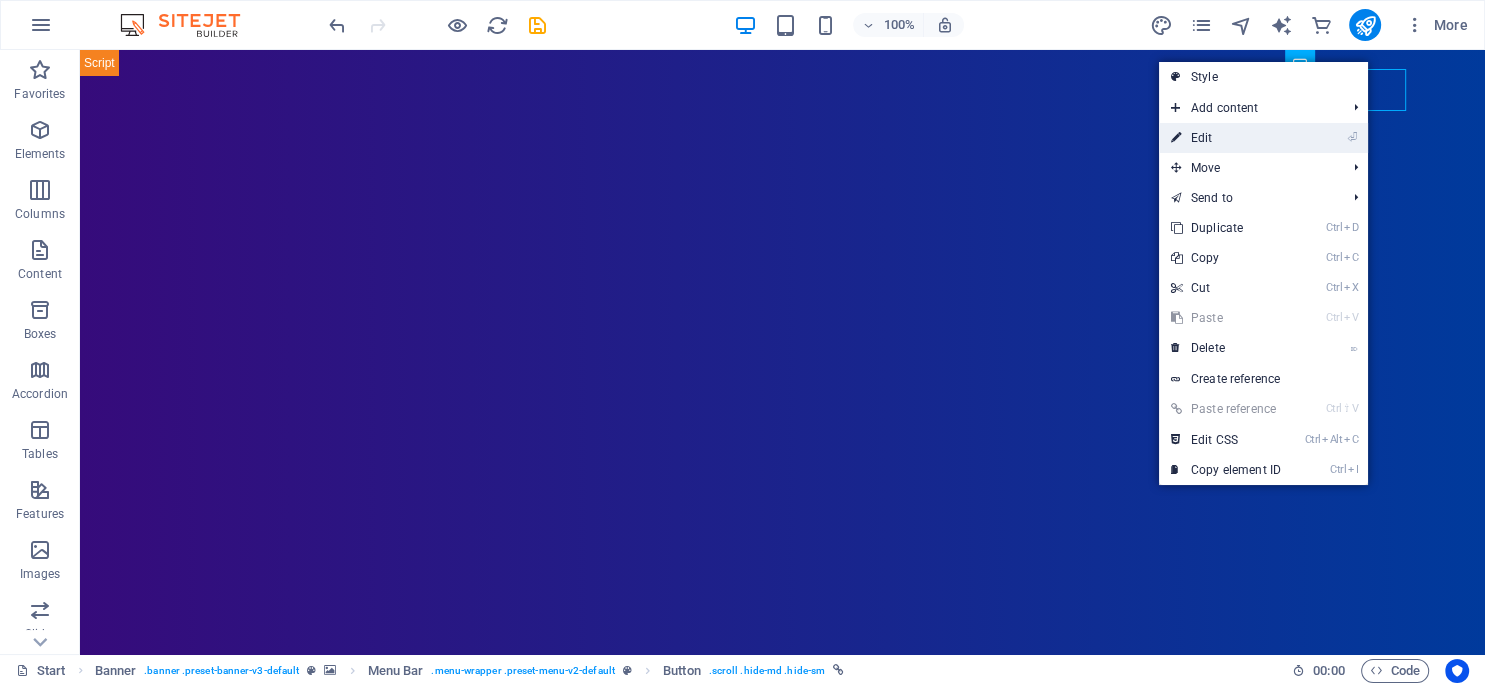 click on "⏎  Edit" at bounding box center [1226, 138] 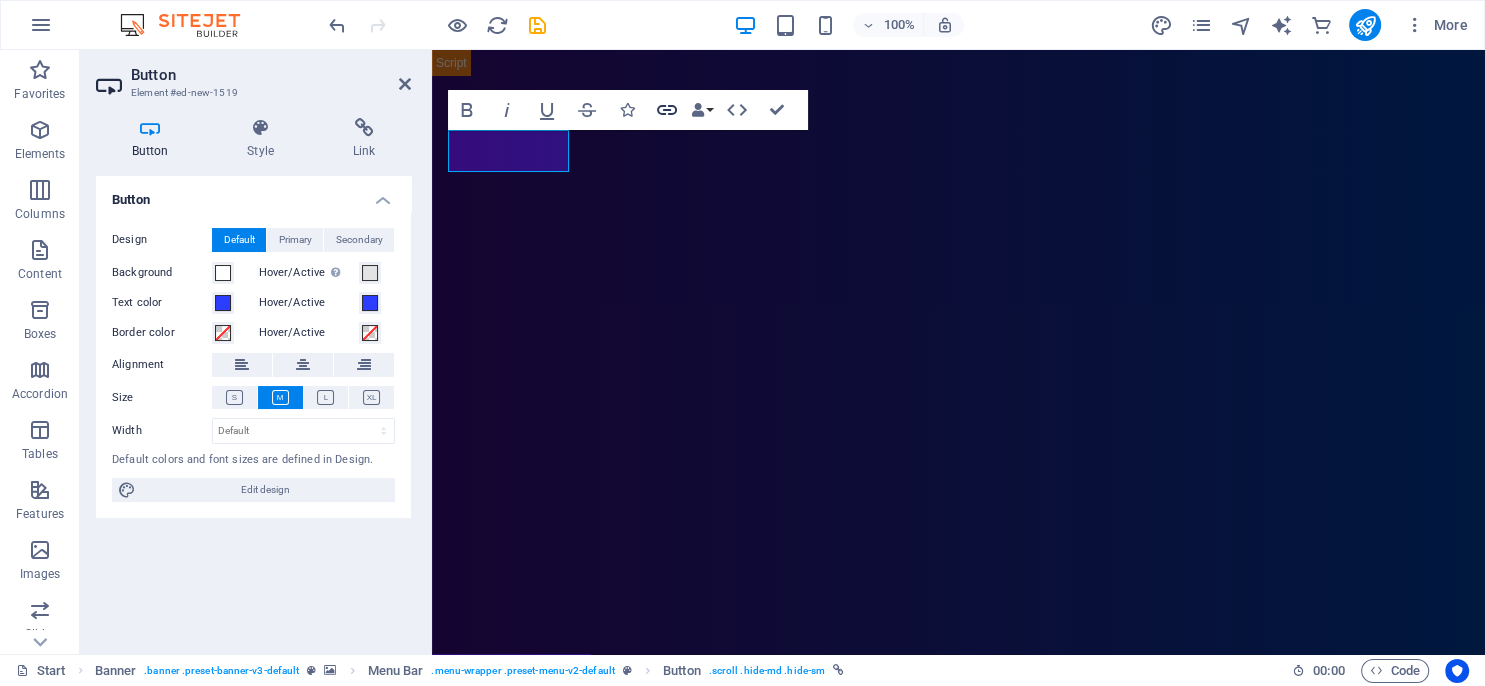 click 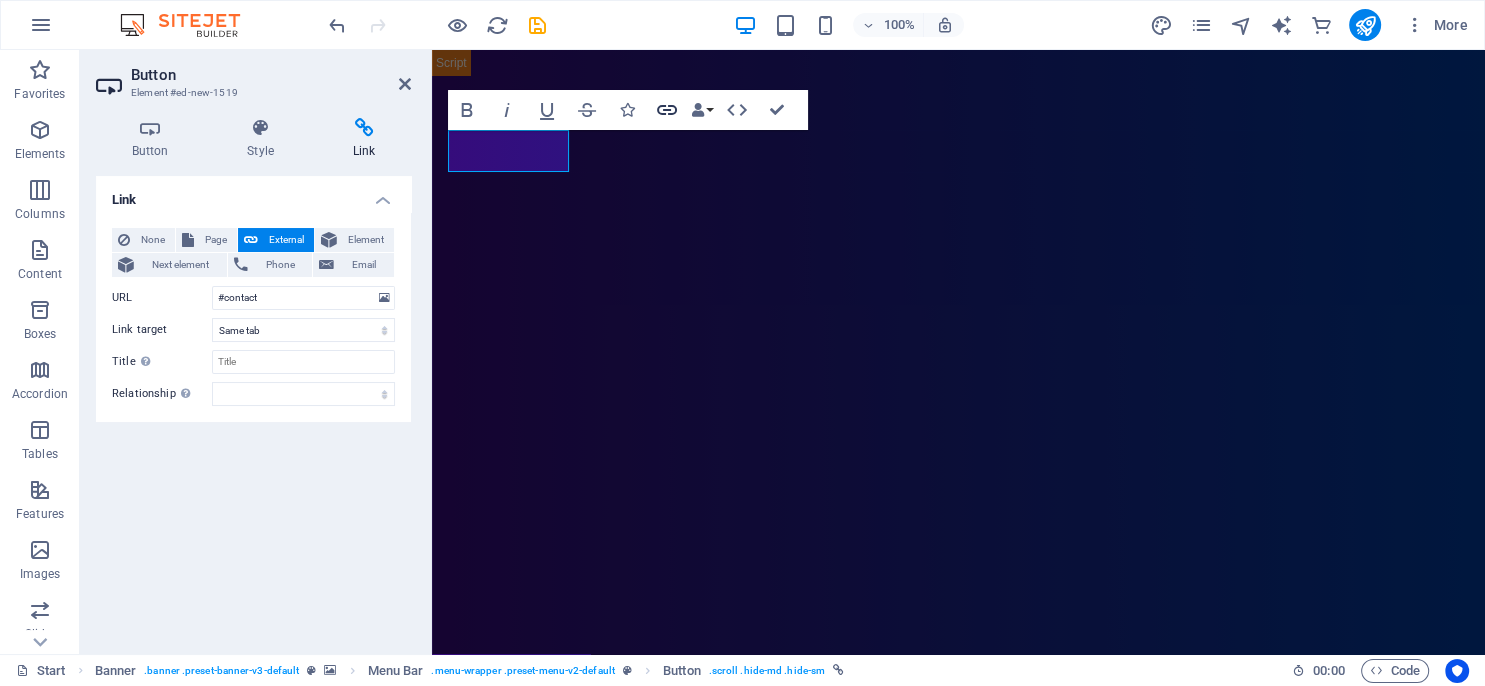 click 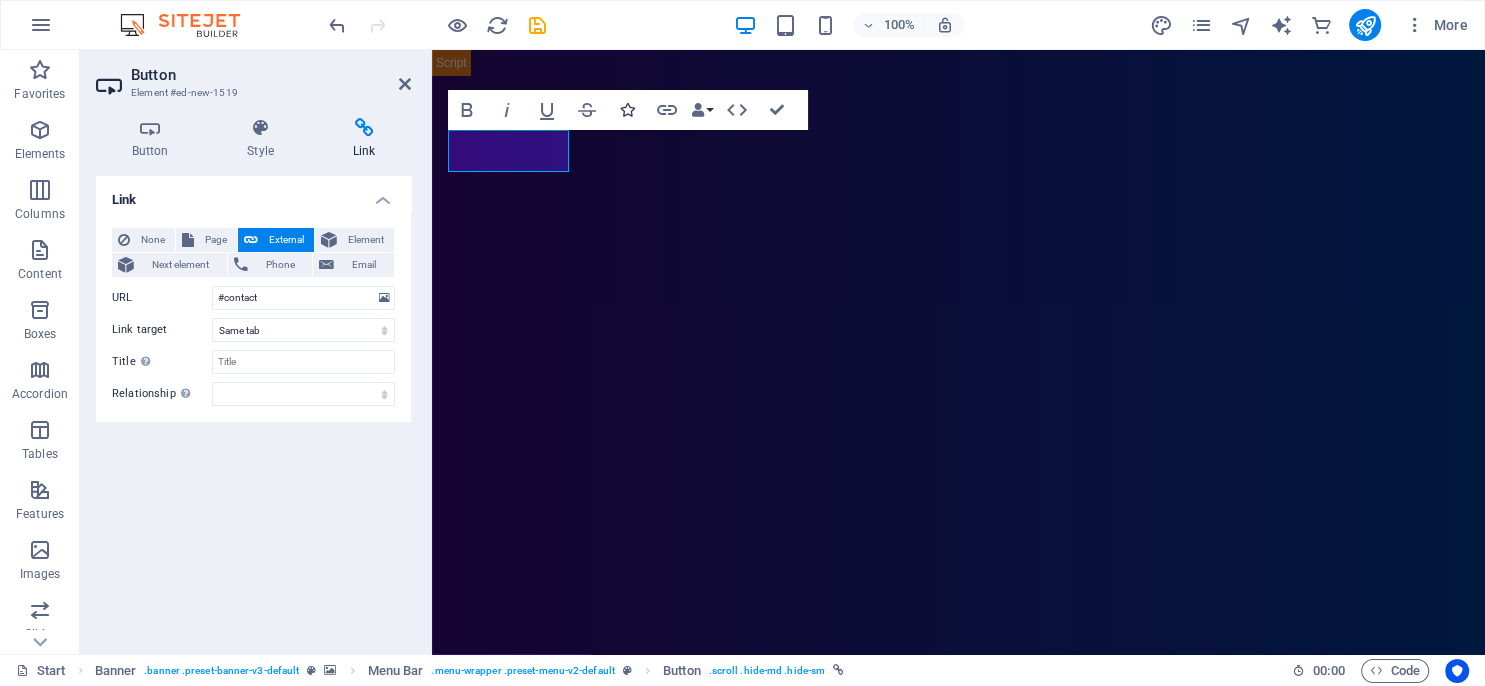click on "Icons" at bounding box center (627, 110) 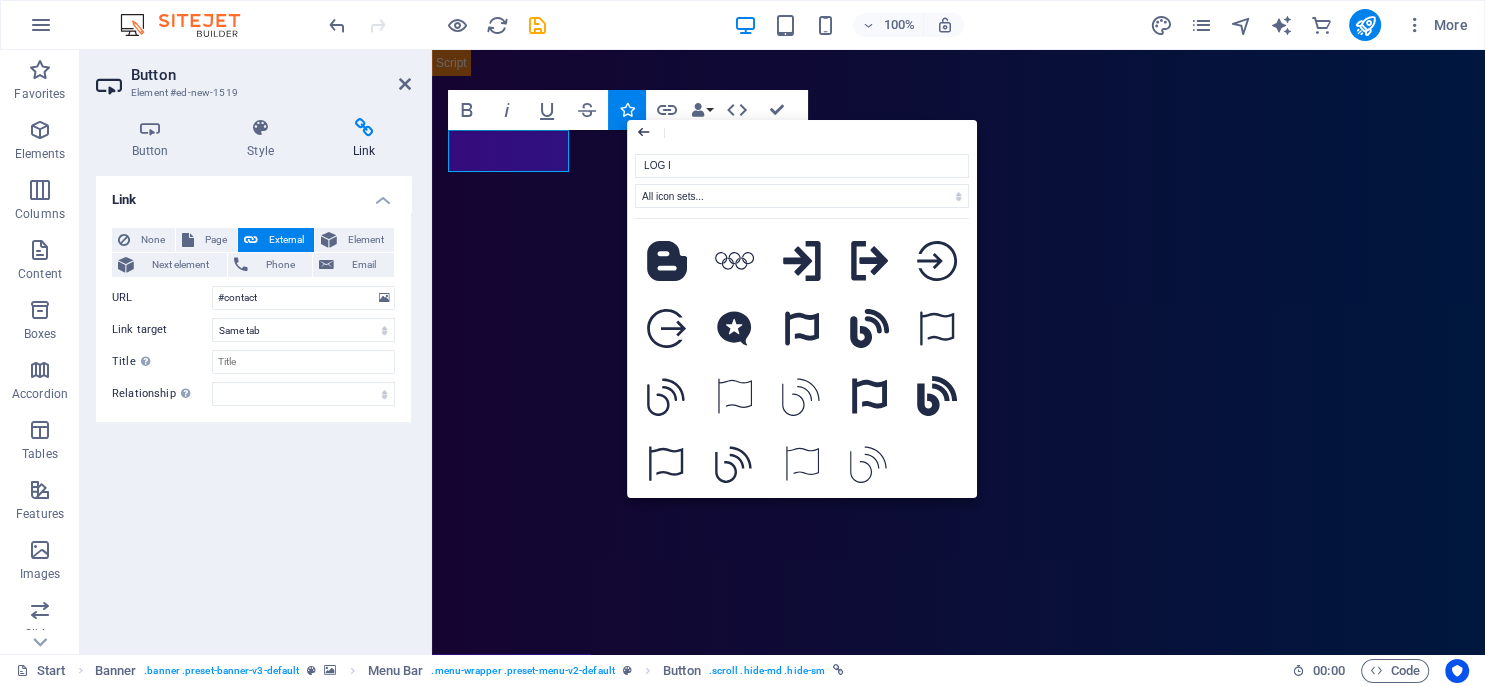 type on "LOG IN" 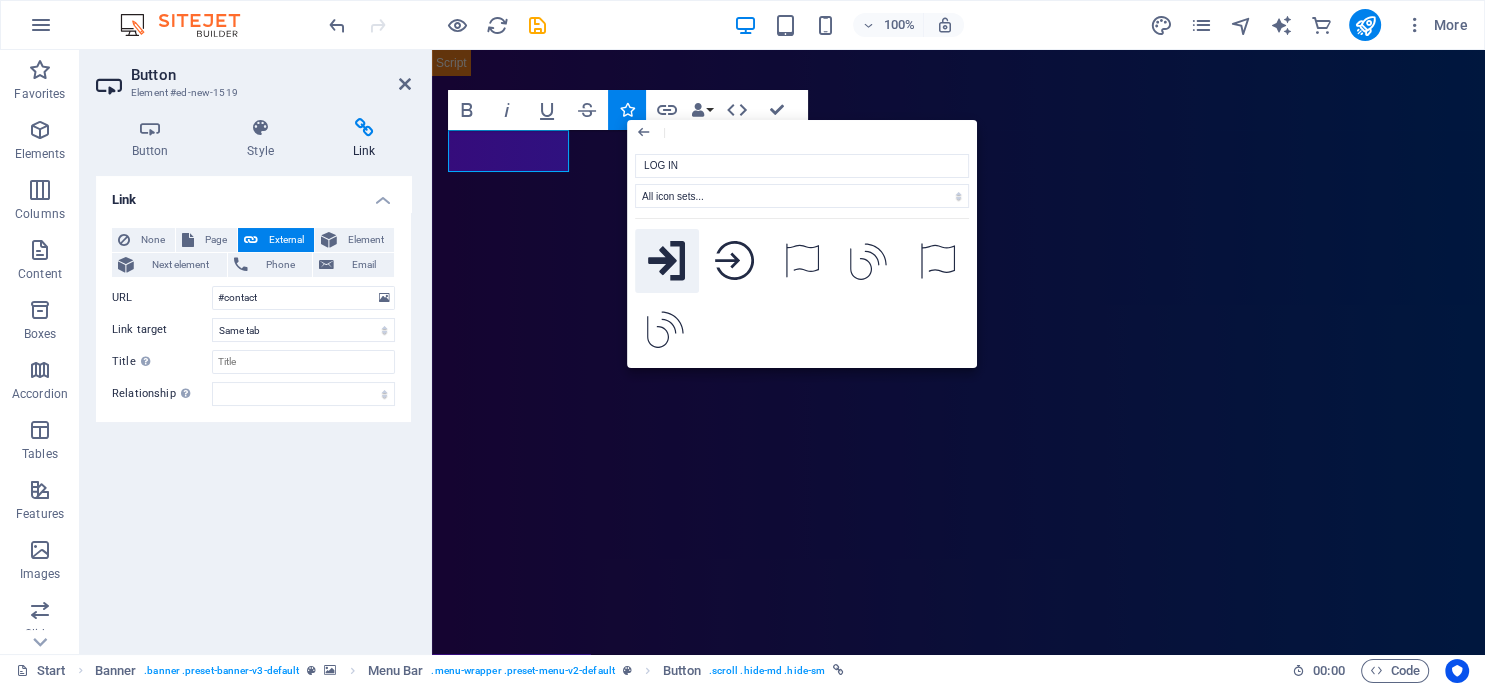 click 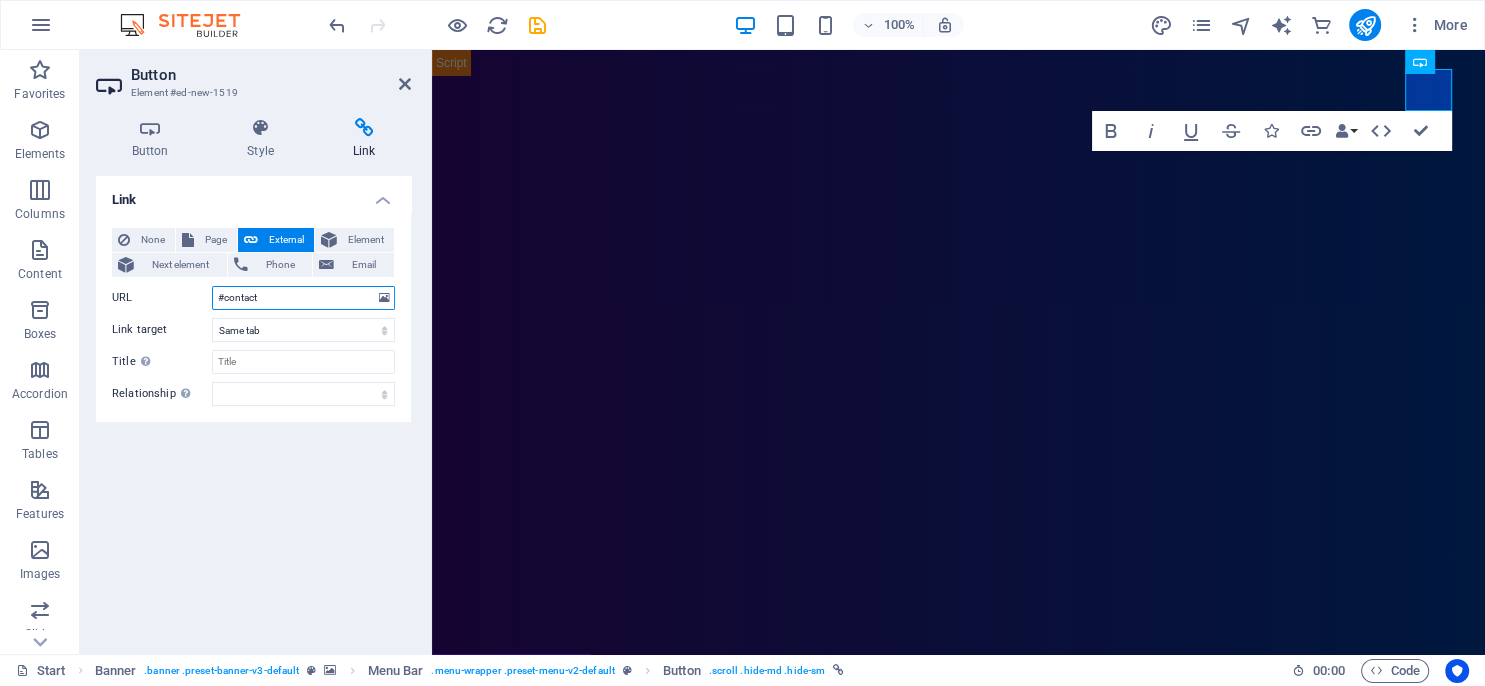 click on "#contact" at bounding box center [303, 298] 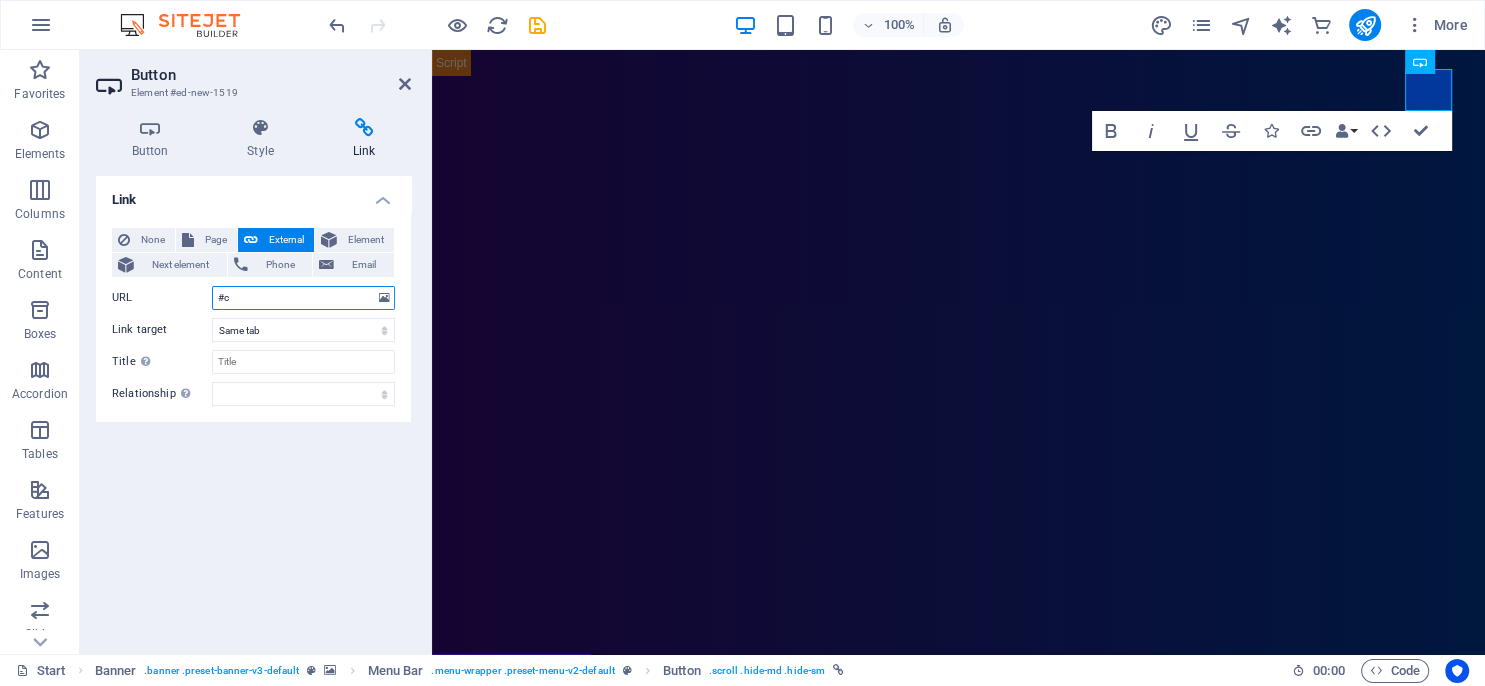 type on "#" 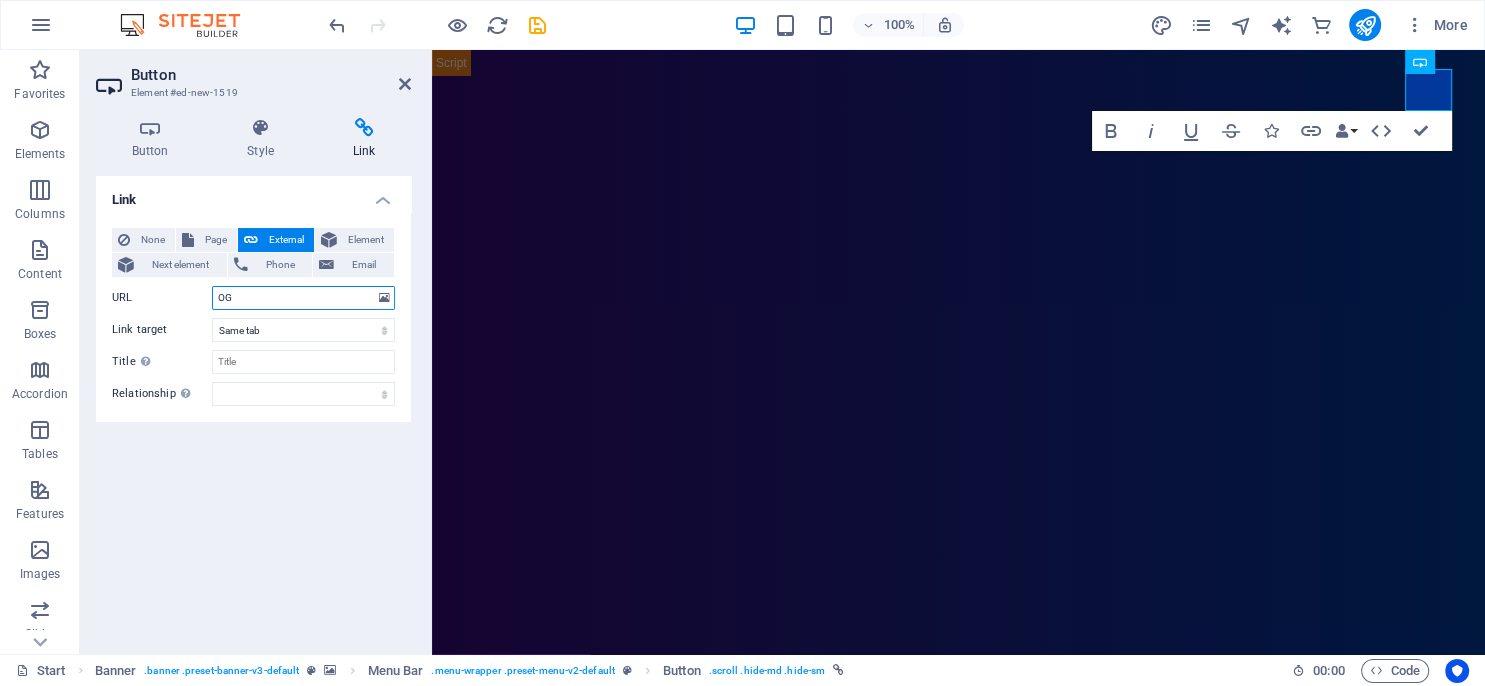 type on "O" 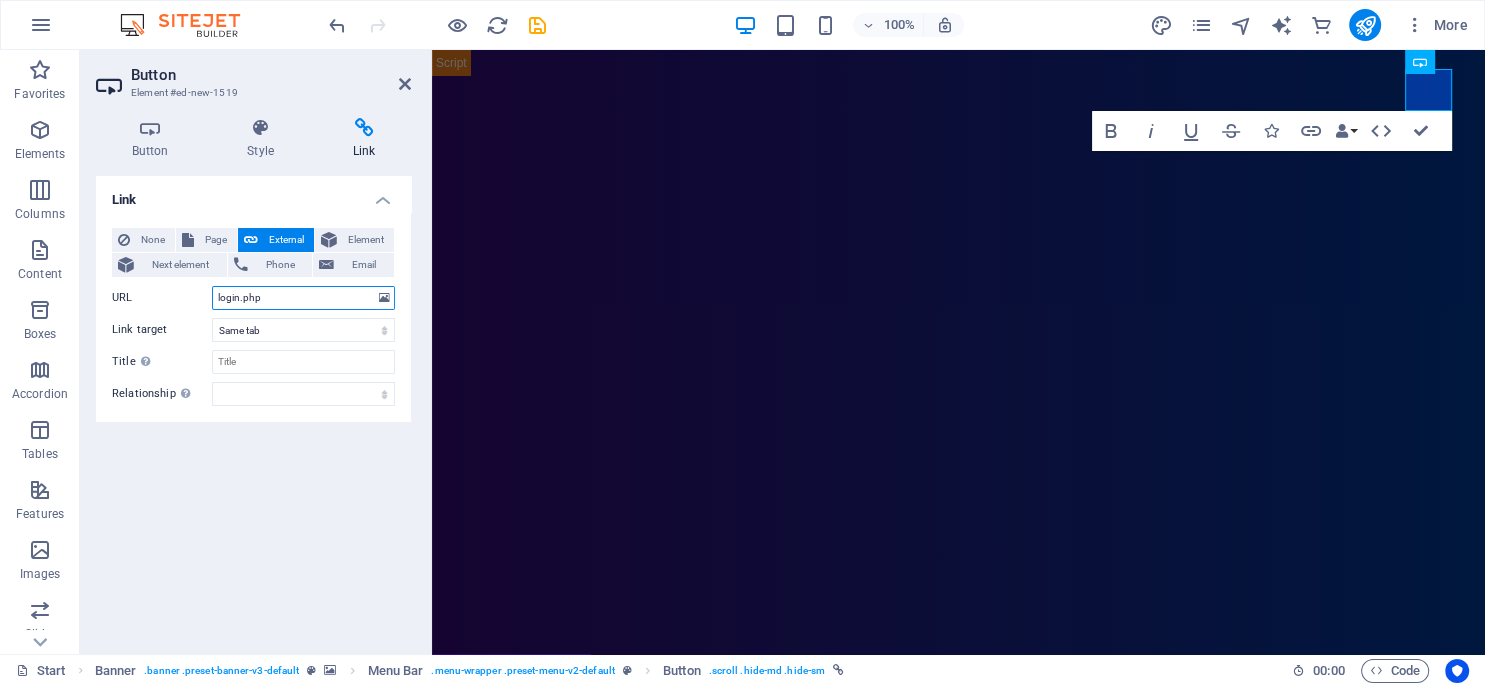 type on "login.php" 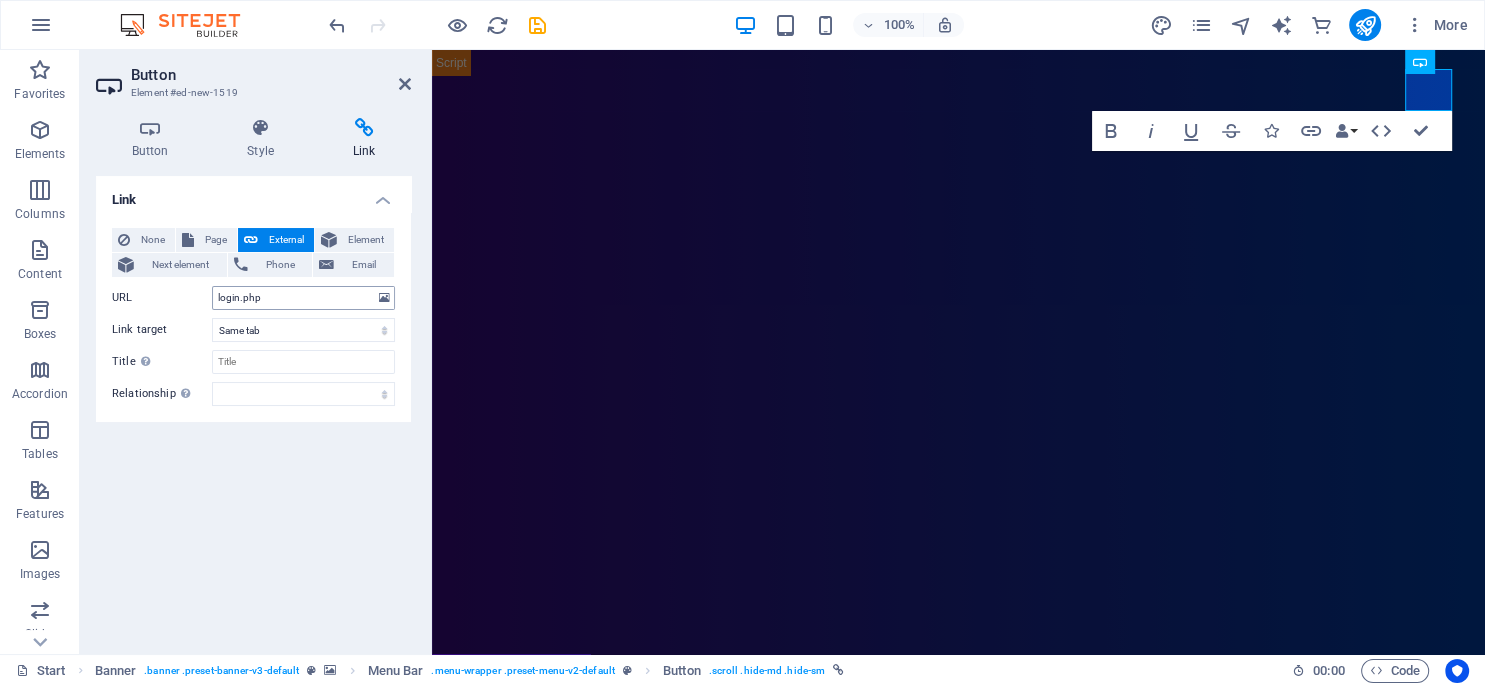 type 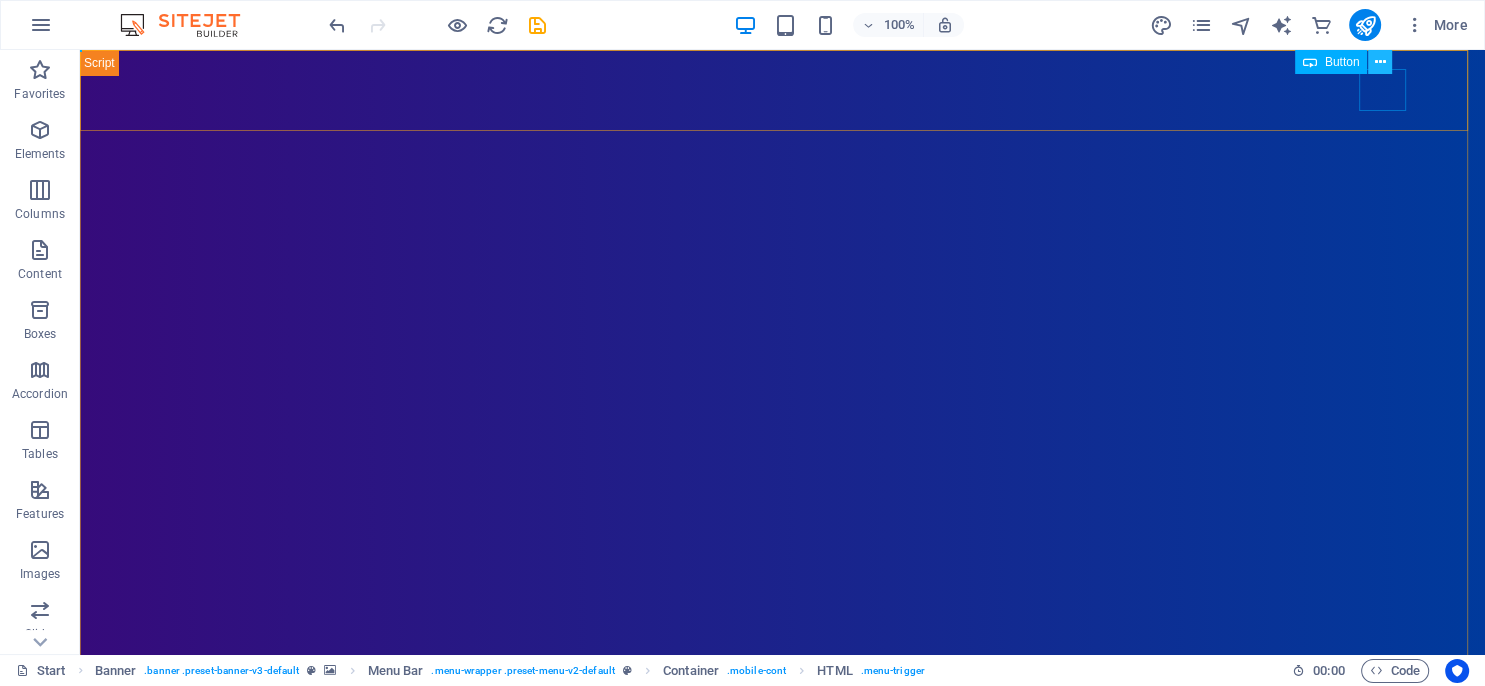 click at bounding box center (1380, 62) 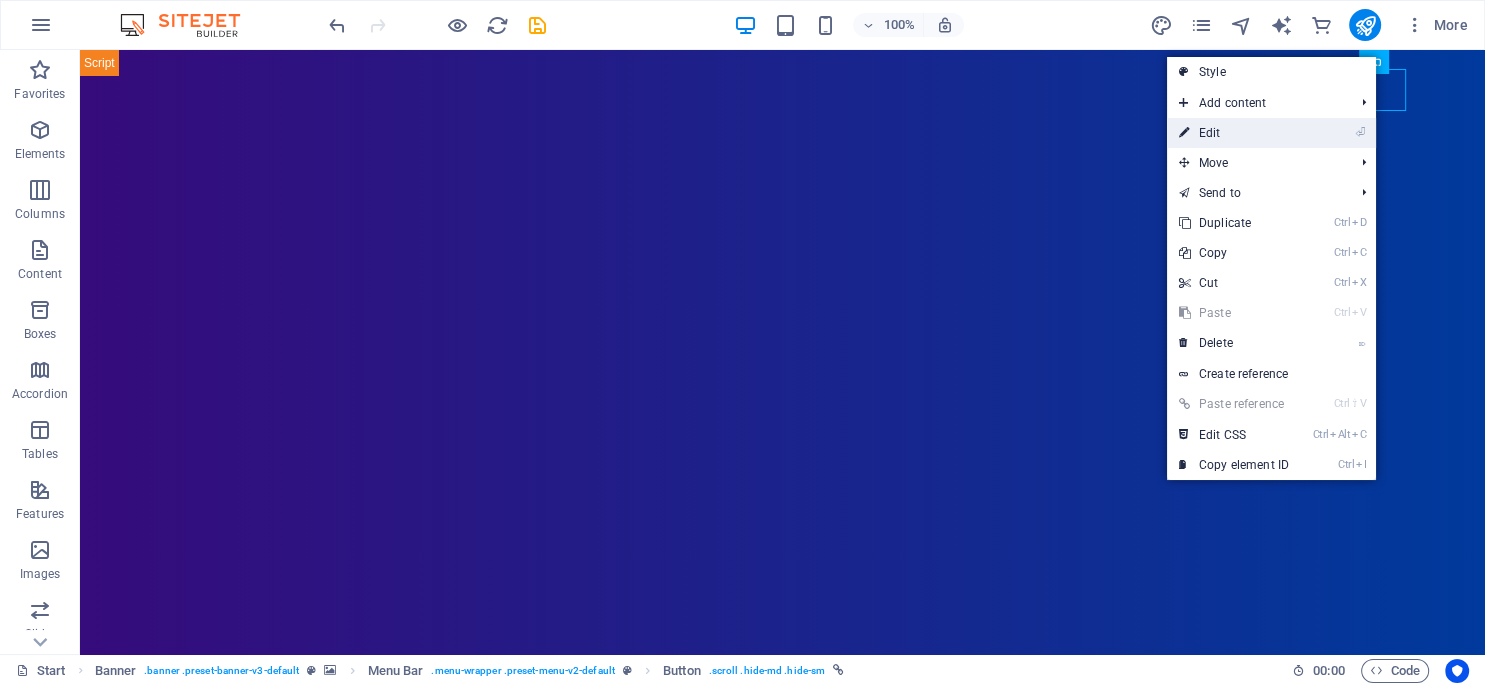 click on "⏎  Edit" at bounding box center (1234, 133) 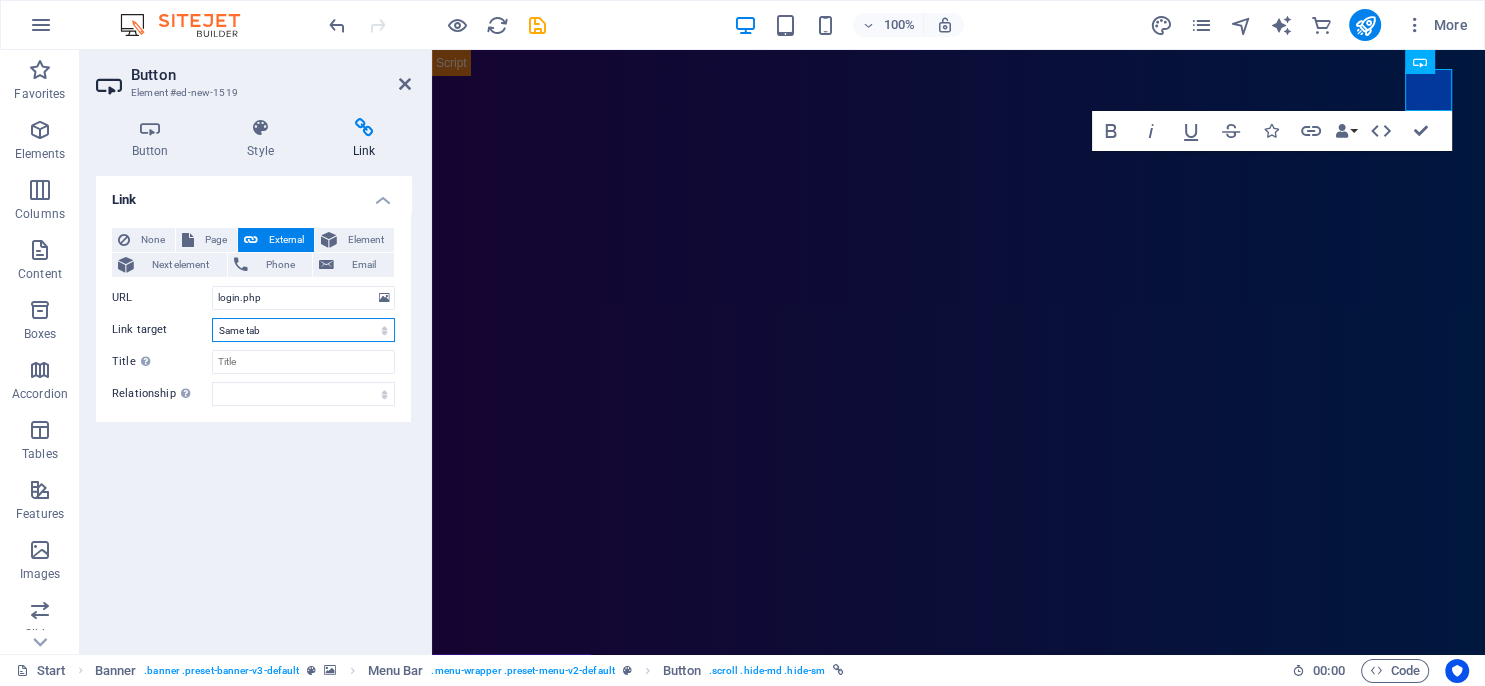 click on "New tab Same tab Overlay" at bounding box center (303, 330) 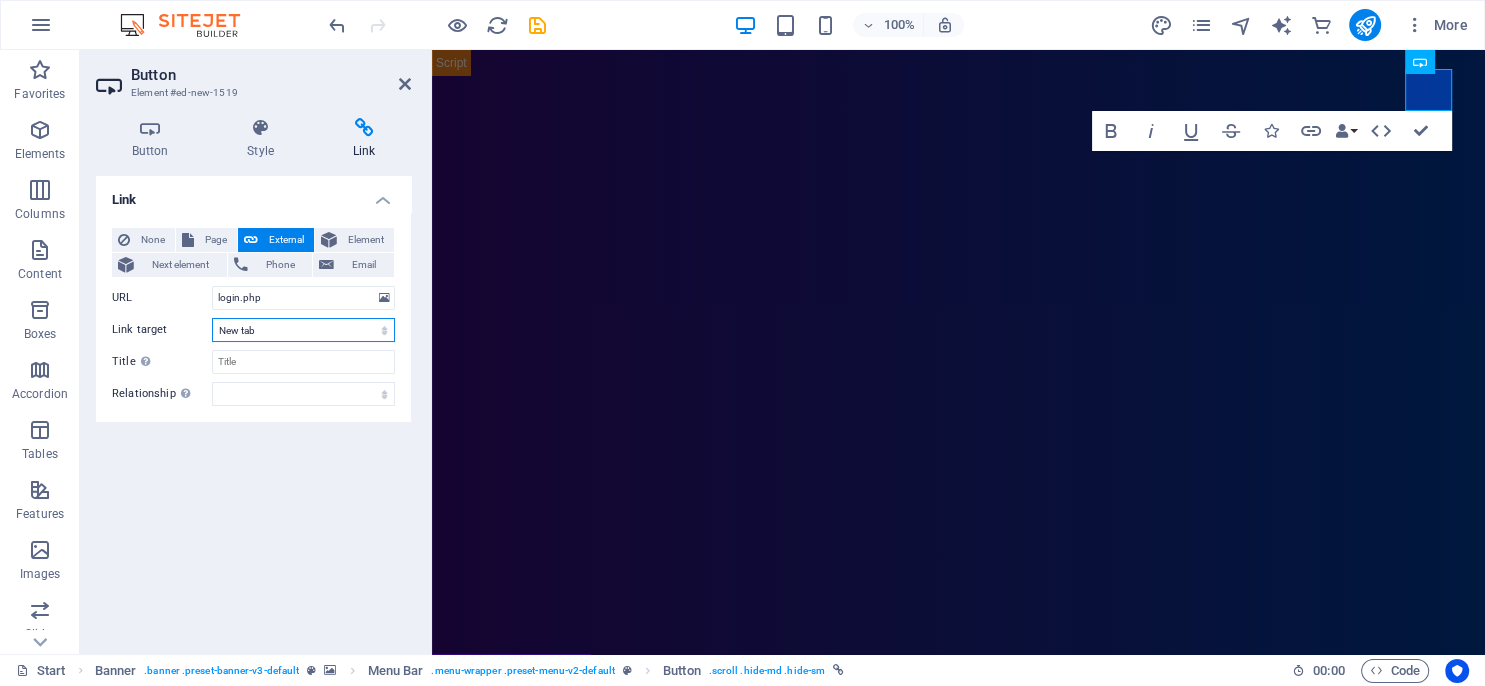 click on "New tab" at bounding box center [0, 0] 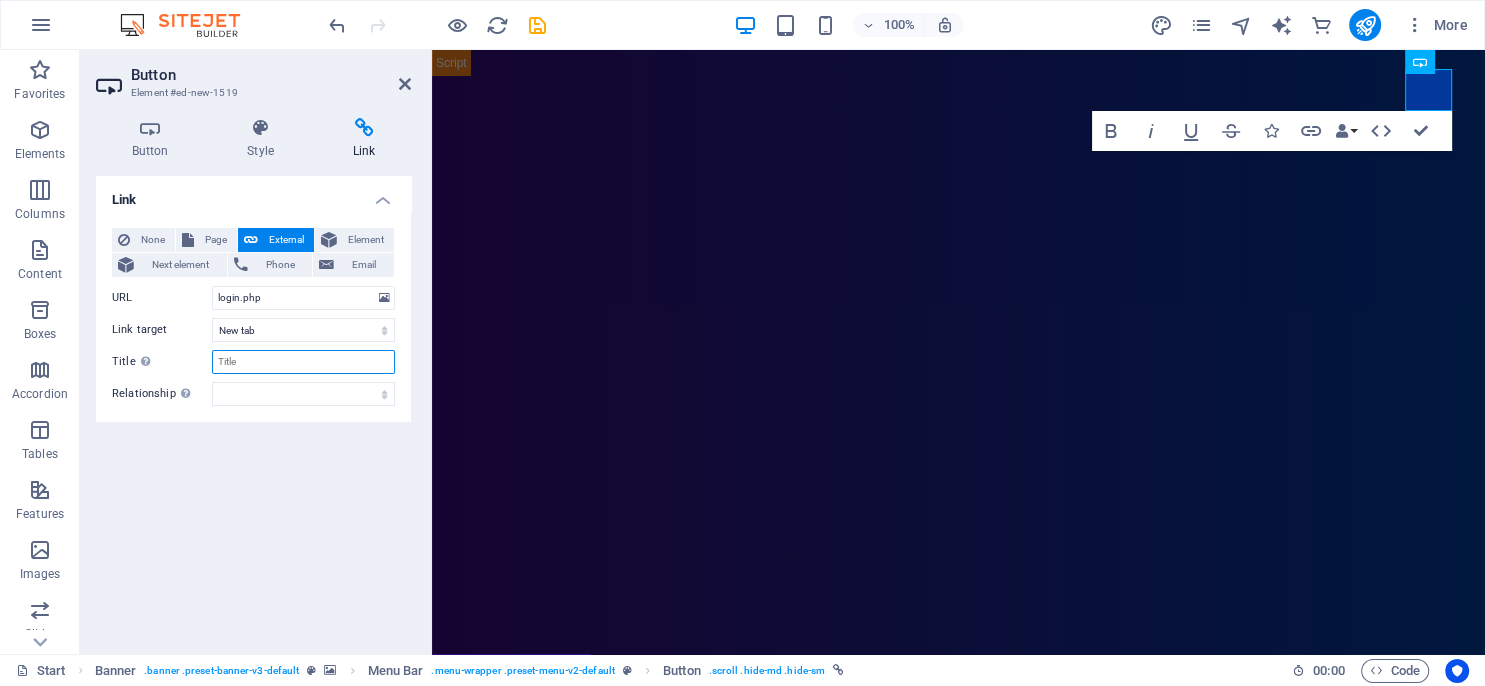 click on "Title Additional link description, should not be the same as the link text. The title is most often shown as a tooltip text when the mouse moves over the element. Leave empty if uncertain." at bounding box center [303, 362] 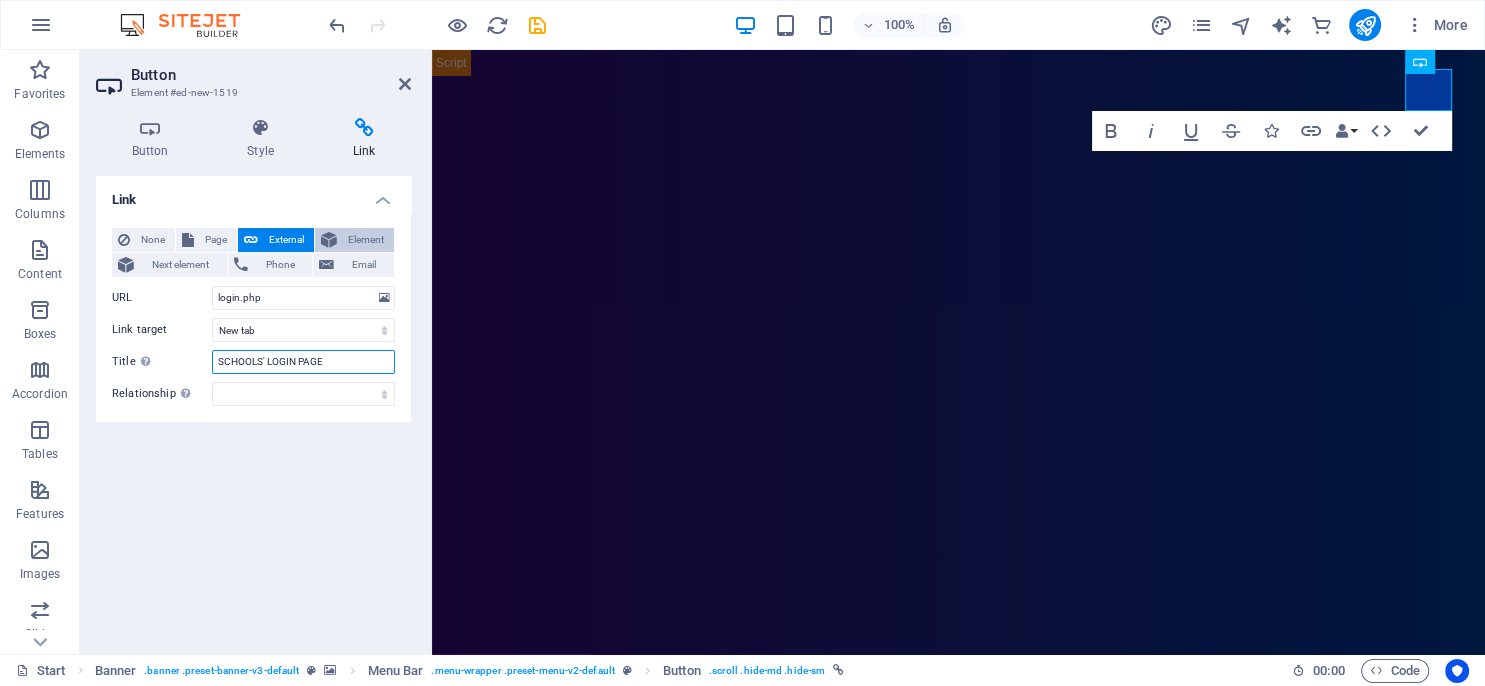 type on "SCHOOLS' LOGIN PAGE" 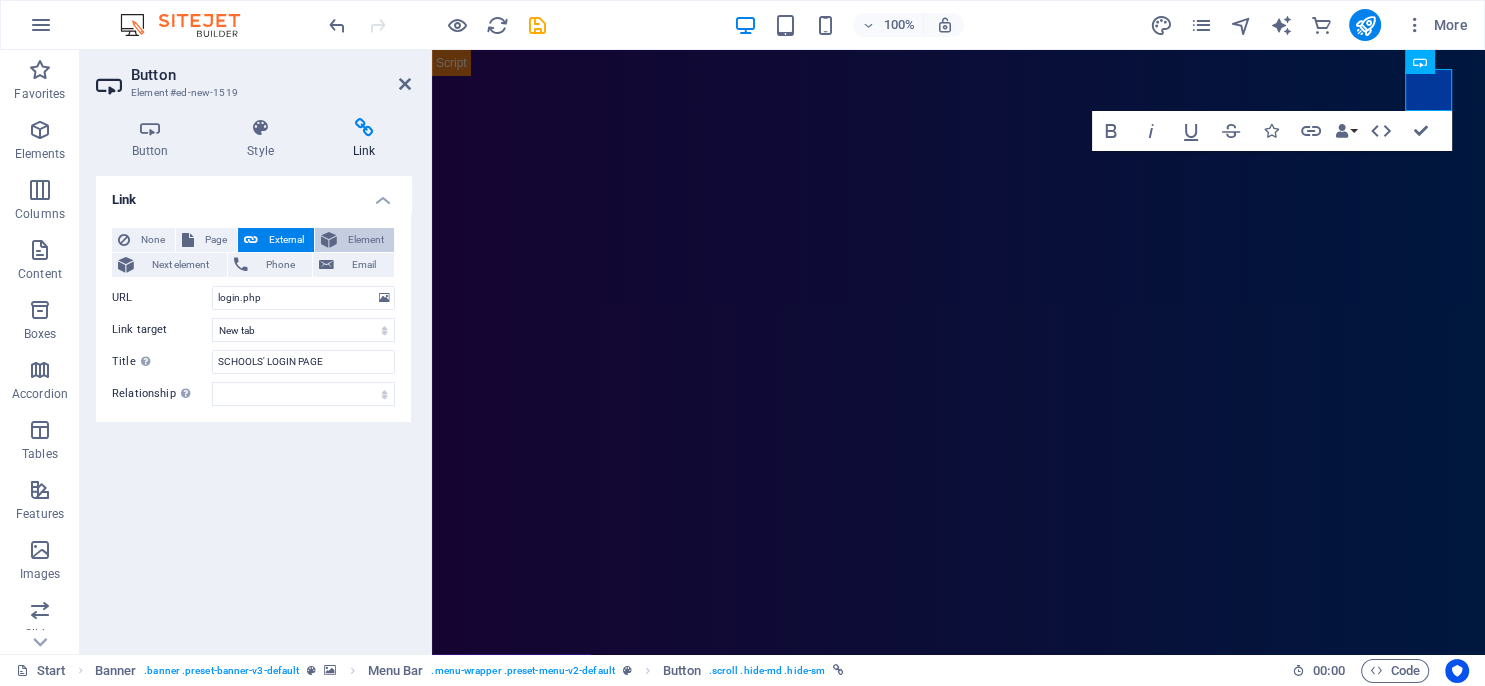 click on "Element" at bounding box center (365, 240) 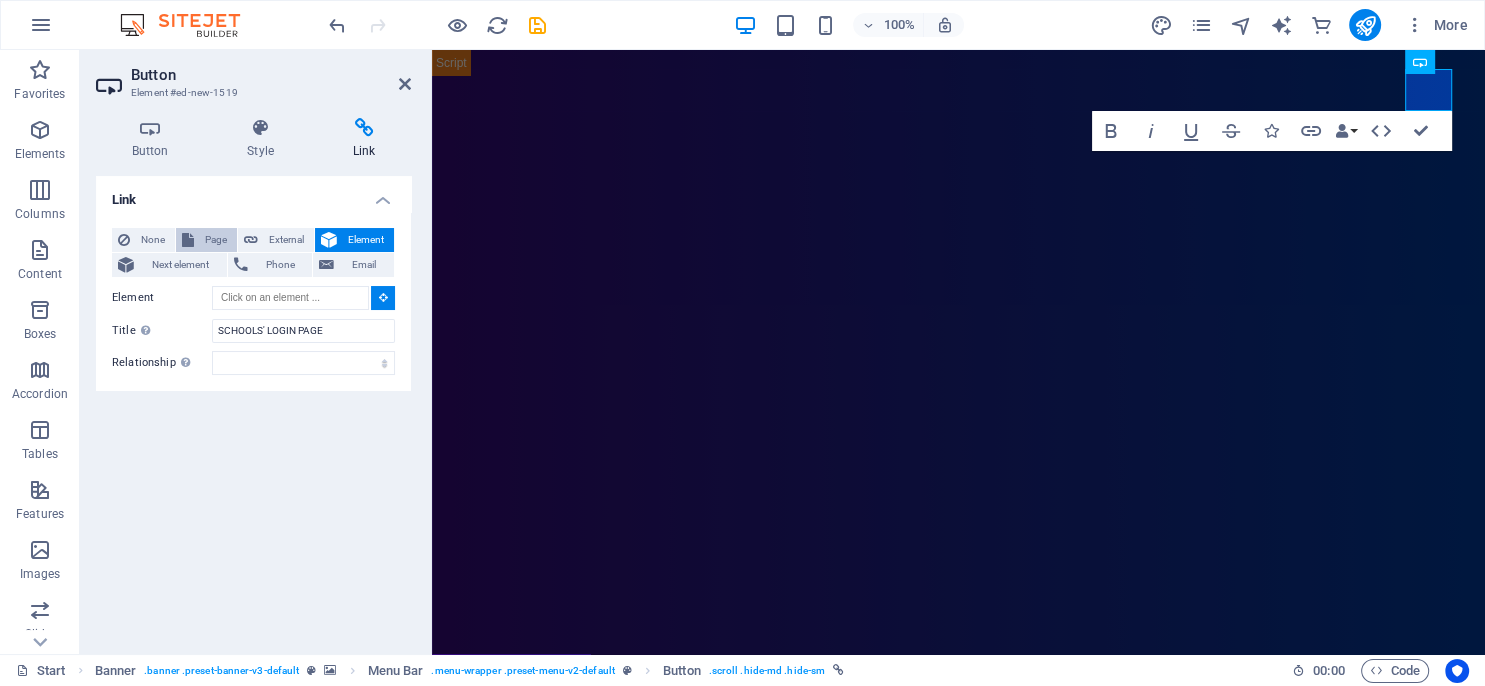 click on "Page" at bounding box center [215, 240] 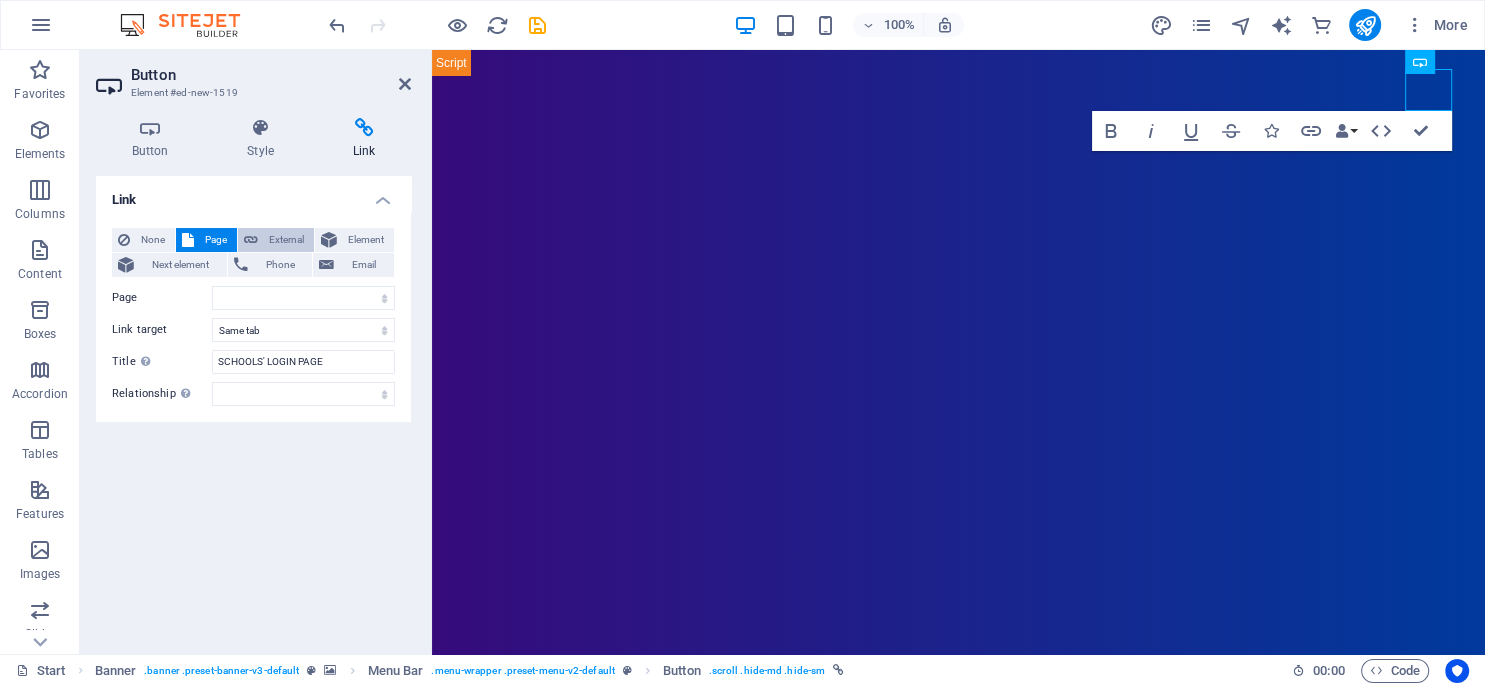 click on "External" at bounding box center (286, 240) 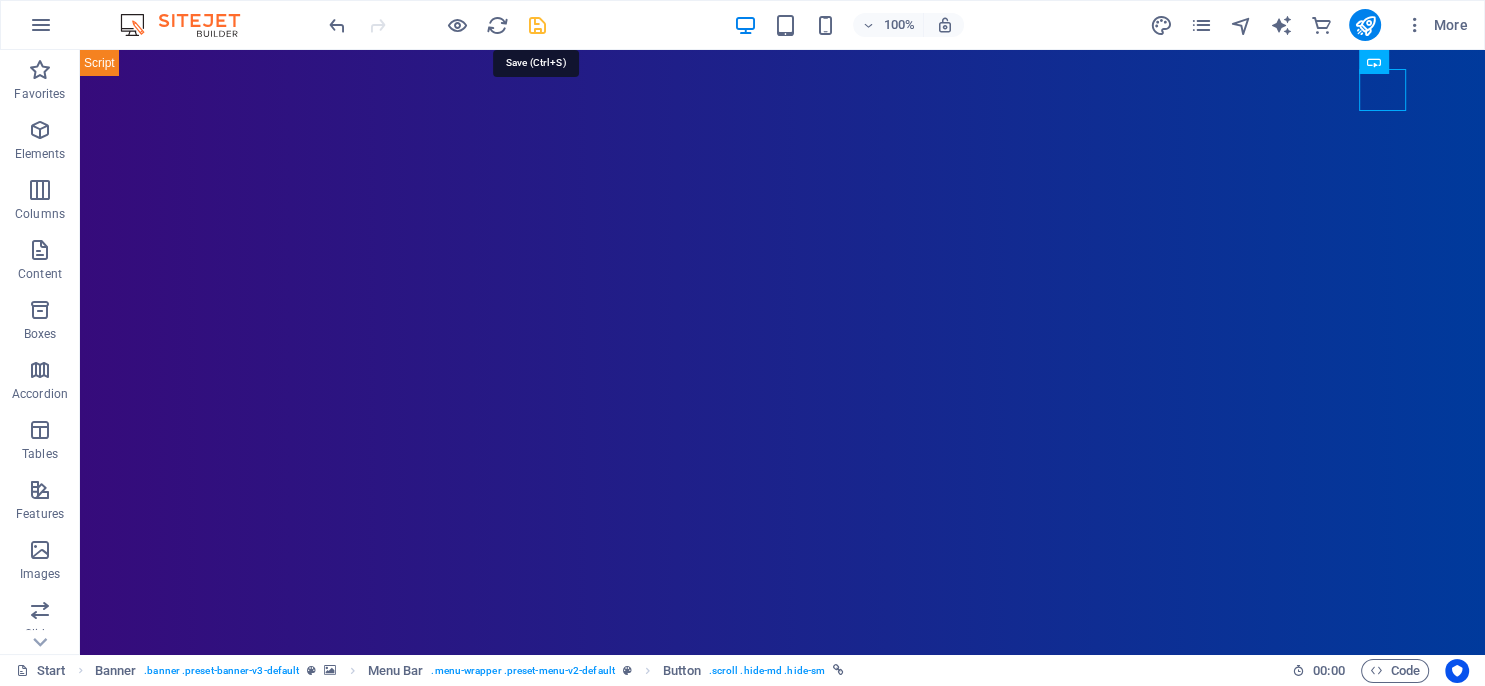 click at bounding box center (537, 25) 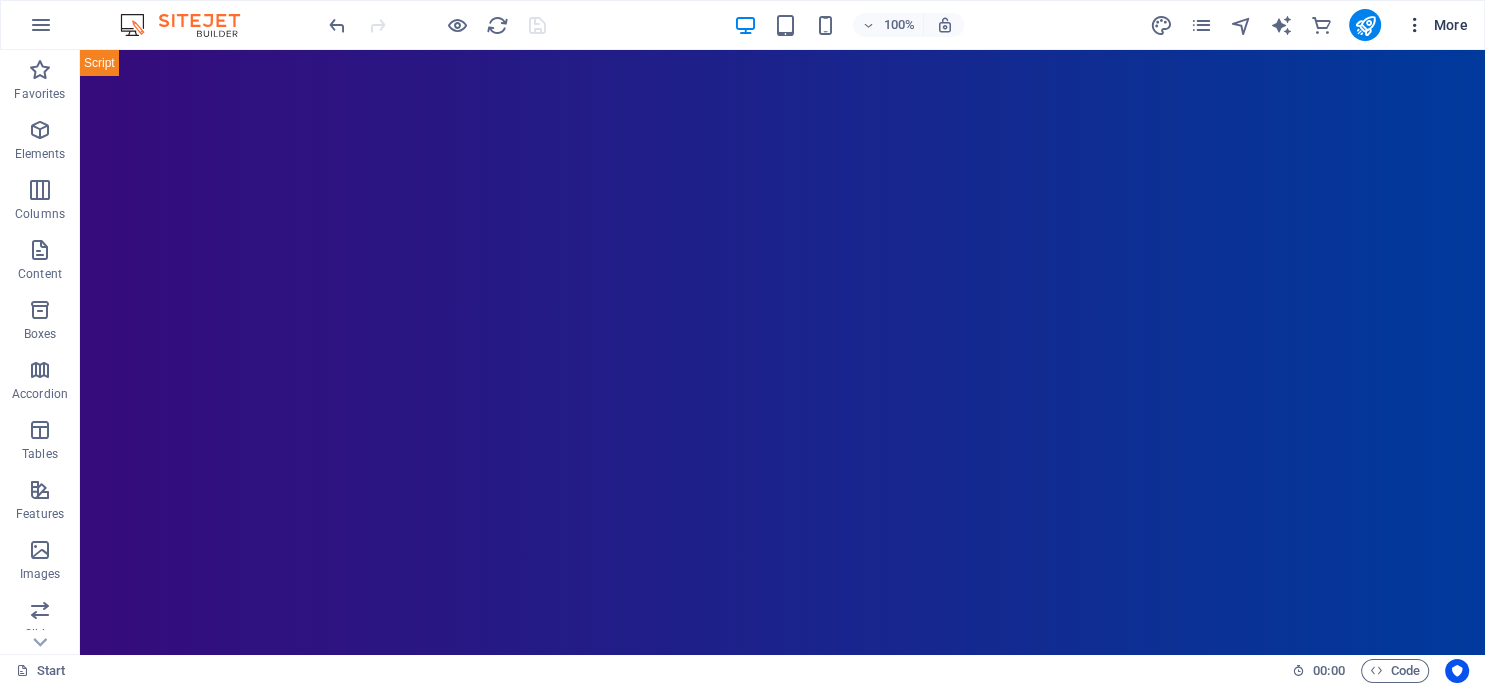 click on "More" at bounding box center (1436, 25) 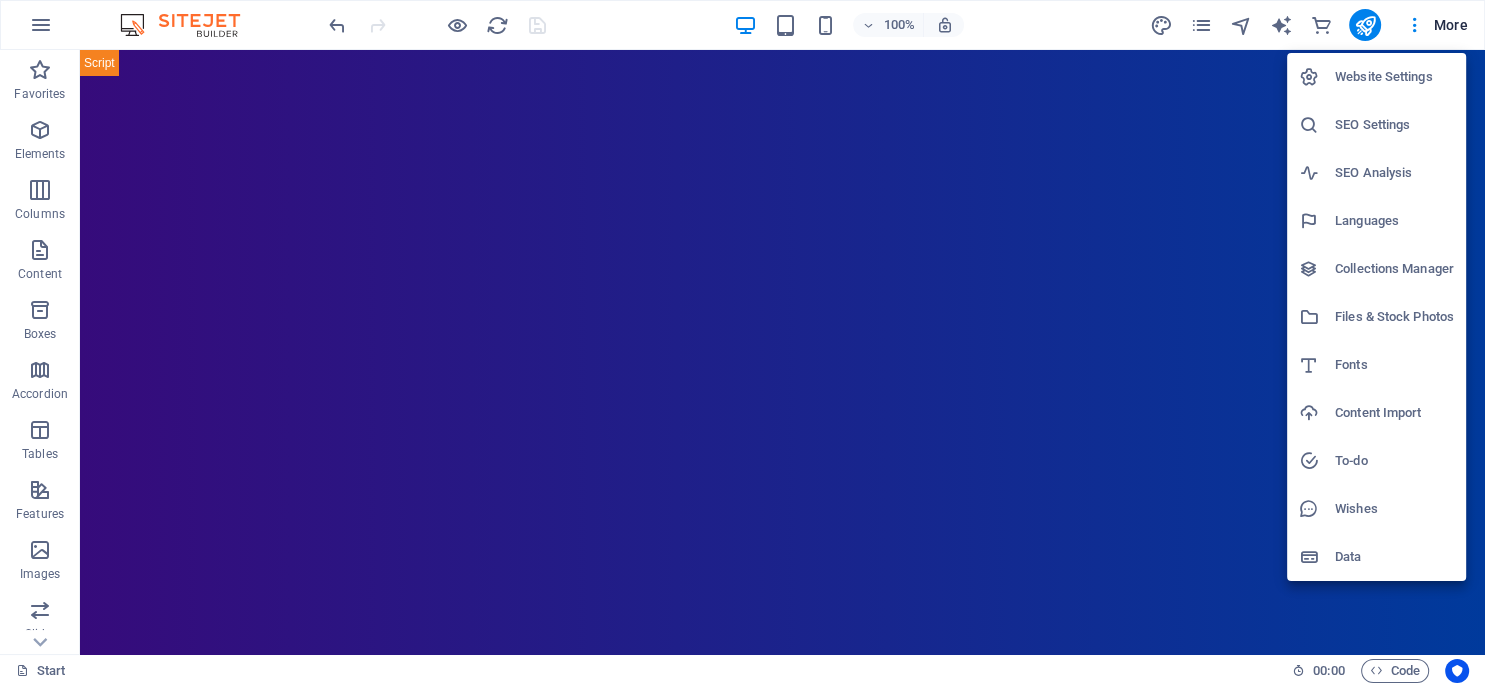 click at bounding box center [742, 343] 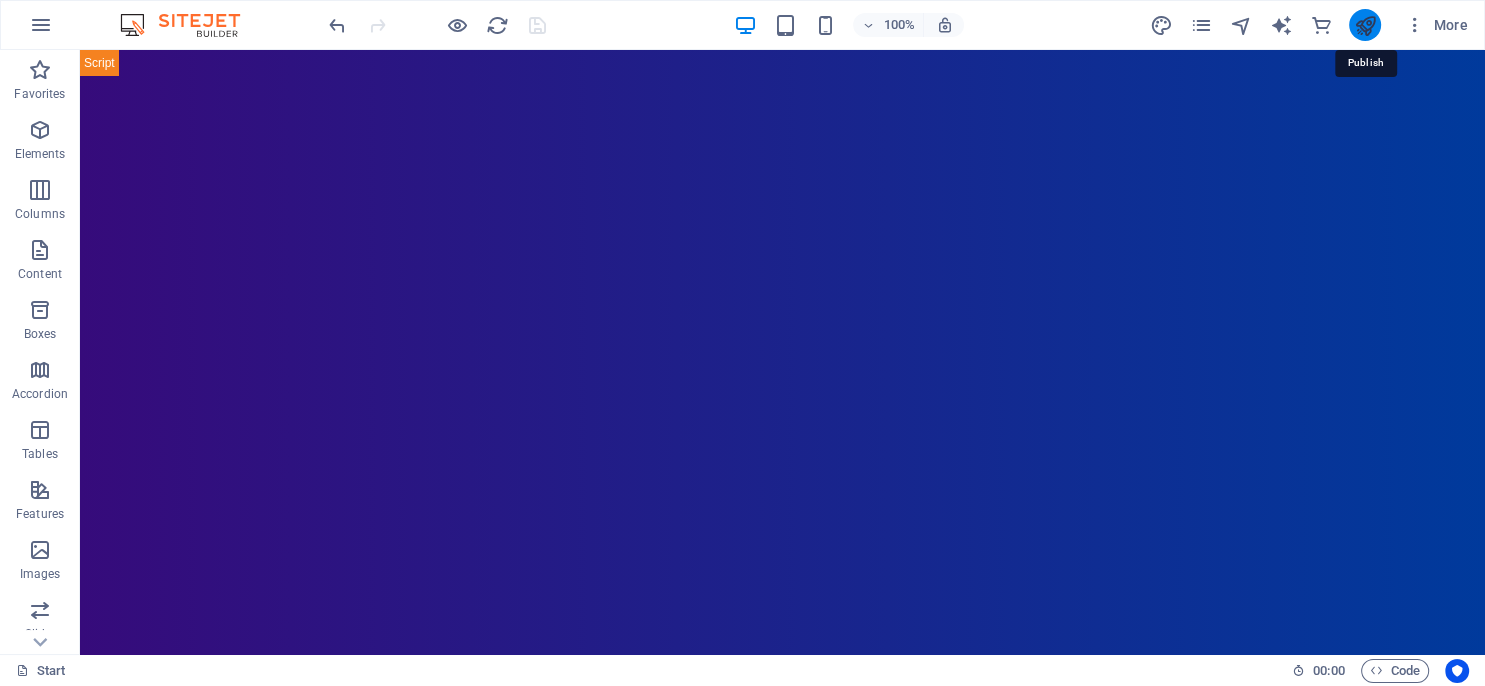 click at bounding box center (1364, 25) 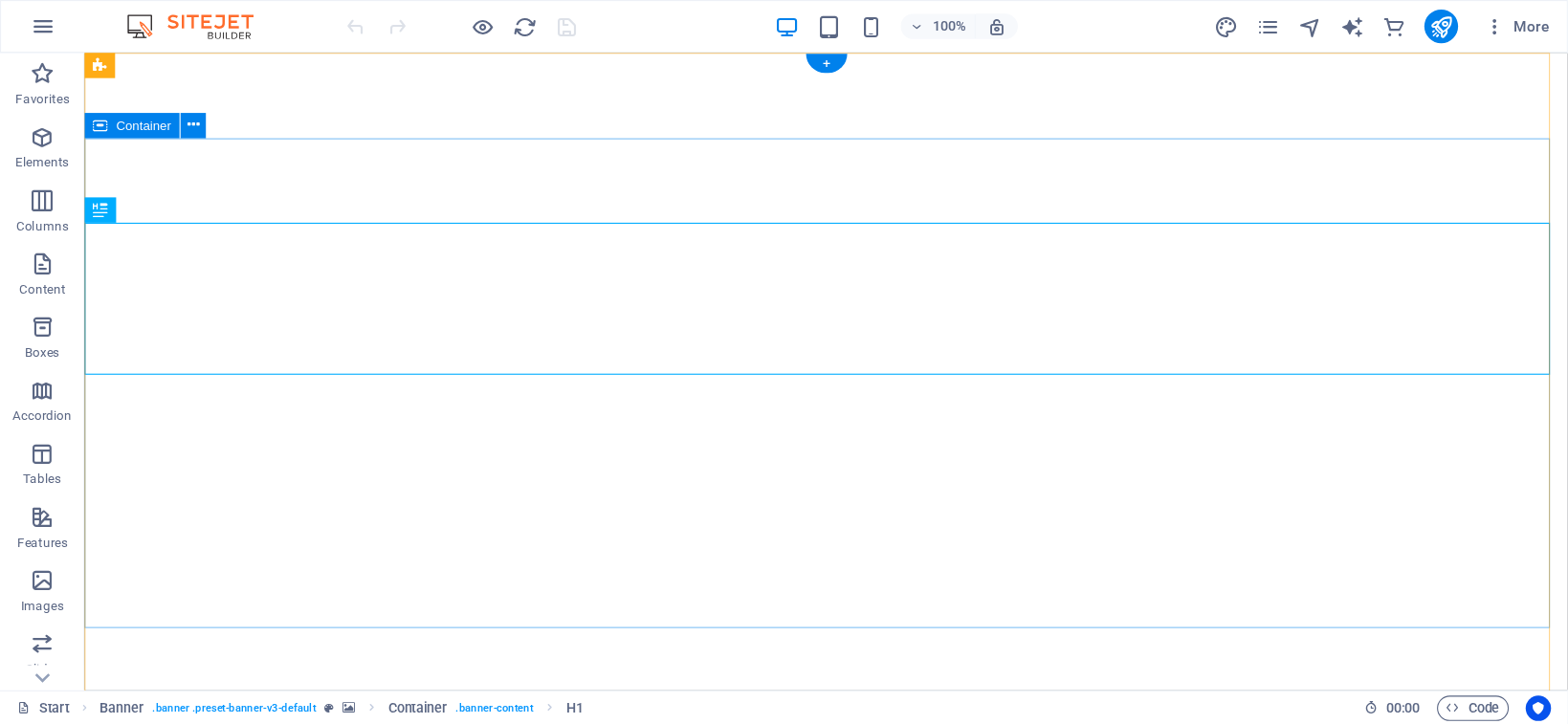scroll, scrollTop: 0, scrollLeft: 0, axis: both 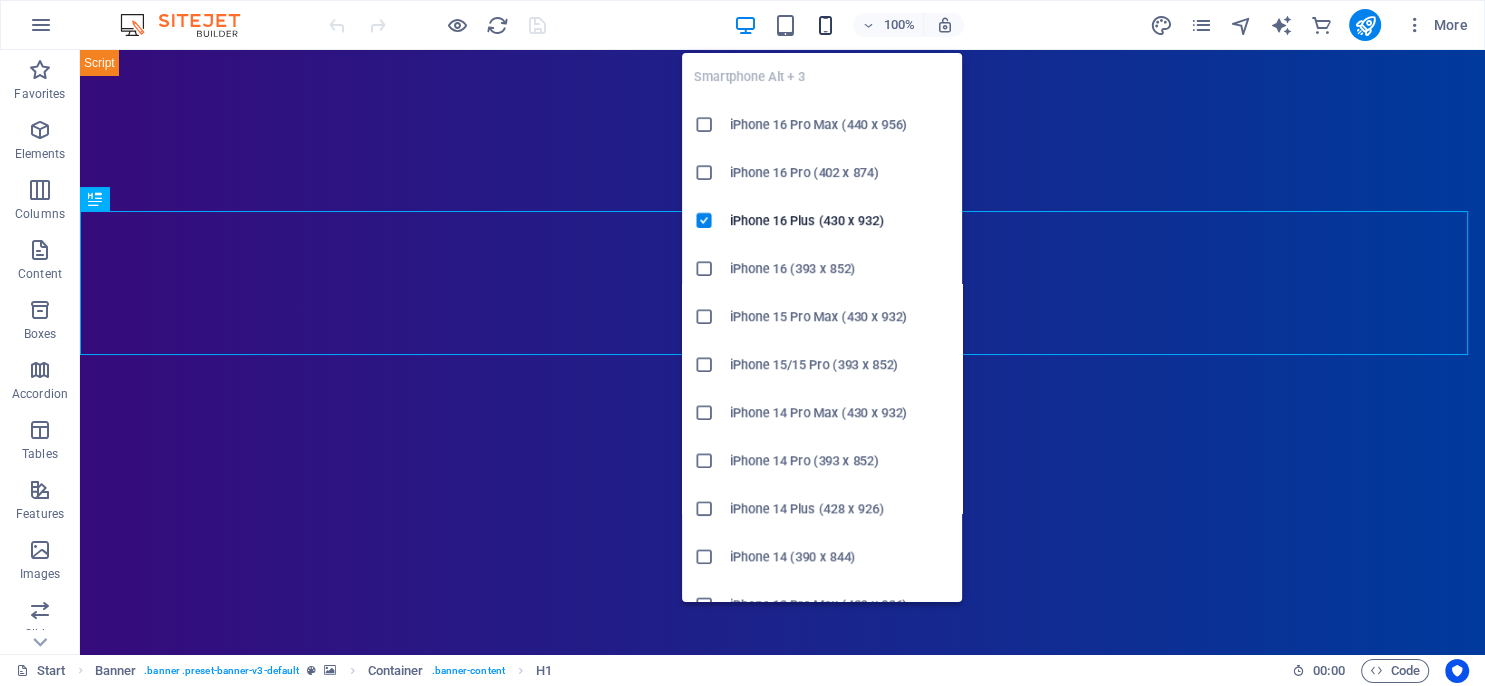 click at bounding box center [825, 25] 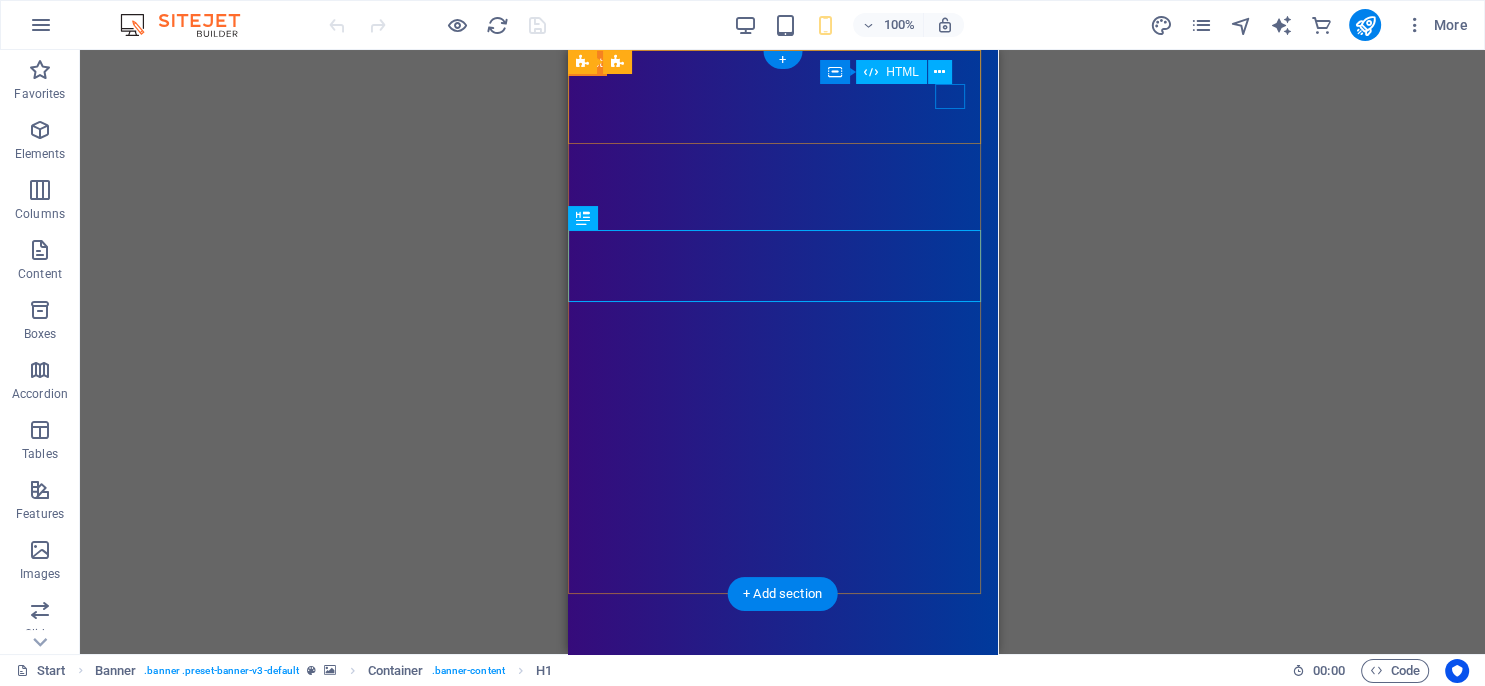 click at bounding box center (782, 1016) 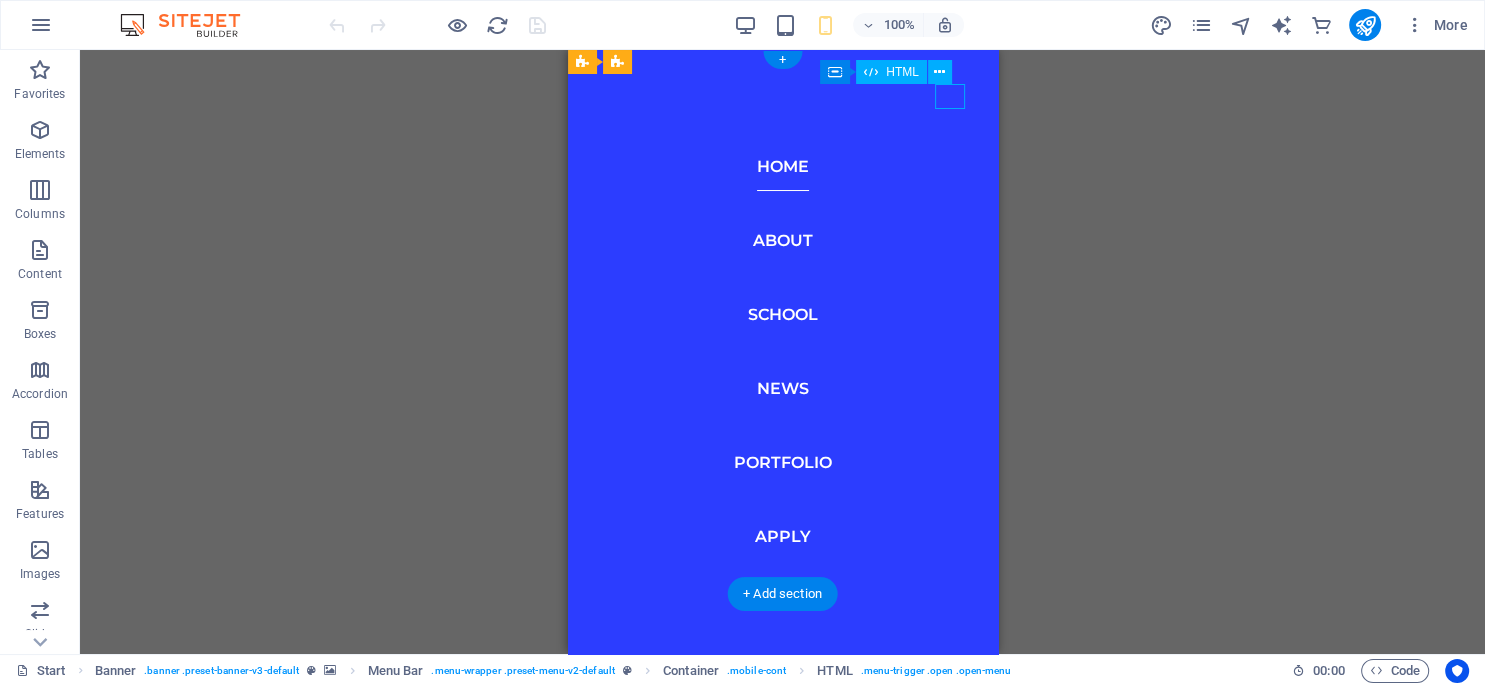 click at bounding box center (782, 1016) 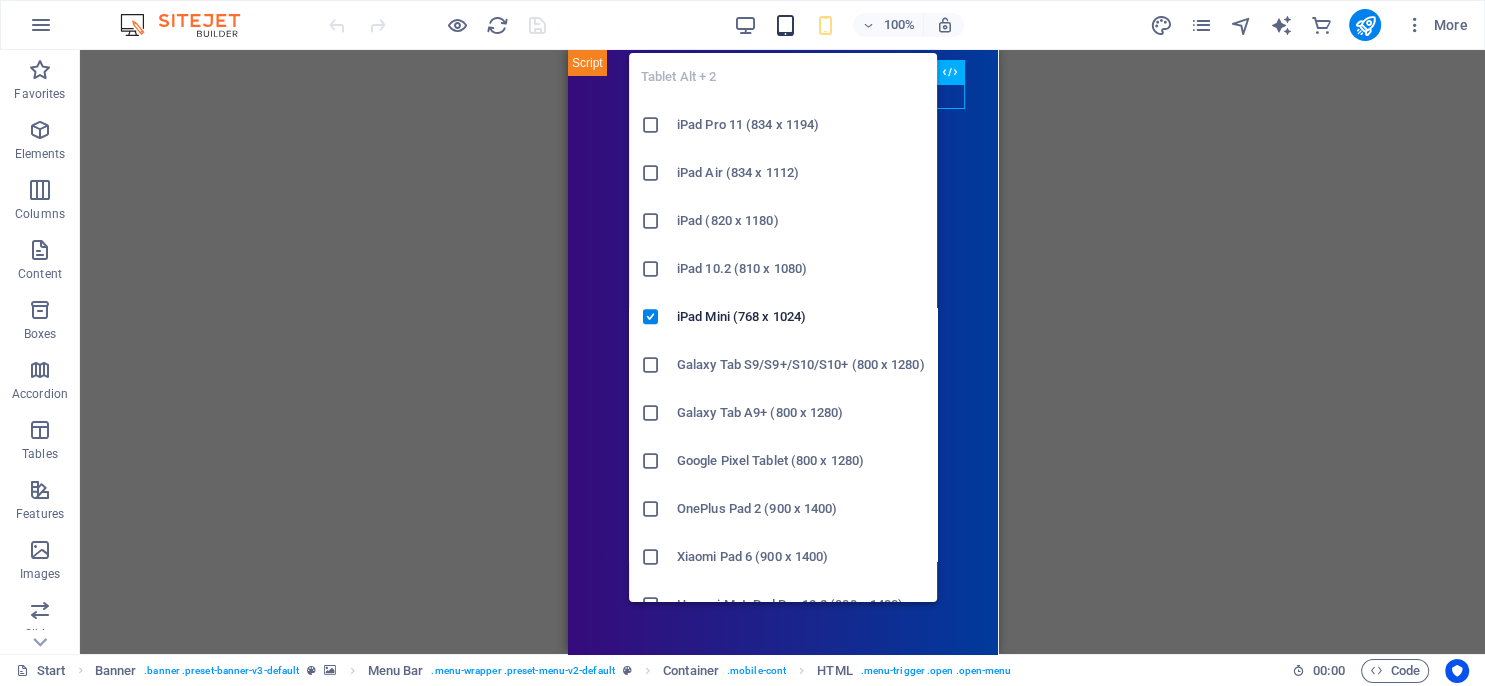 click at bounding box center (785, 25) 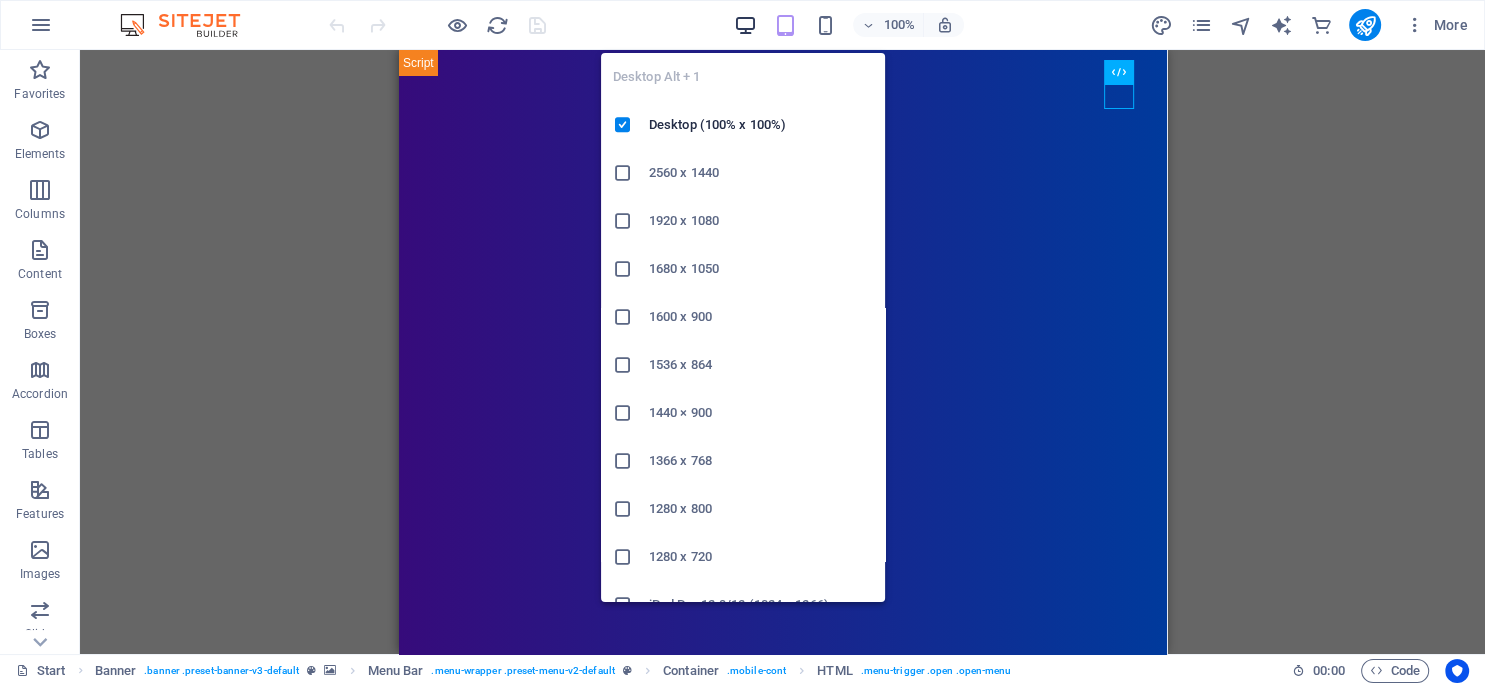 click at bounding box center [745, 25] 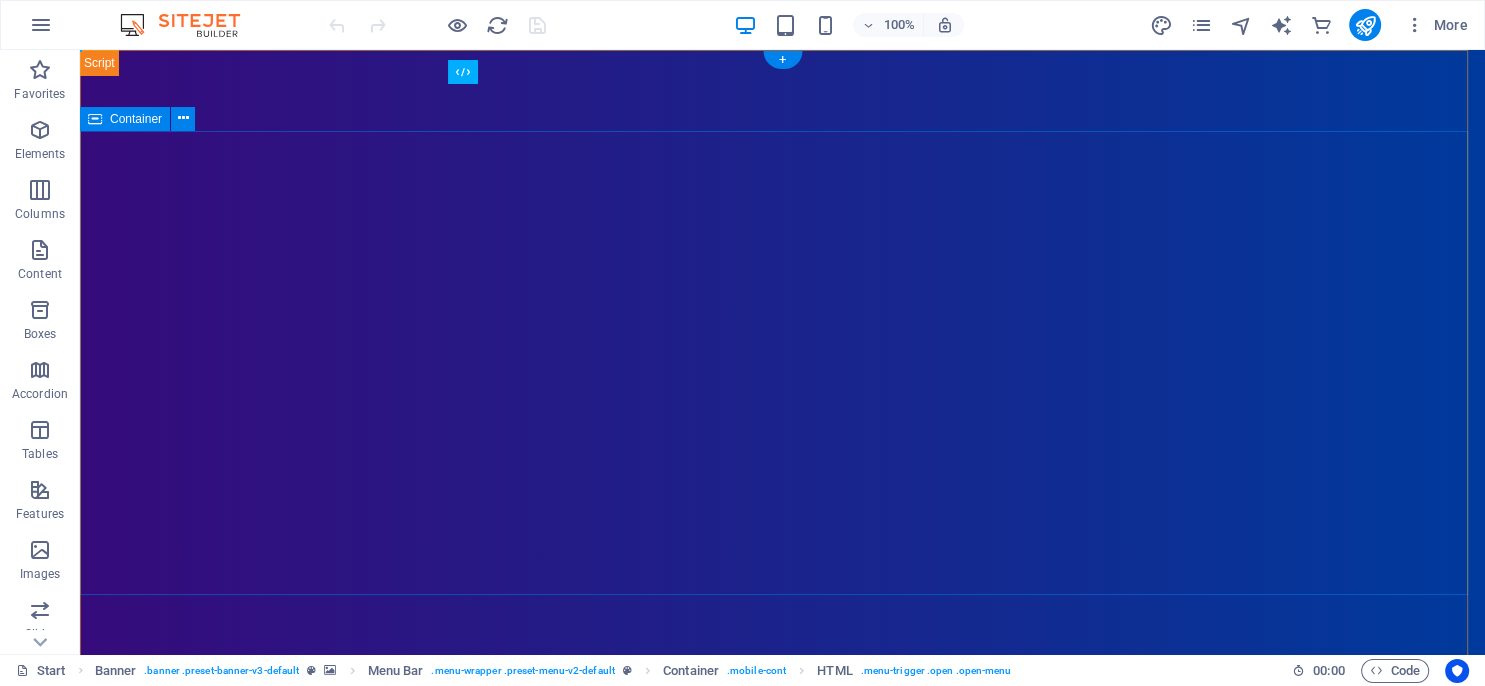 type 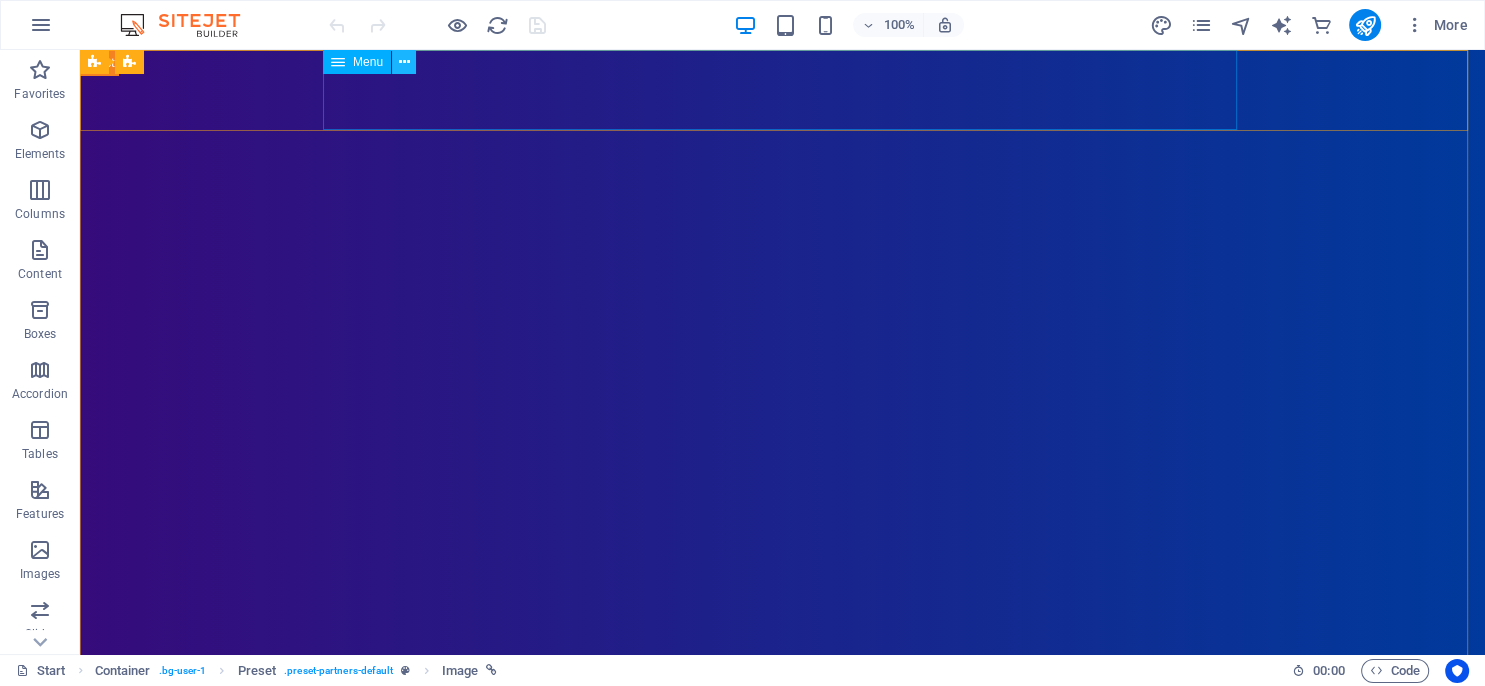 click at bounding box center (404, 62) 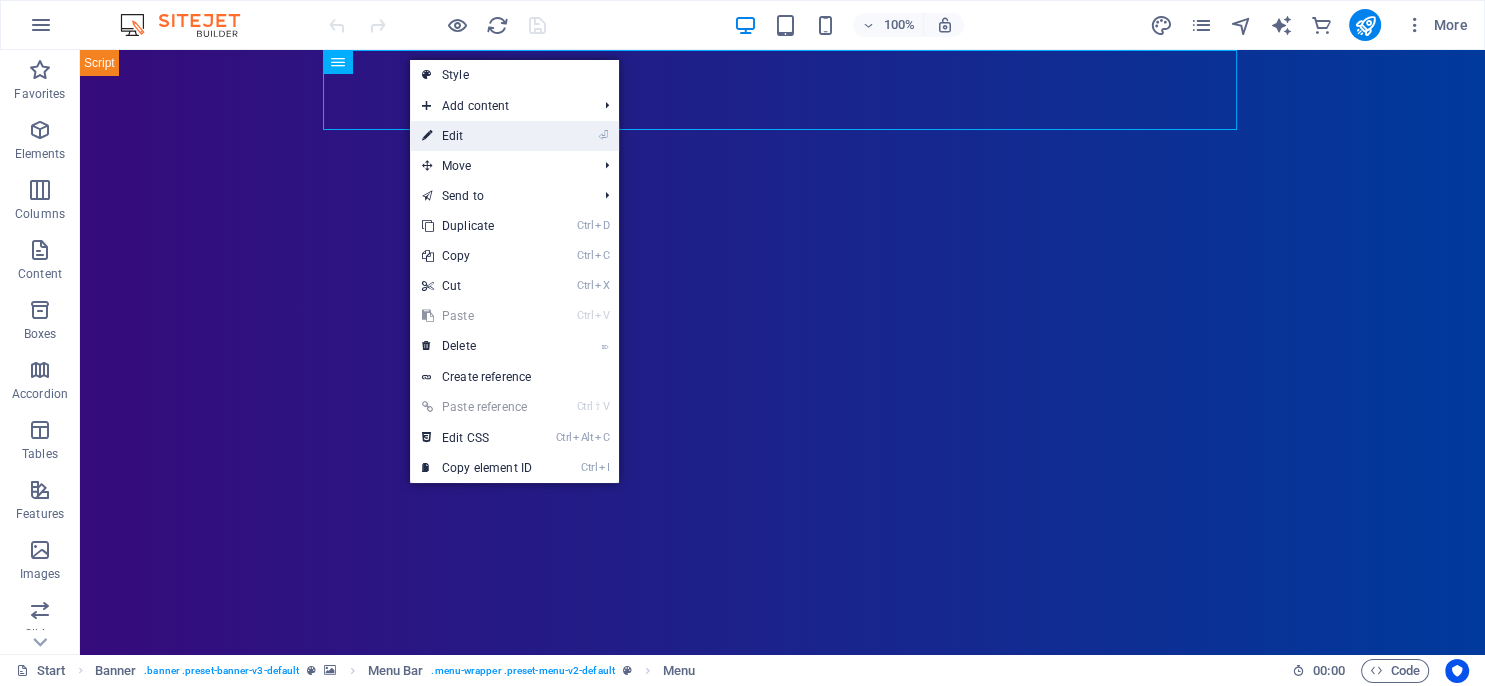 click on "⏎  Edit" at bounding box center [477, 136] 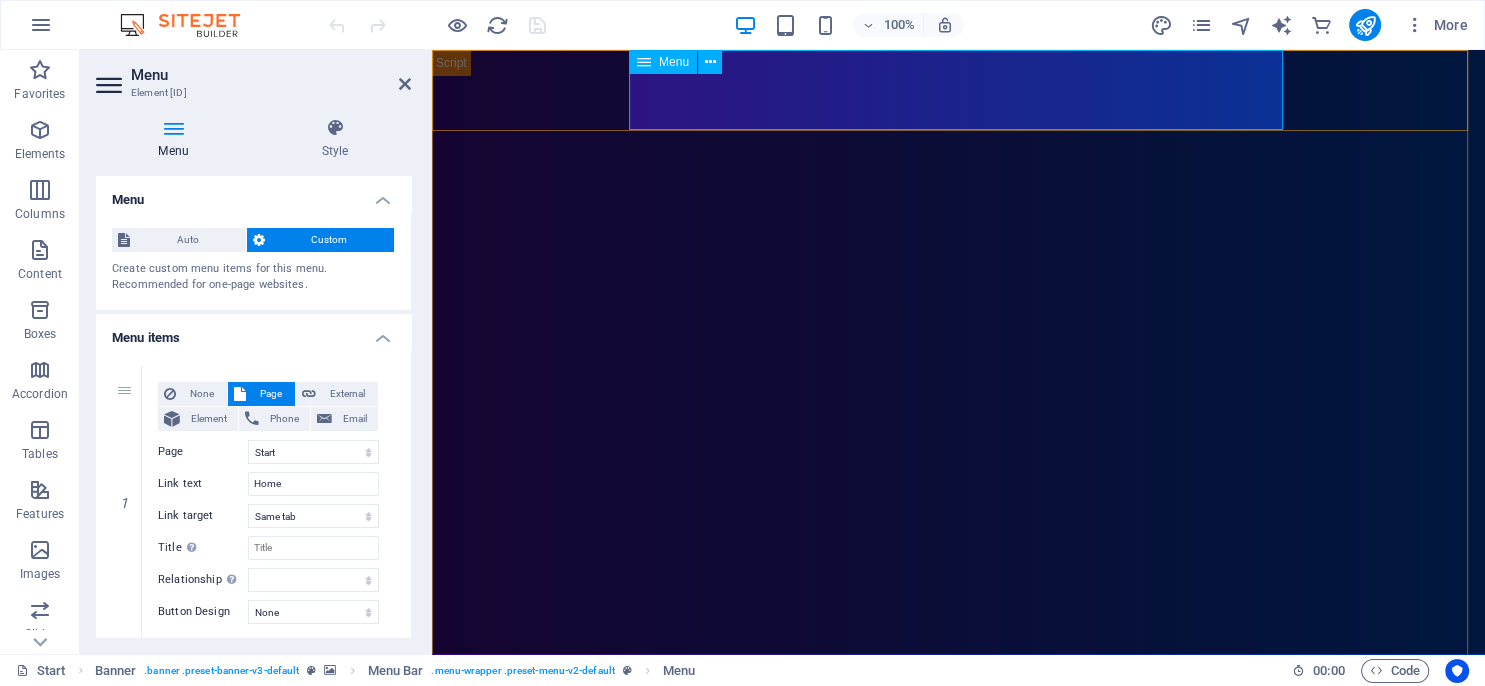 click on "Home About School News Portfolio apply" at bounding box center (958, 896) 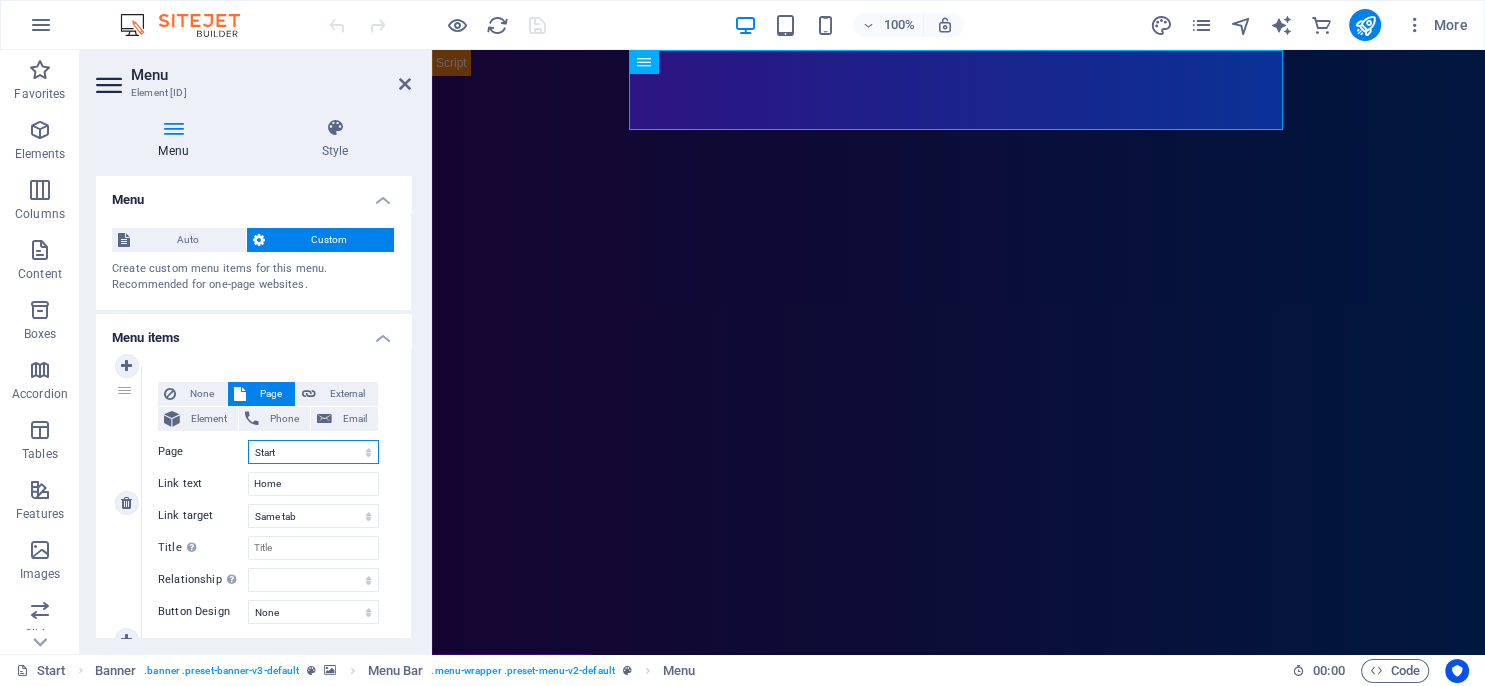 click on "Start Portfolio Jobs Legal Notice Privacy" at bounding box center [313, 452] 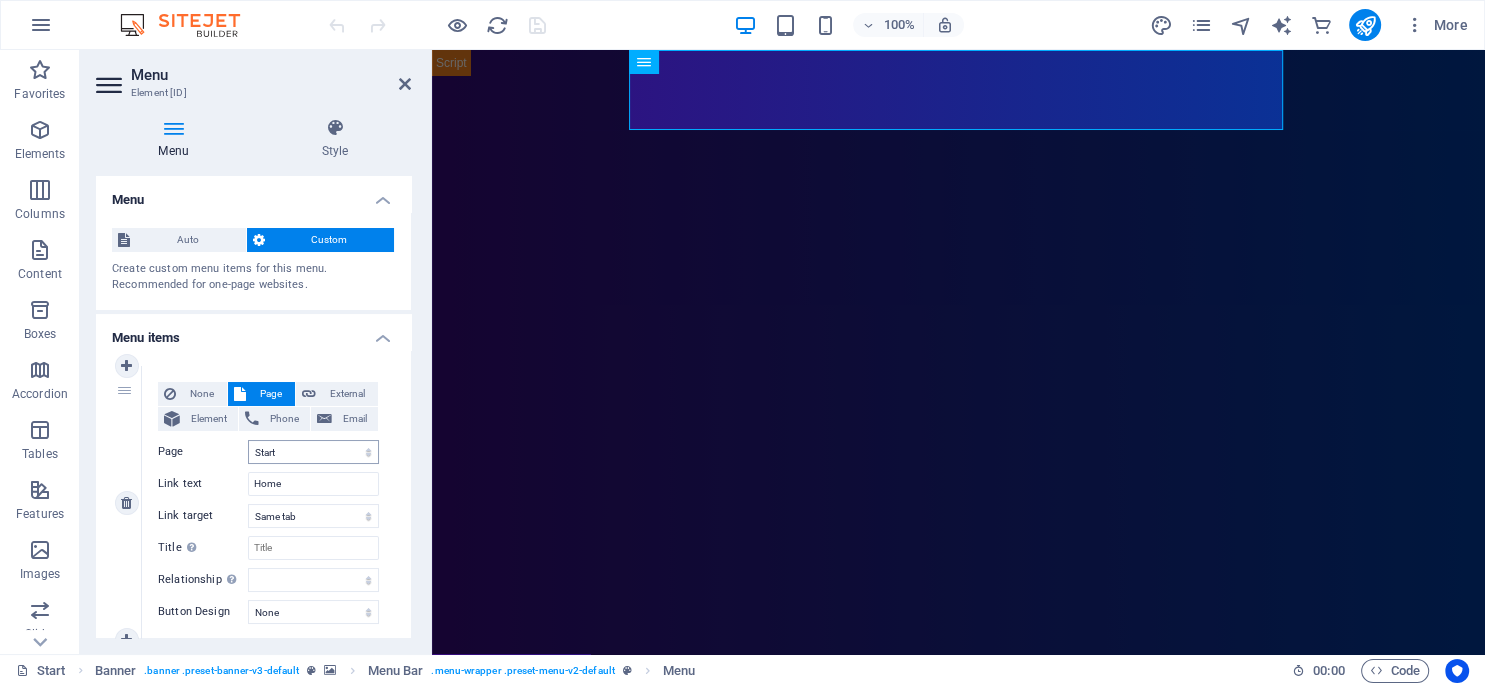 click on "None Page External Element Phone Email Page Start Portfolio Jobs Legal Notice Privacy Element
URL /10903323 Phone Email Link text Home Link target New tab Same tab Overlay Title Additional link description, should not be the same as the link text. The title is most often shown as a tooltip text when the mouse moves over the element. Leave empty if uncertain. Relationship Sets the  relationship of this link to the link target . For example, the value "nofollow" instructs search engines not to follow the link. Can be left empty. alternate author bookmark external help license next nofollow noreferrer noopener prev search tag" at bounding box center [268, 487] 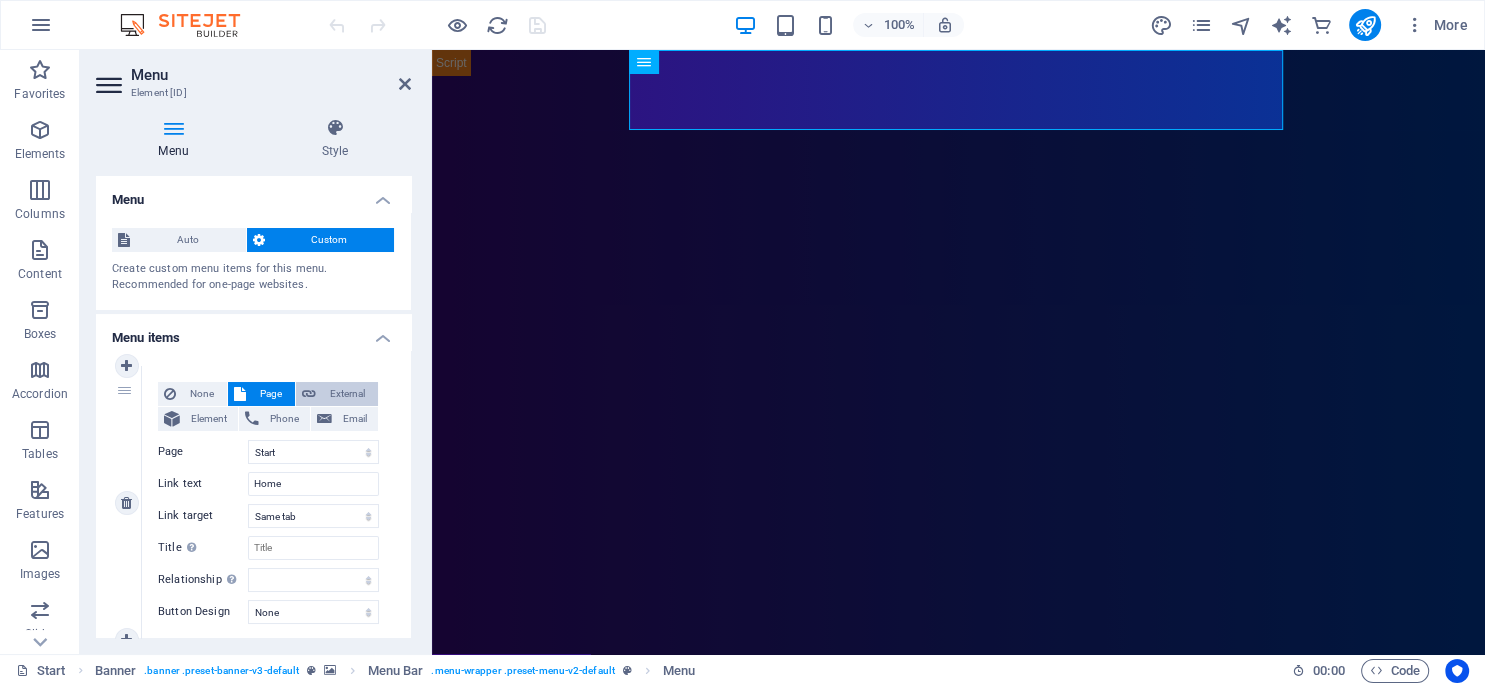 click on "External" at bounding box center (347, 394) 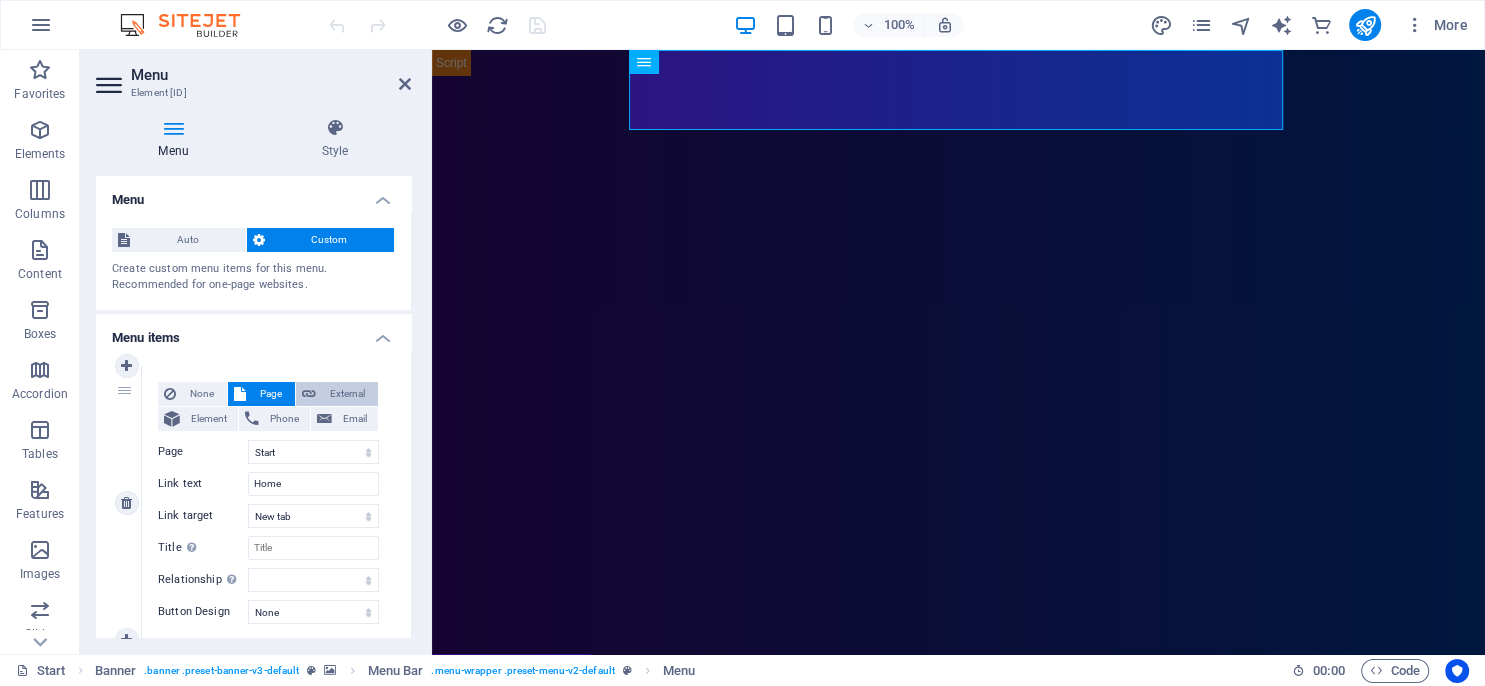 select 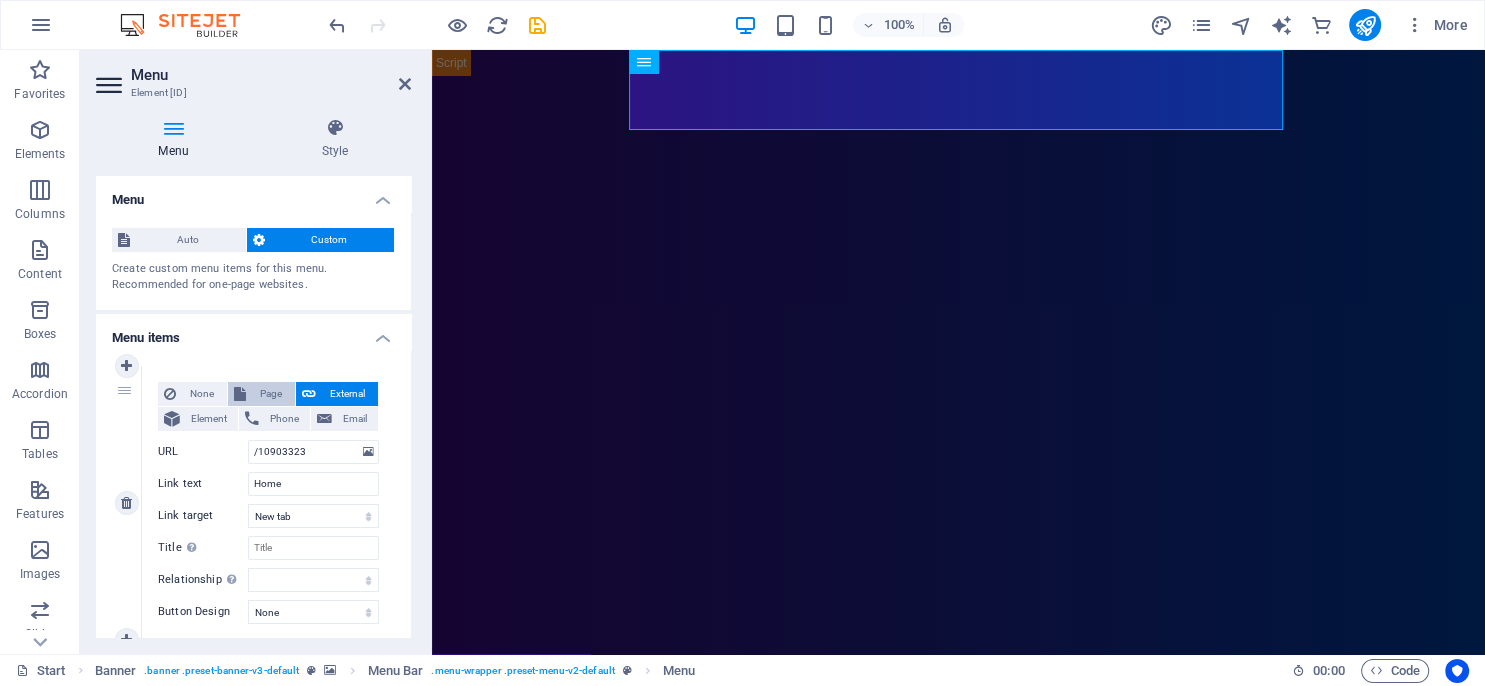 click on "Page" at bounding box center [270, 394] 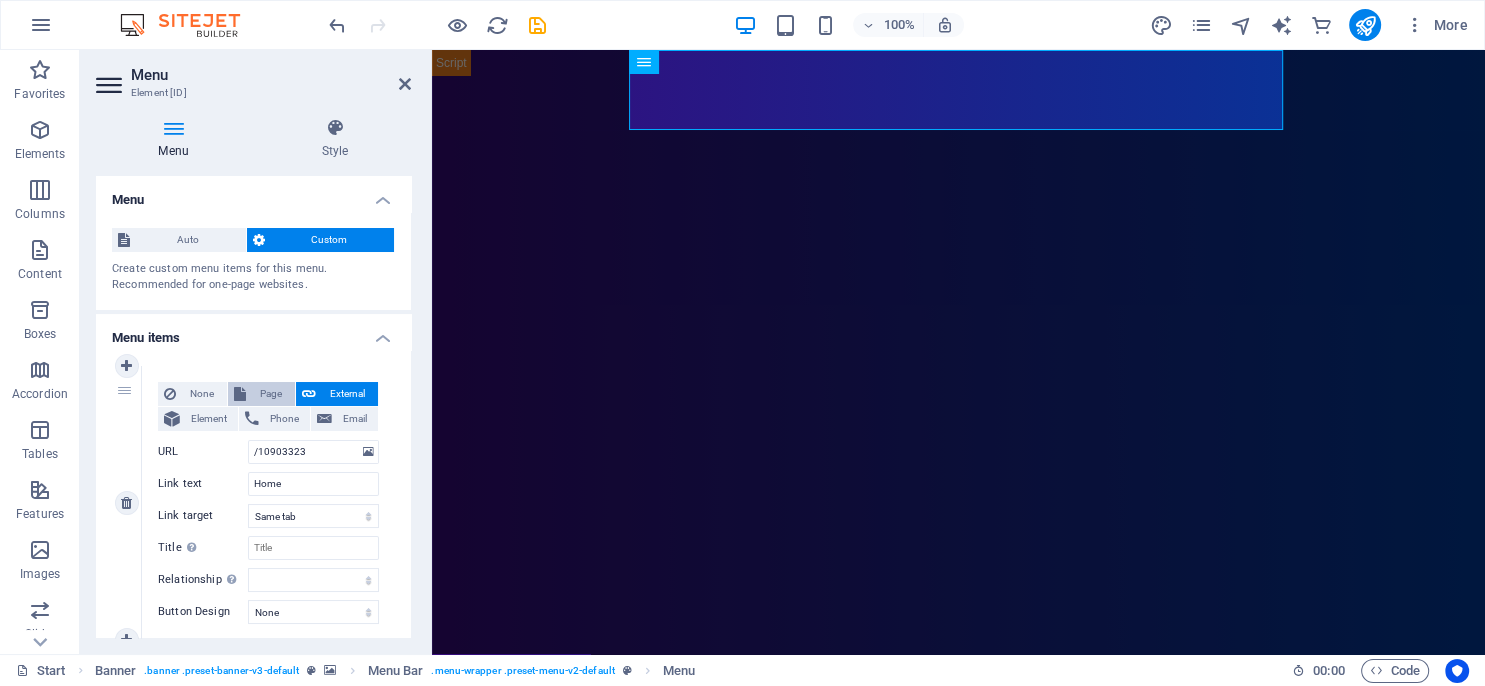 select 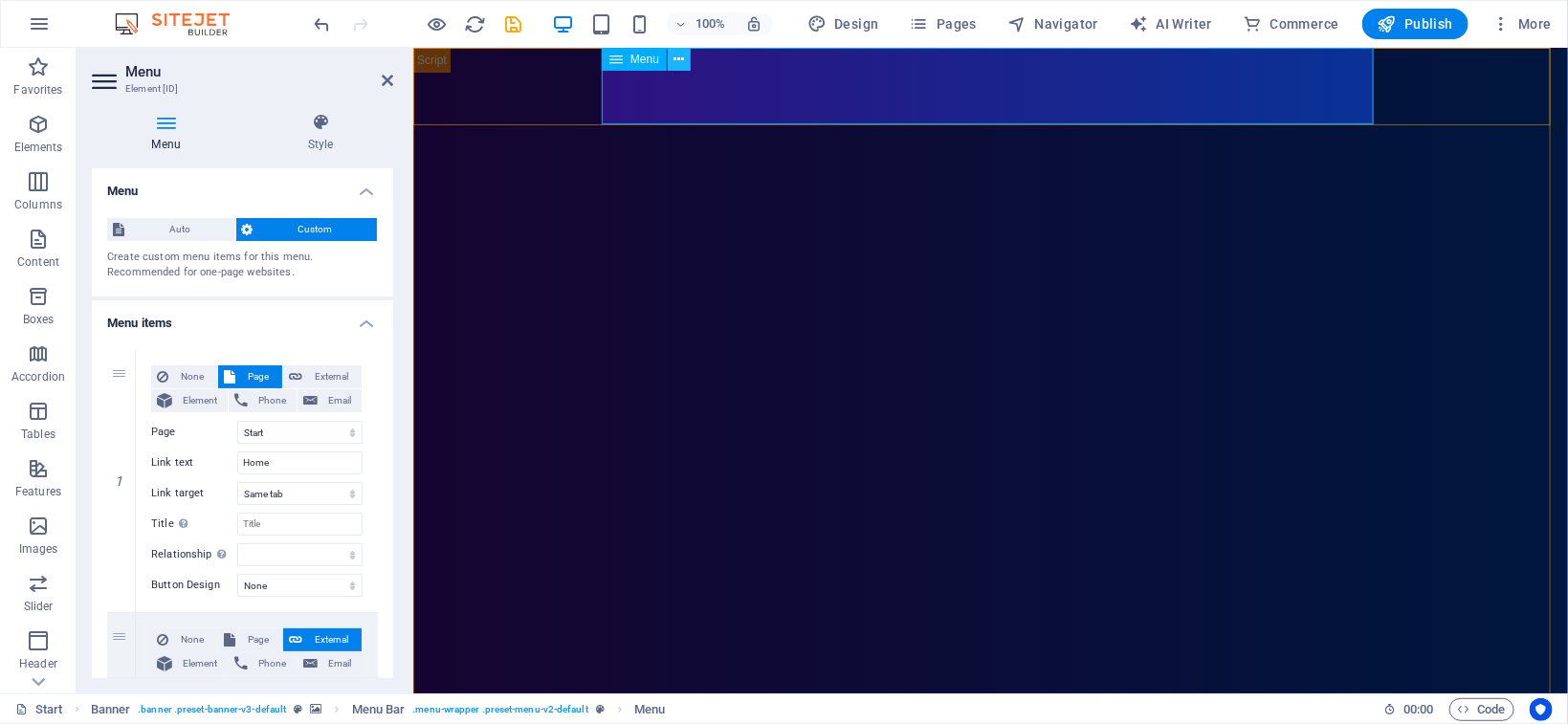 click at bounding box center [679, 59] 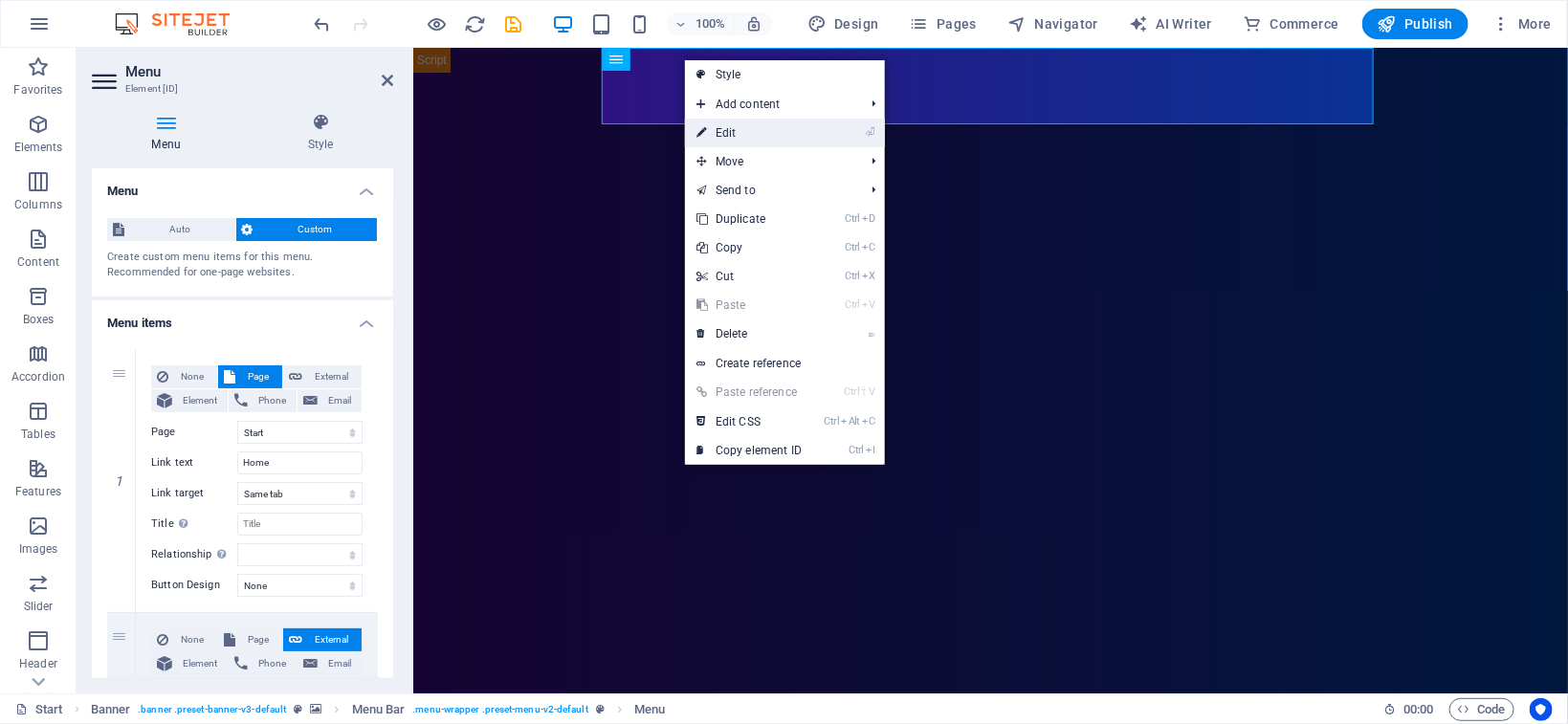 click on "⏎  Edit" at bounding box center (749, 133) 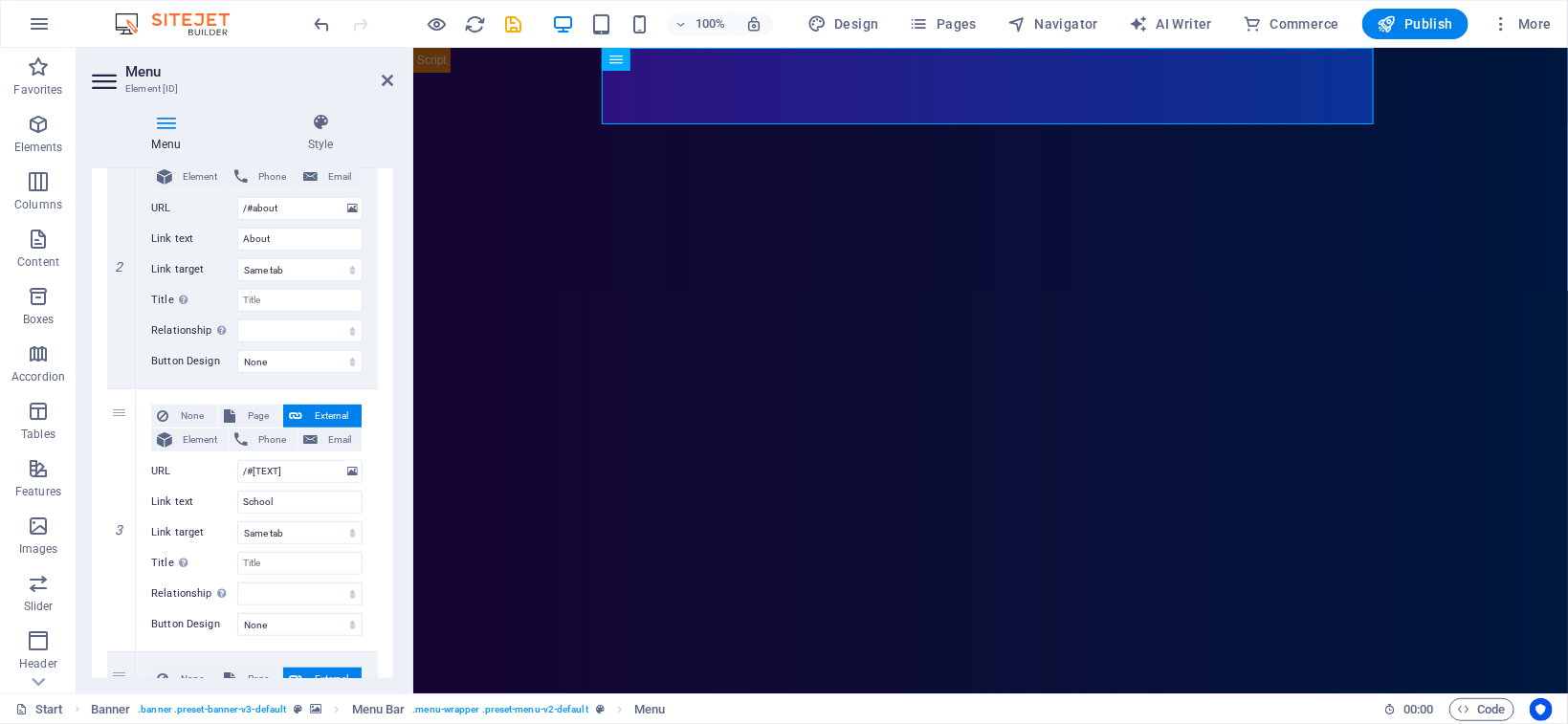 scroll, scrollTop: 547, scrollLeft: 0, axis: vertical 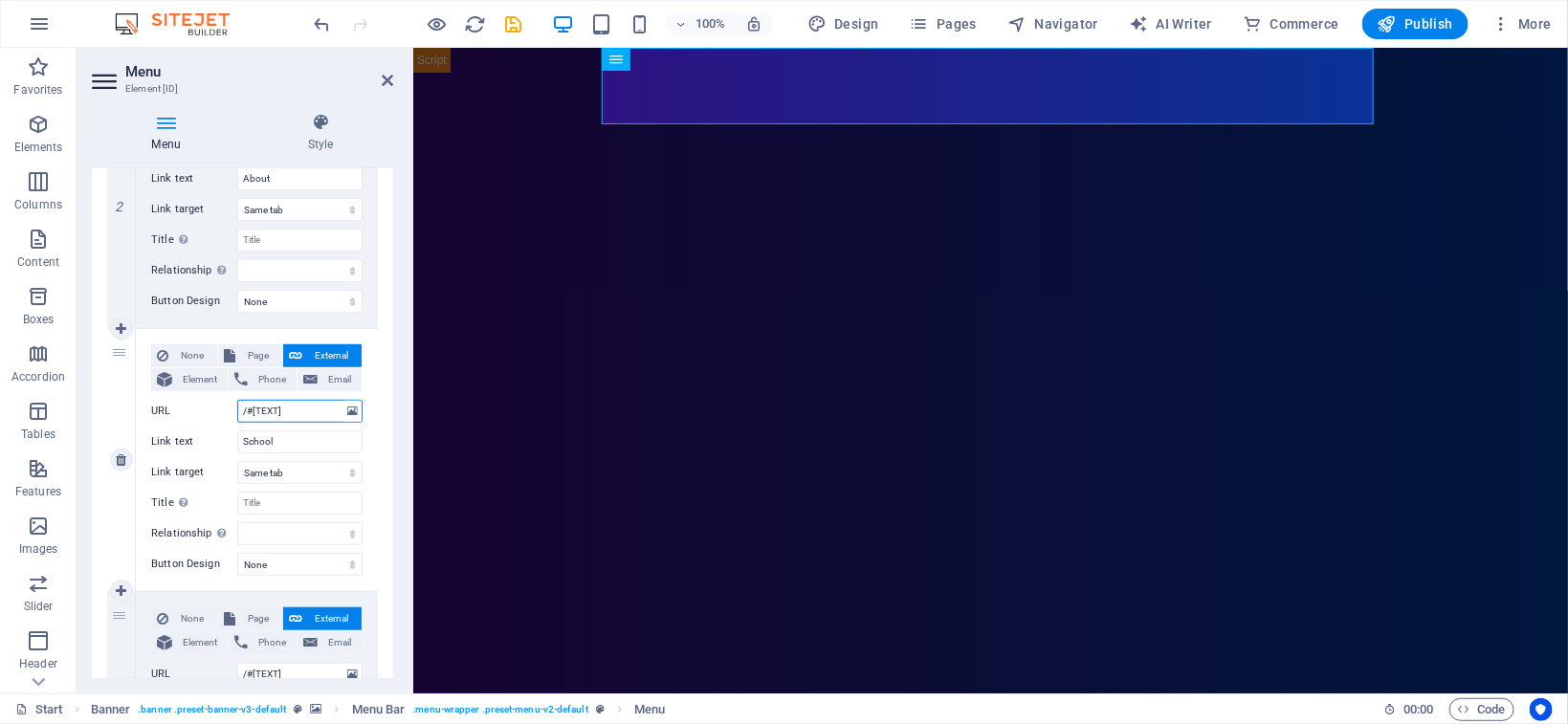 drag, startPoint x: 297, startPoint y: 408, endPoint x: 225, endPoint y: 407, distance: 72.00694 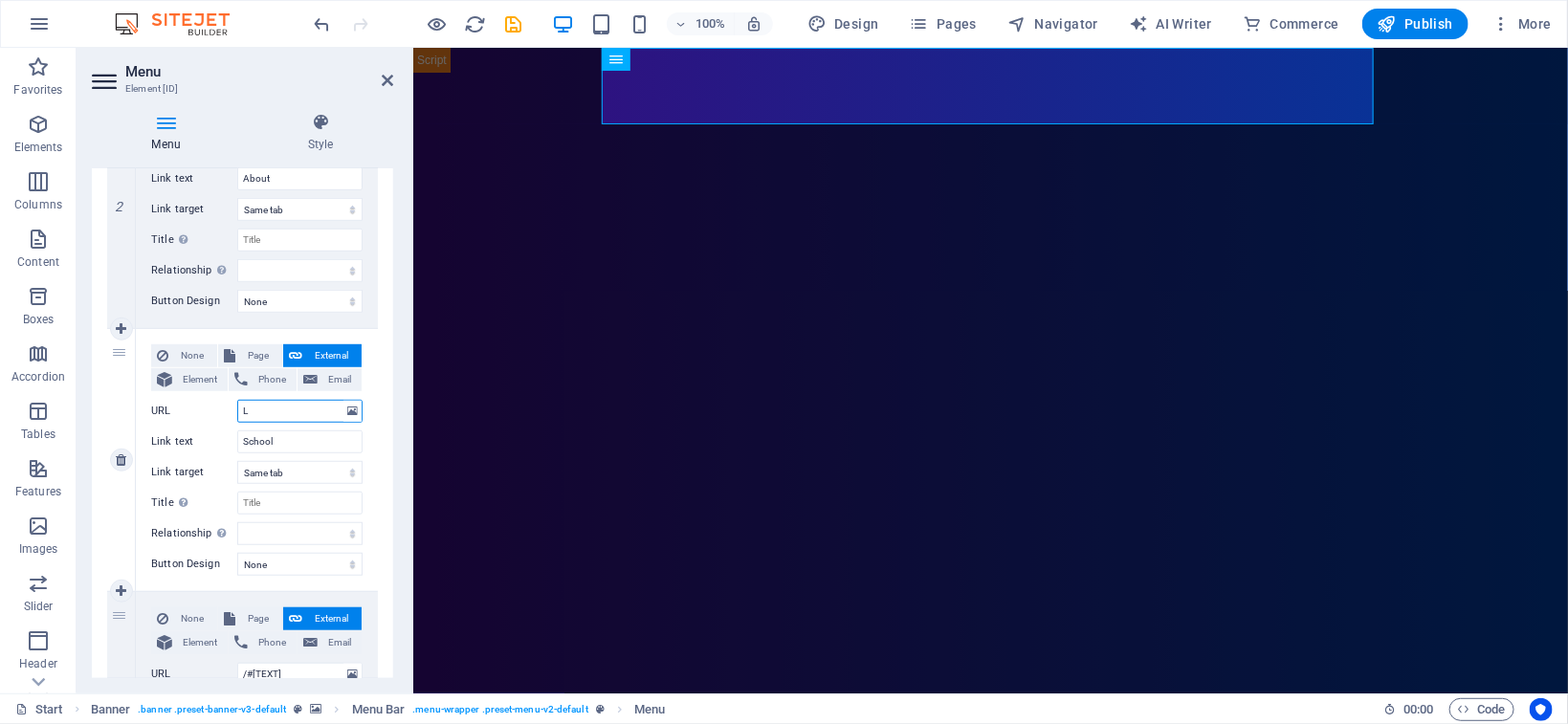 type on "LO" 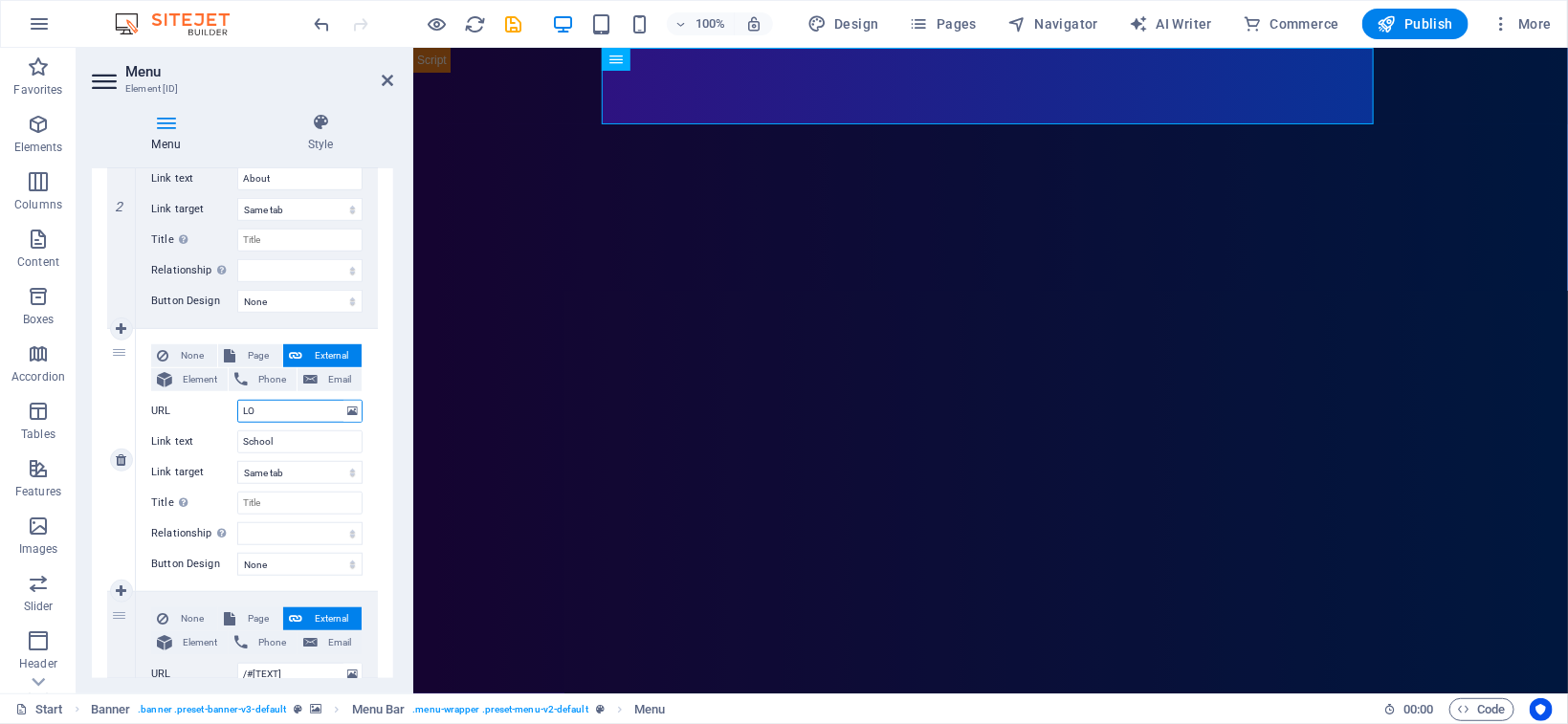 select 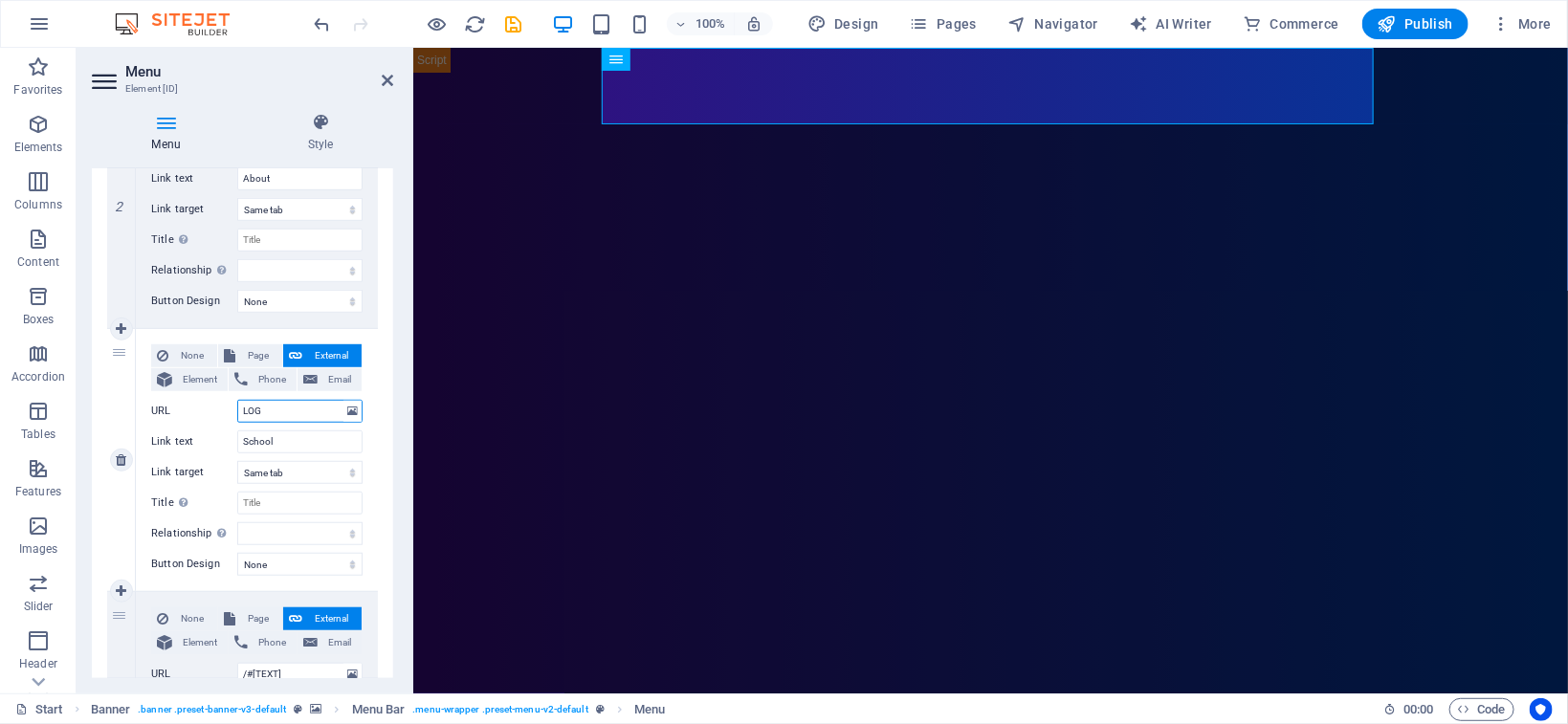 type on "LOGI" 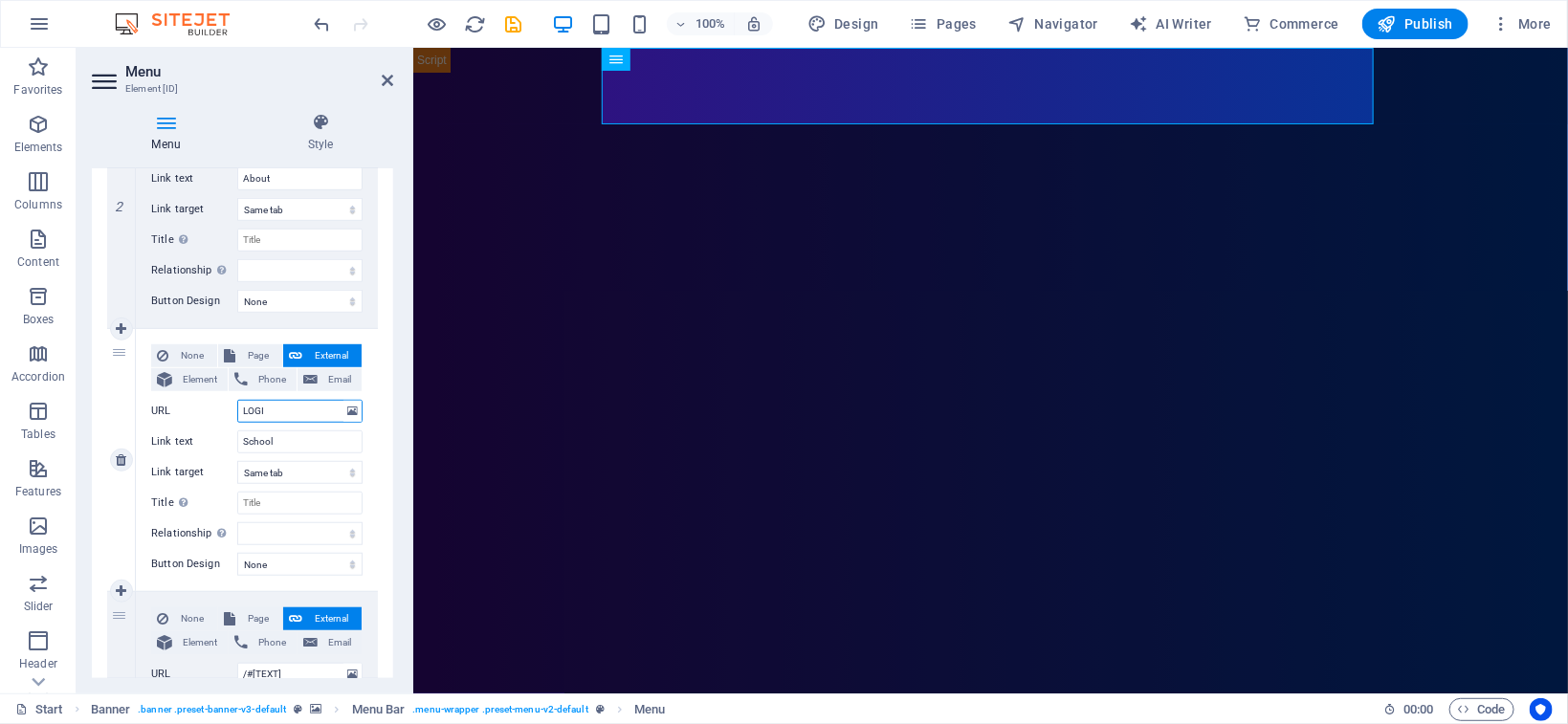 select 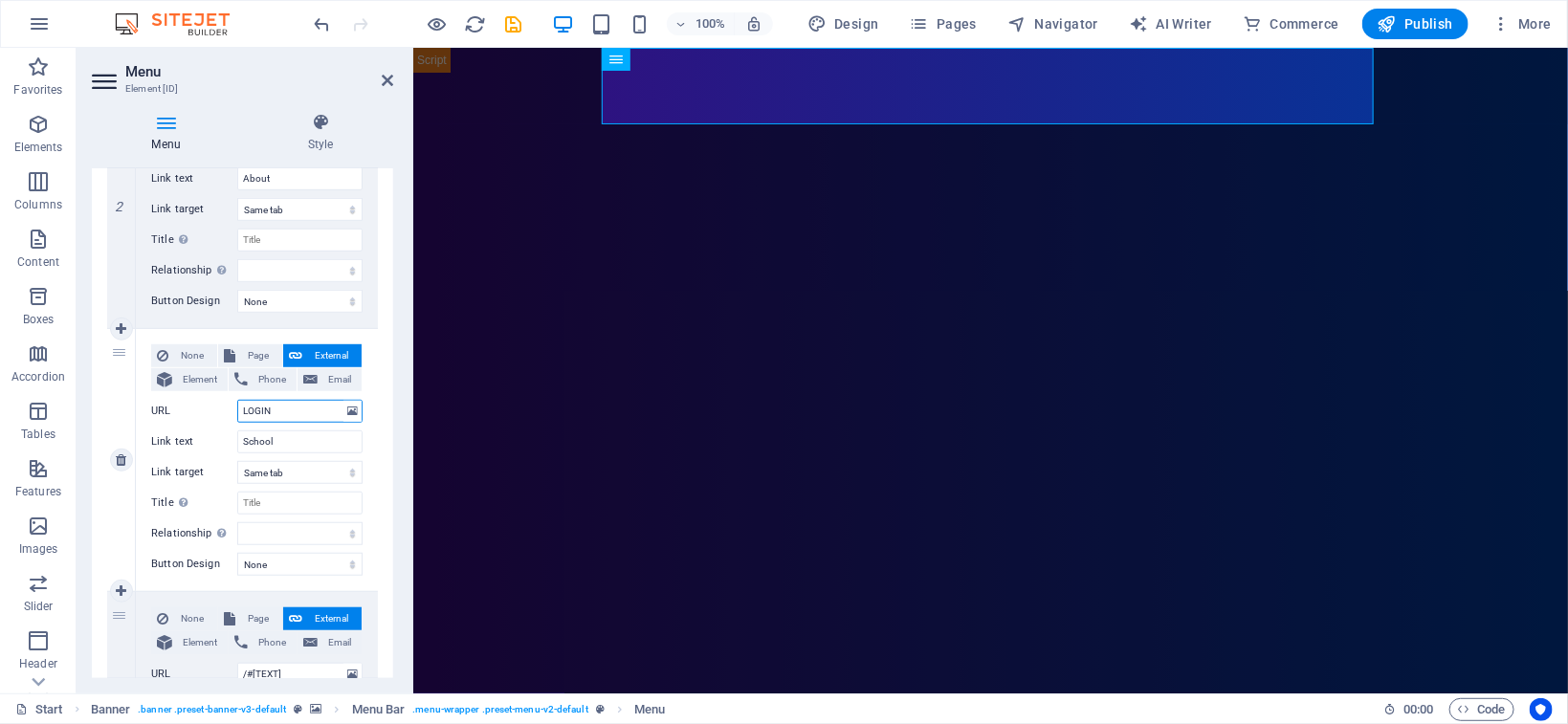 select 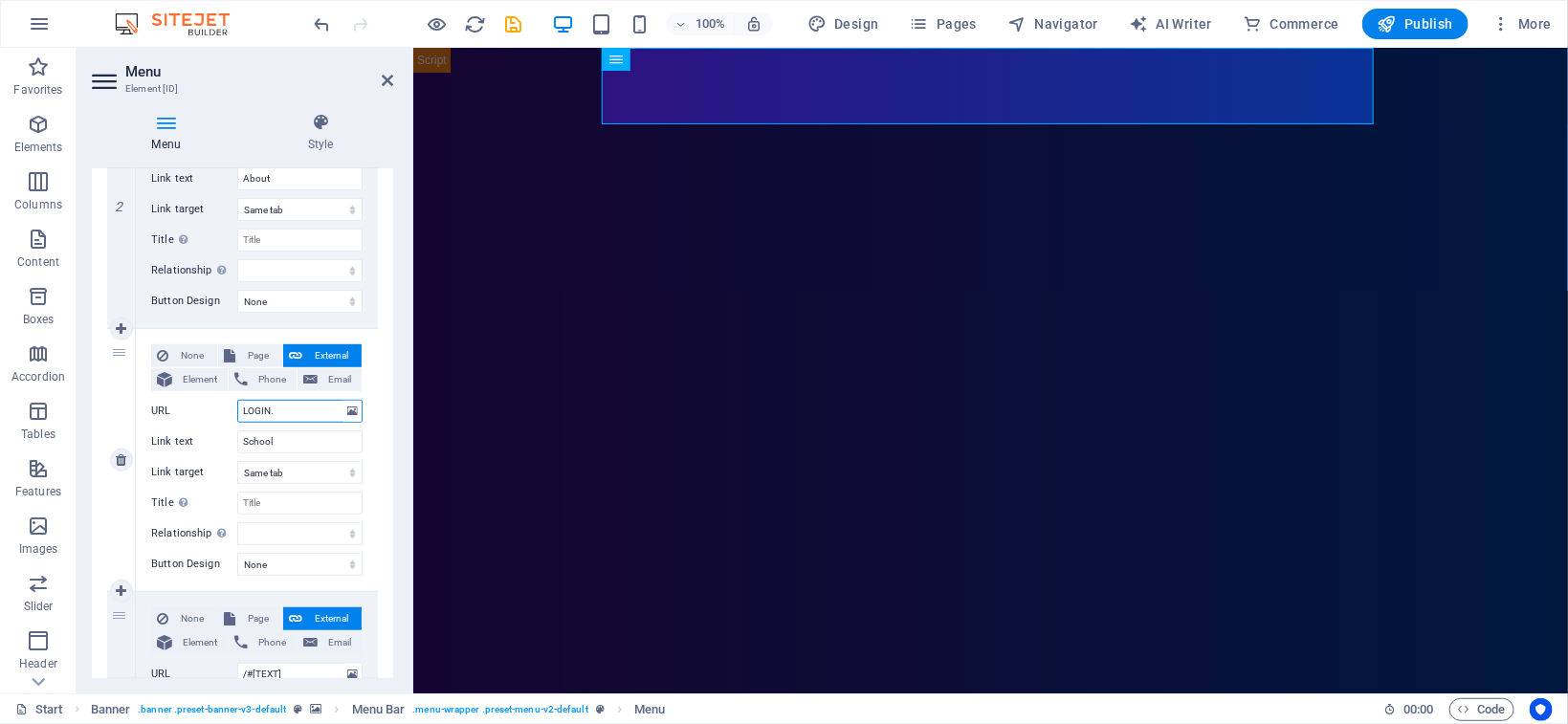 type on "LOGIN.P" 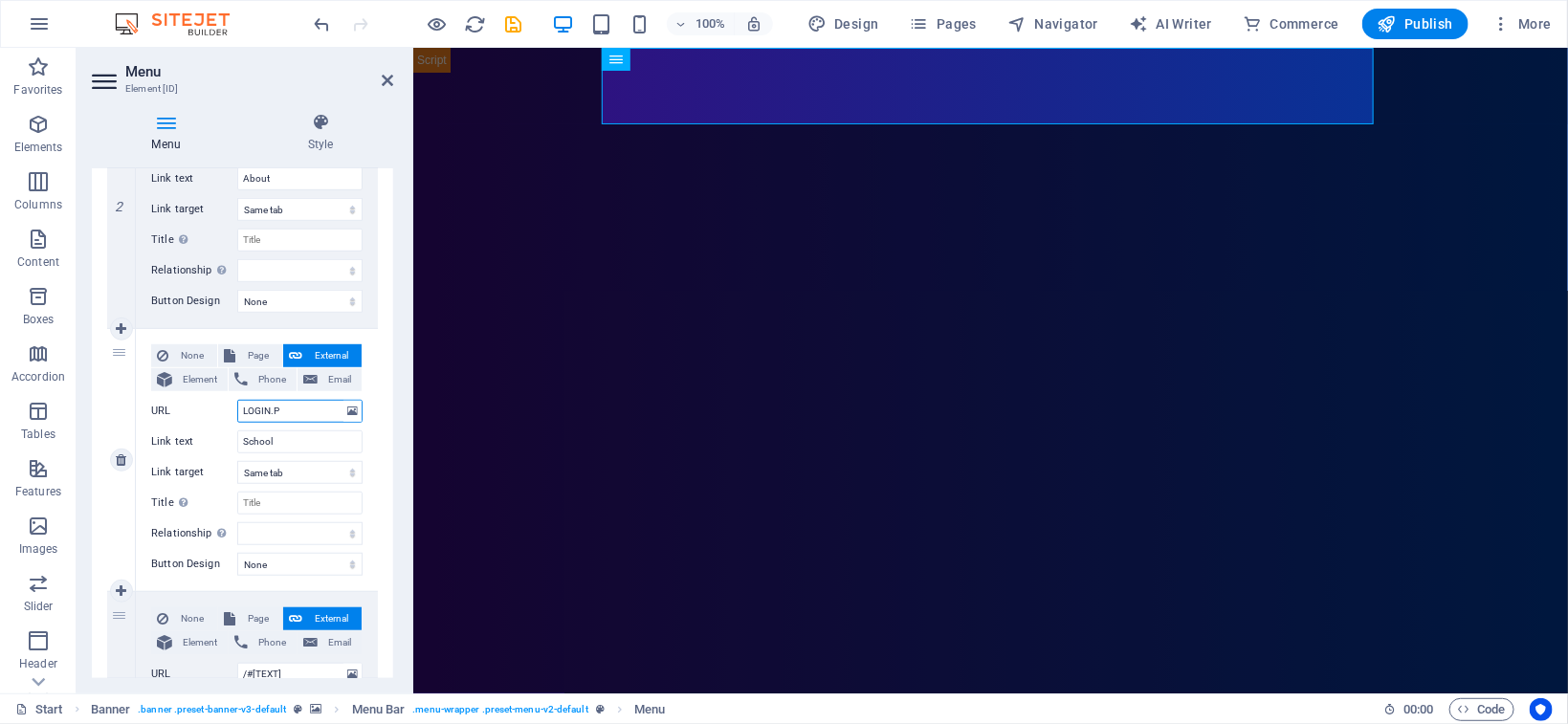 select 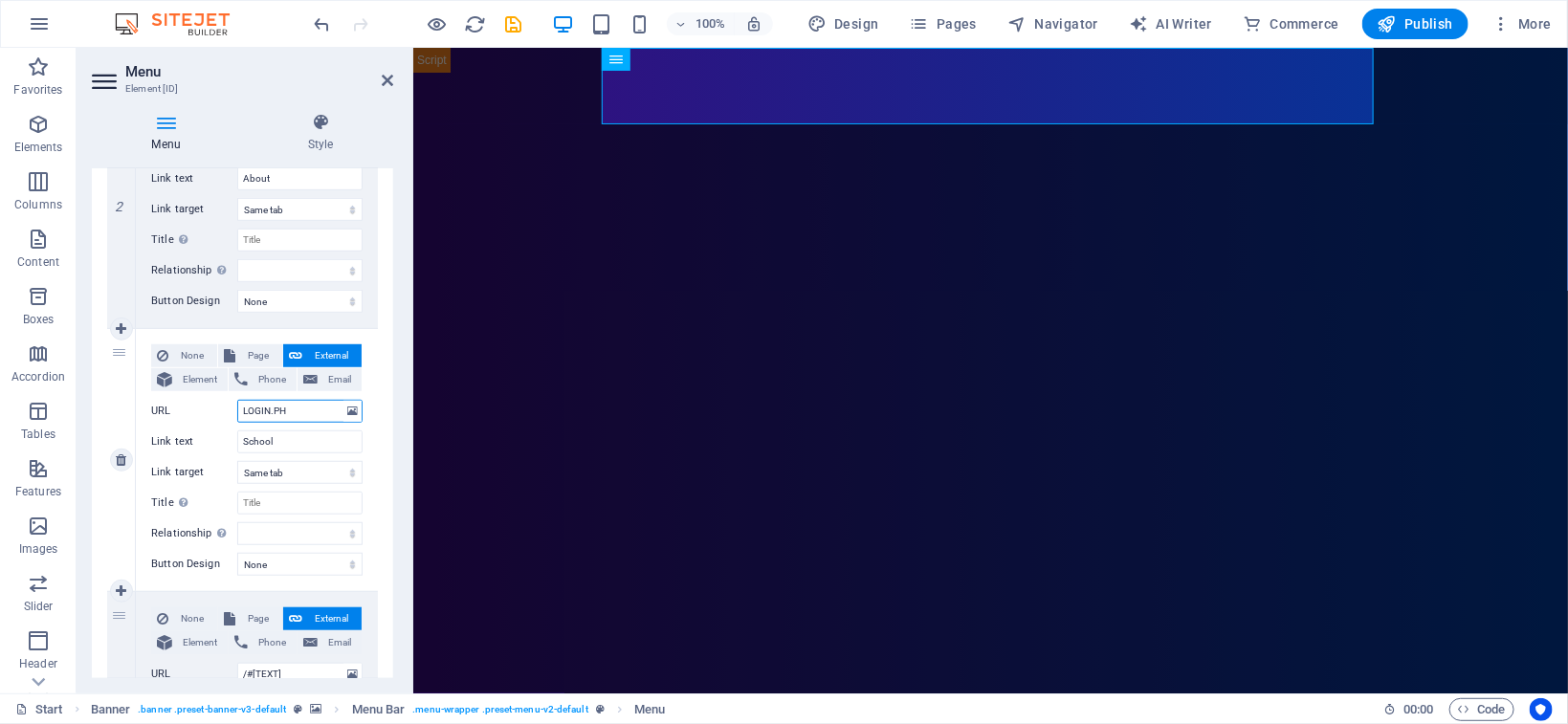 type on "LOGIN.PHP" 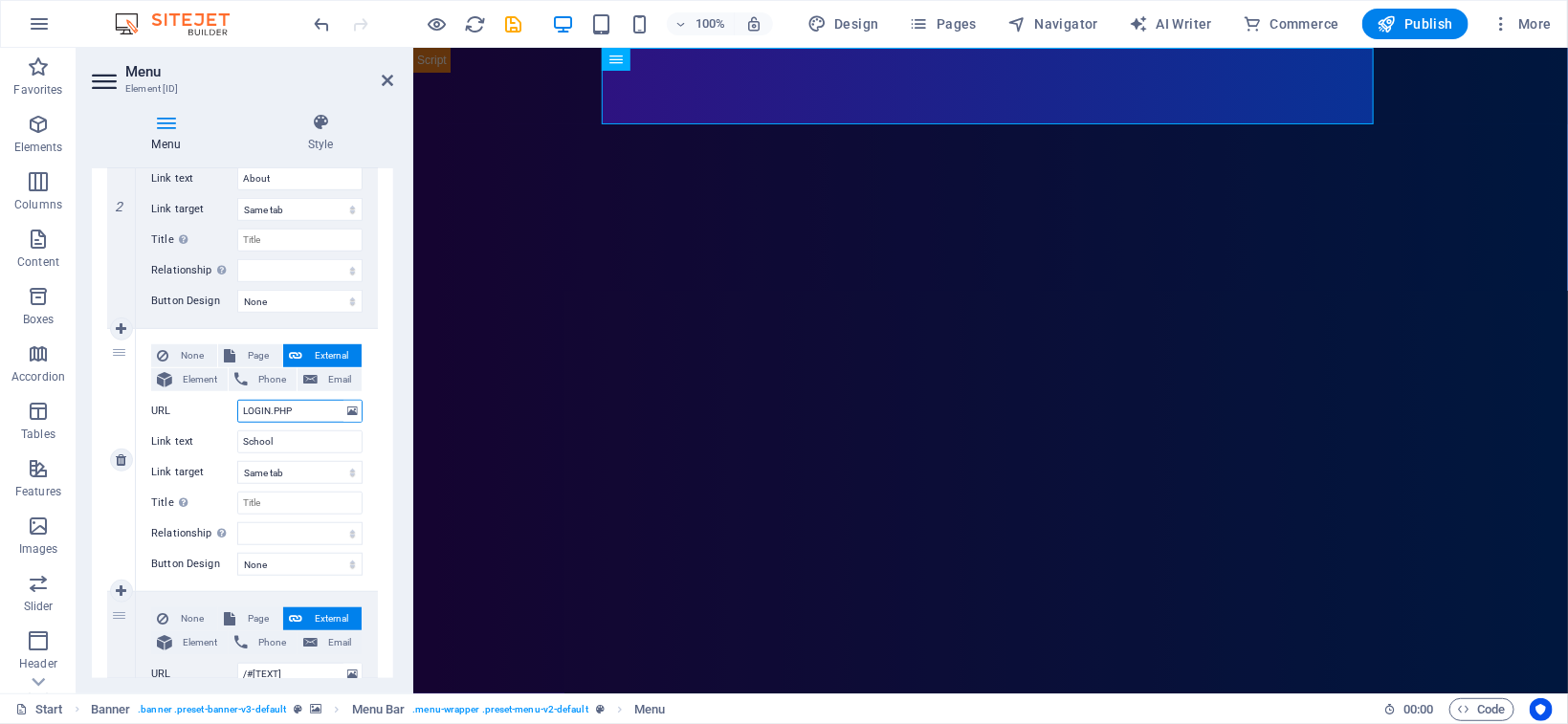 select 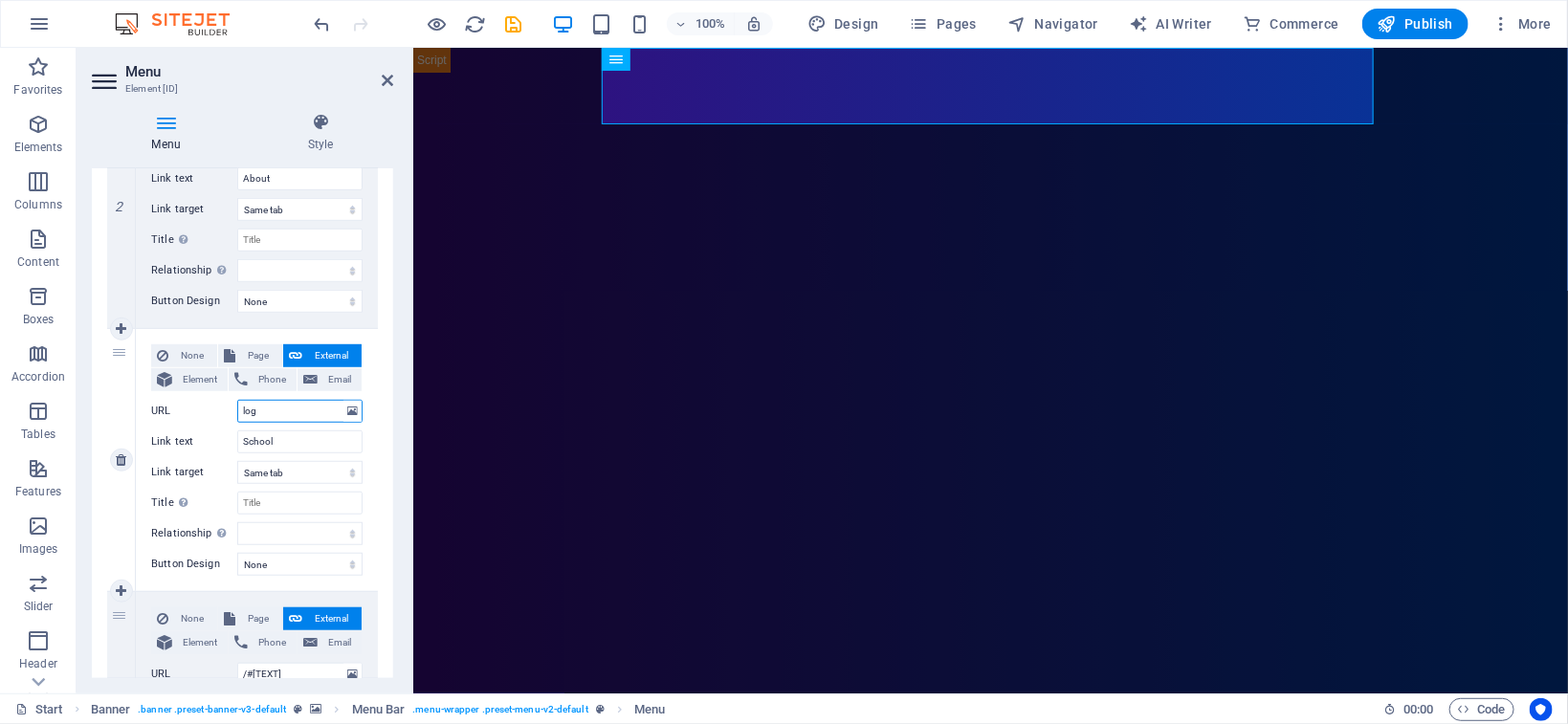 type on "logi" 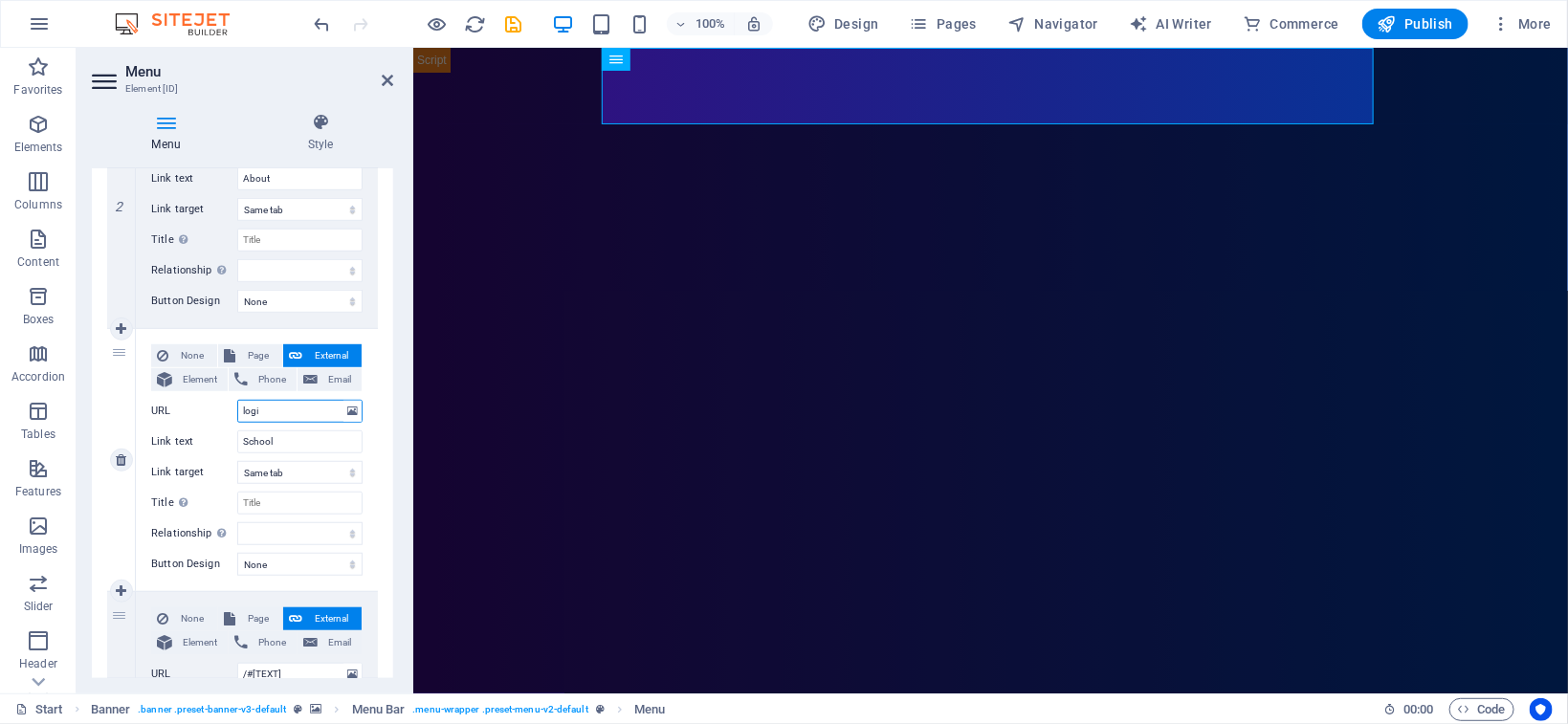 select 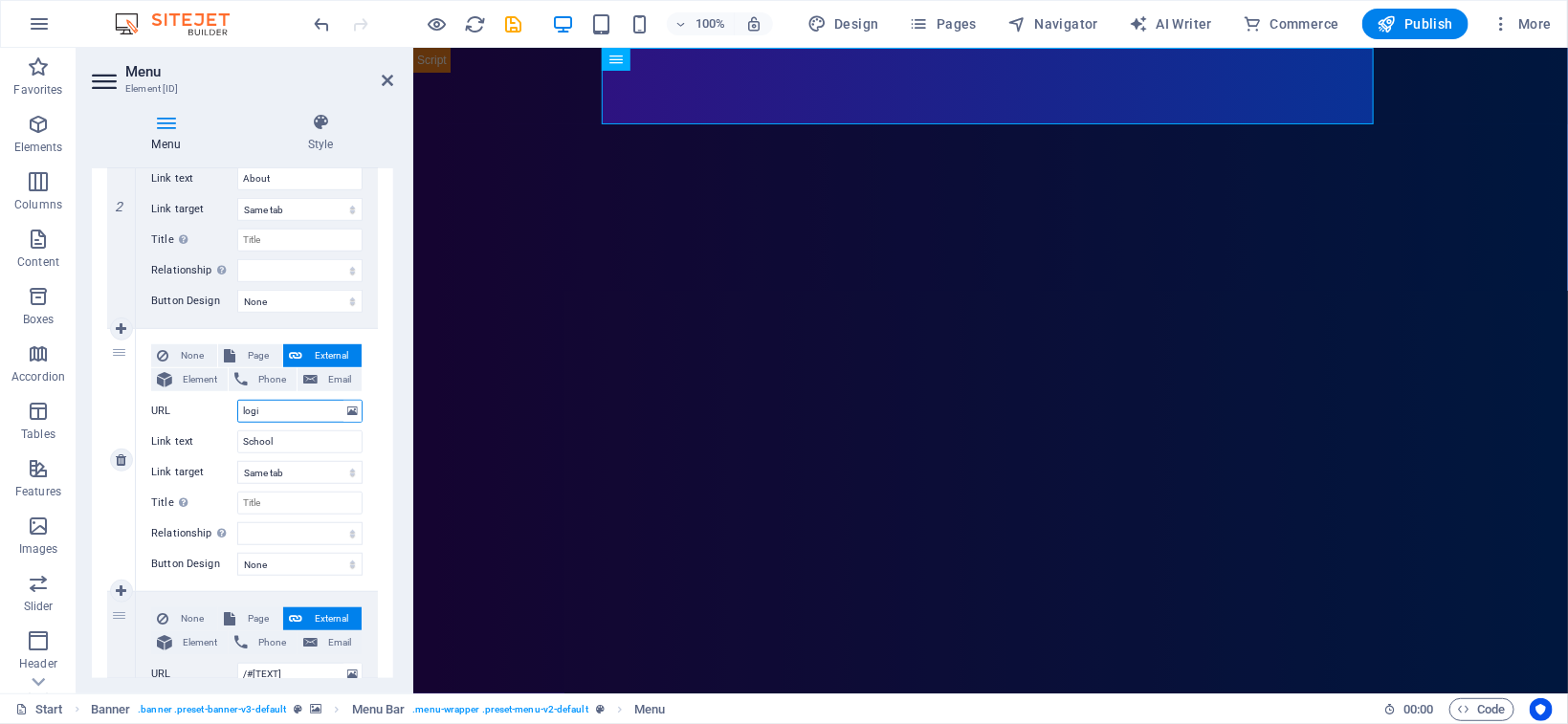 type on "login" 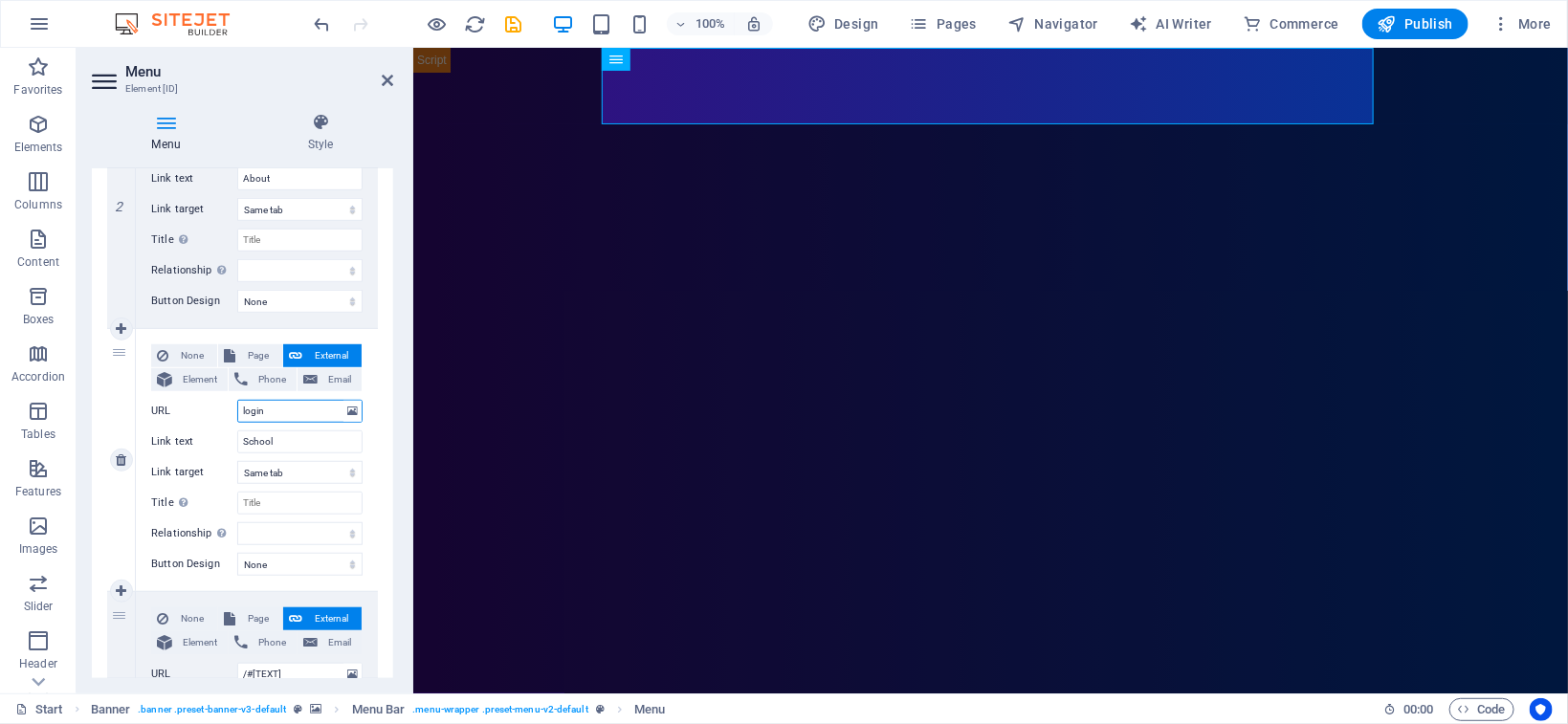 select 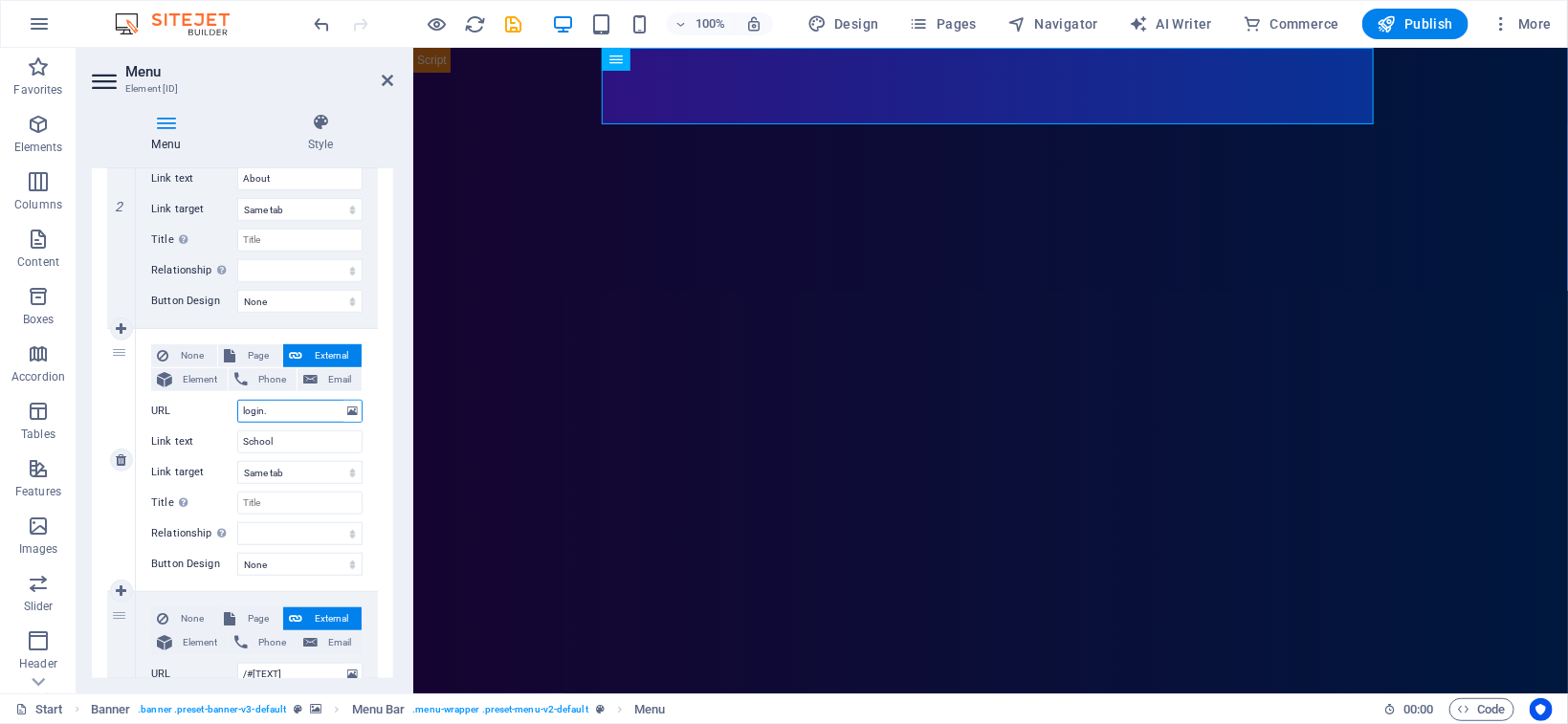 type on "login.p" 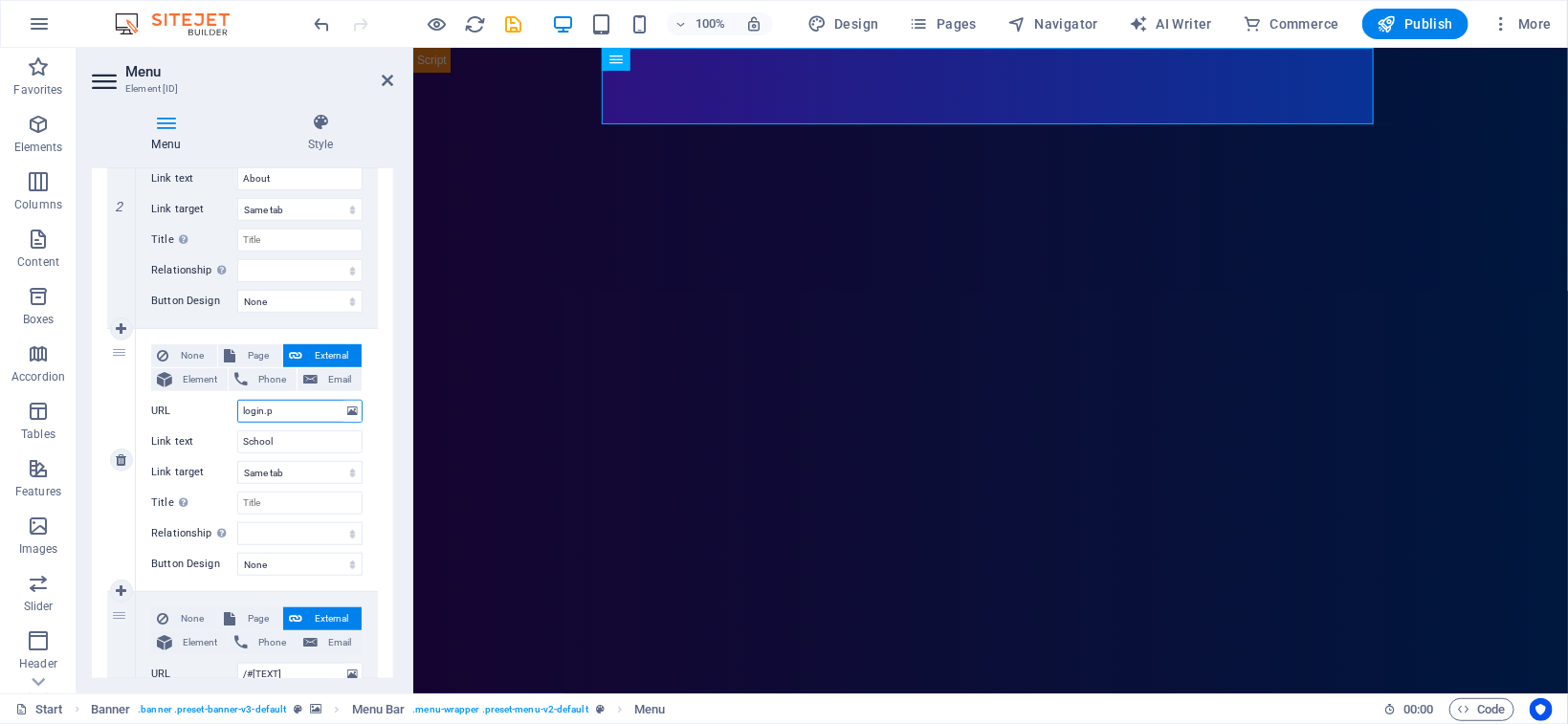 select 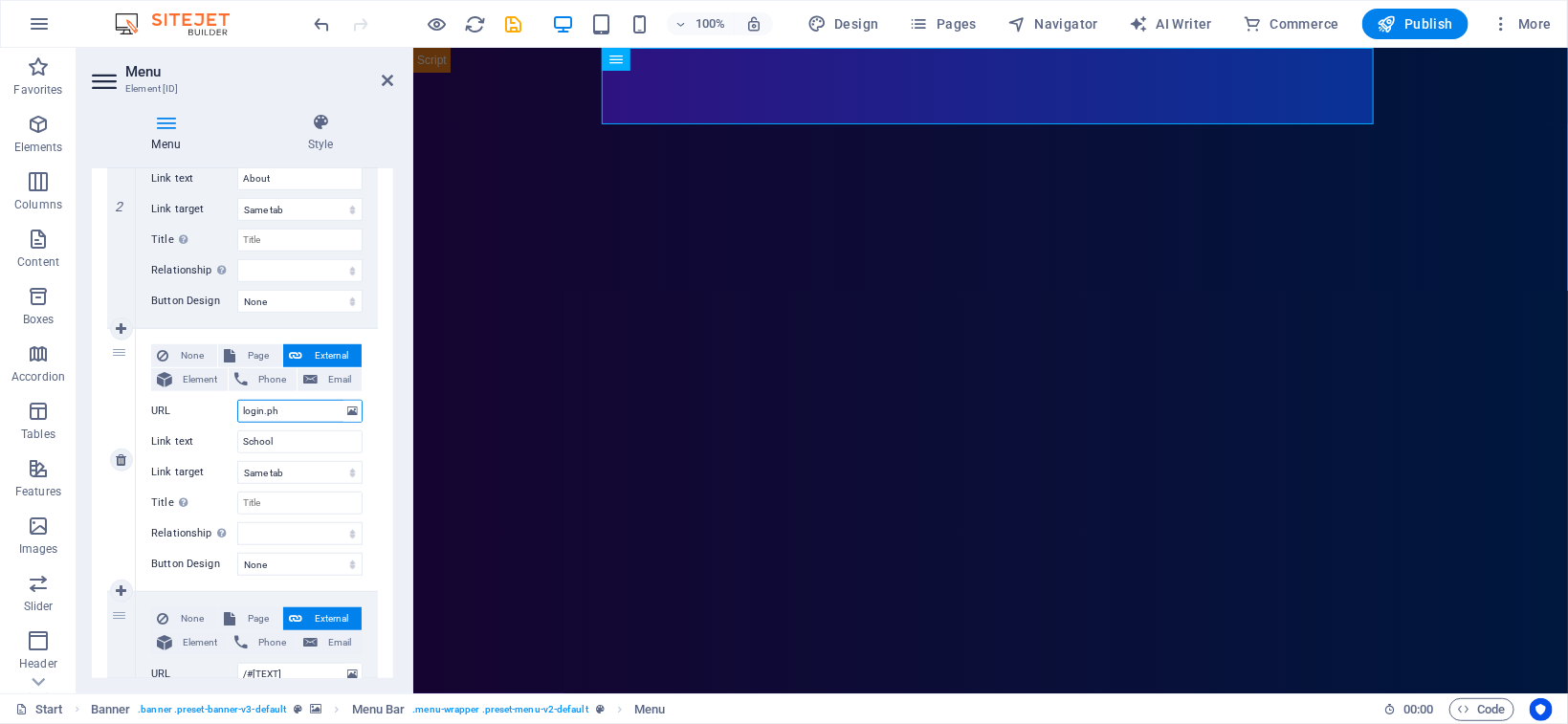 type on "login.php" 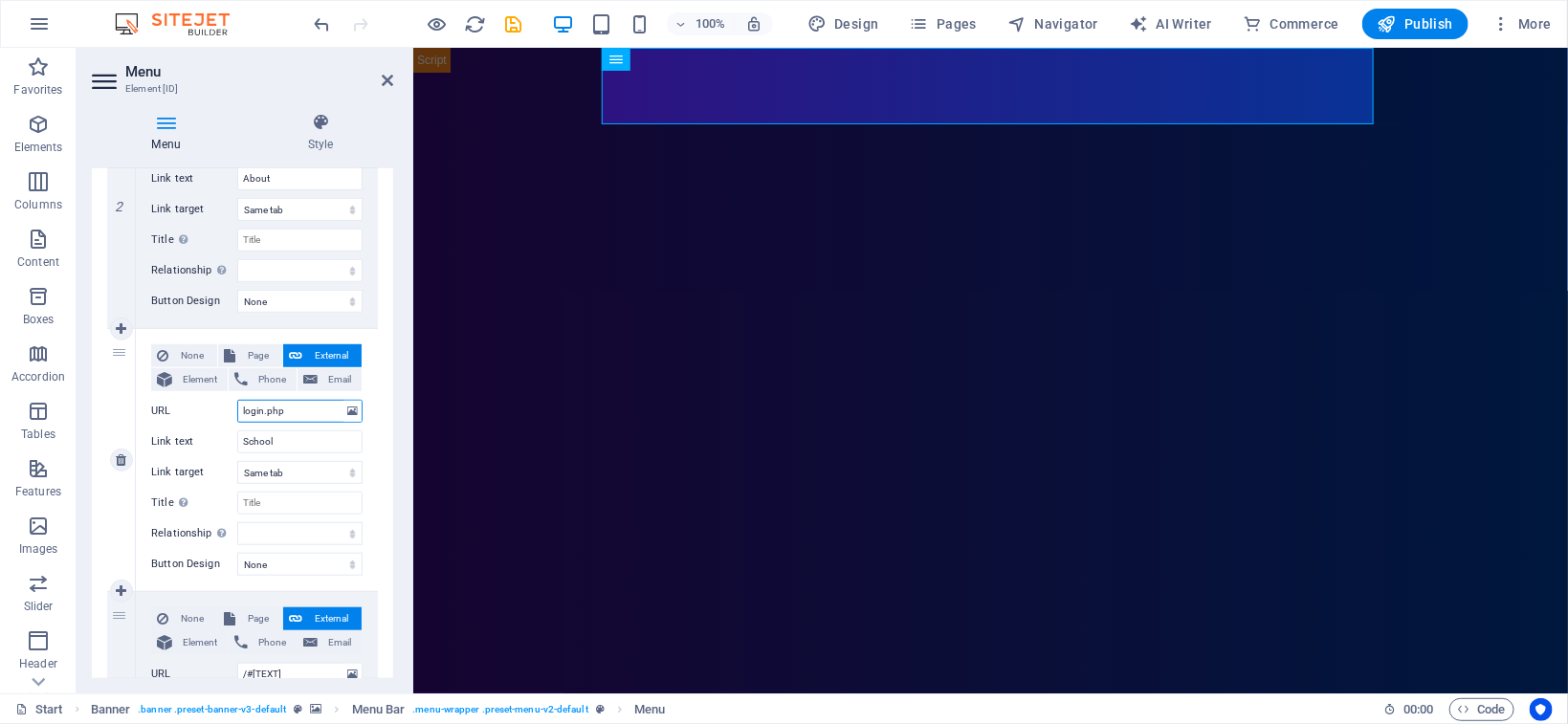 select 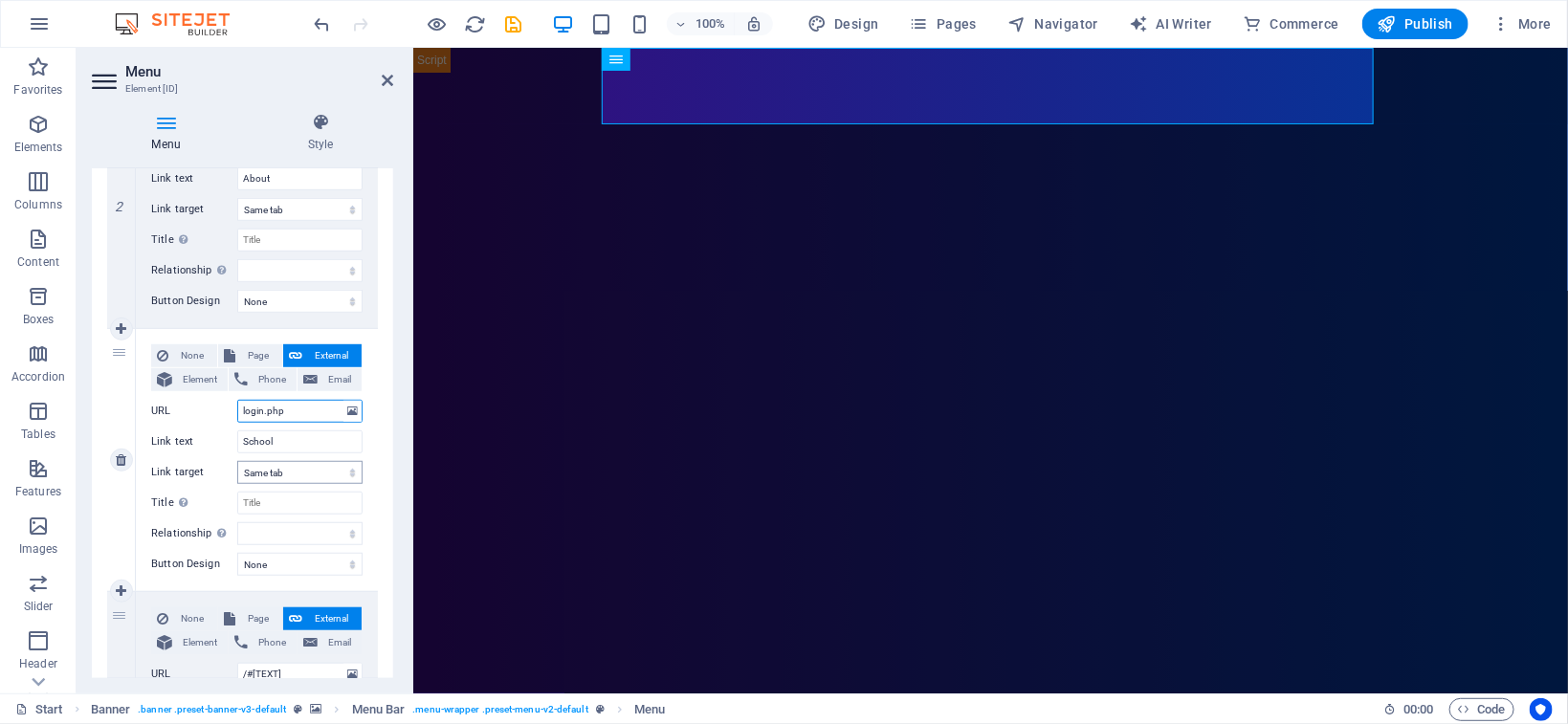 type on "login.php" 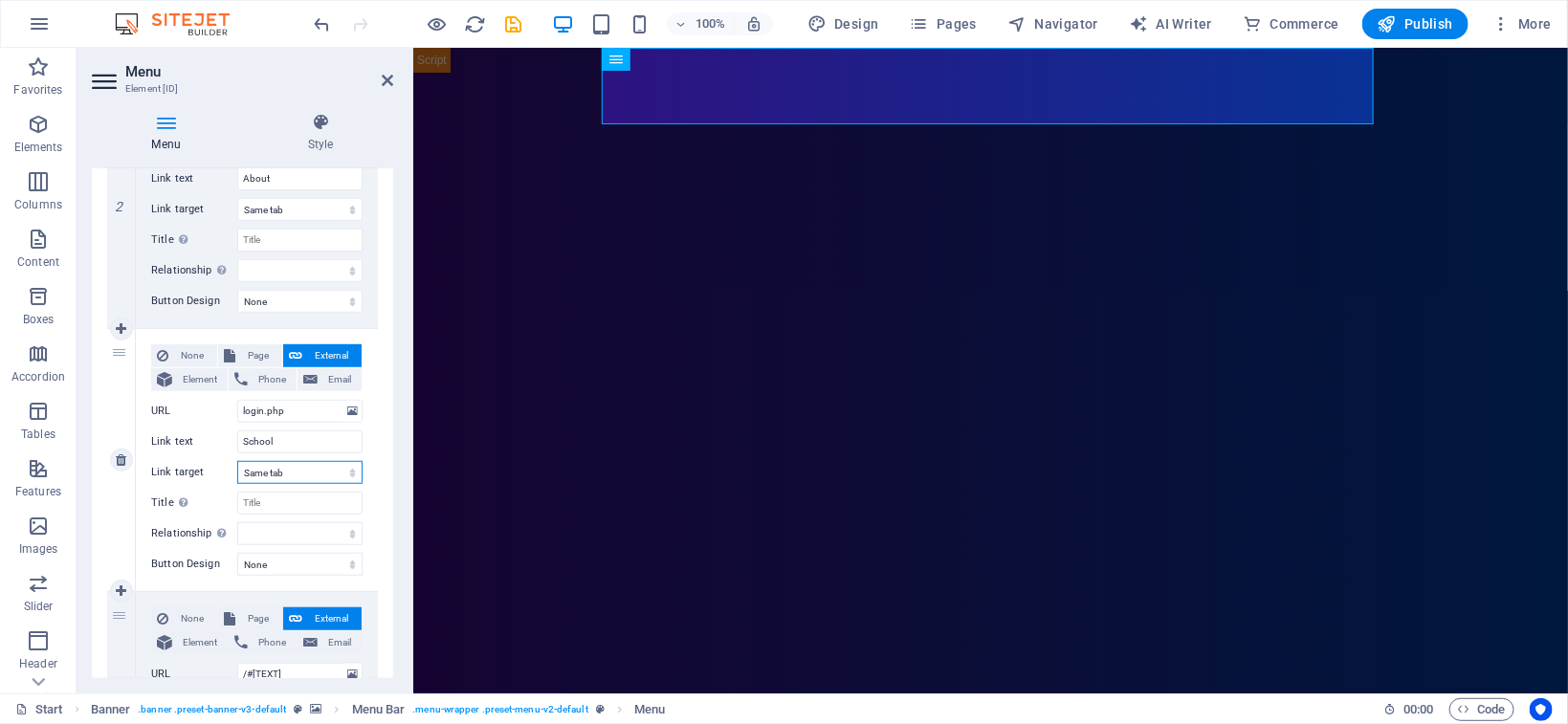 click on "New tab Same tab Overlay" at bounding box center (299, 472) 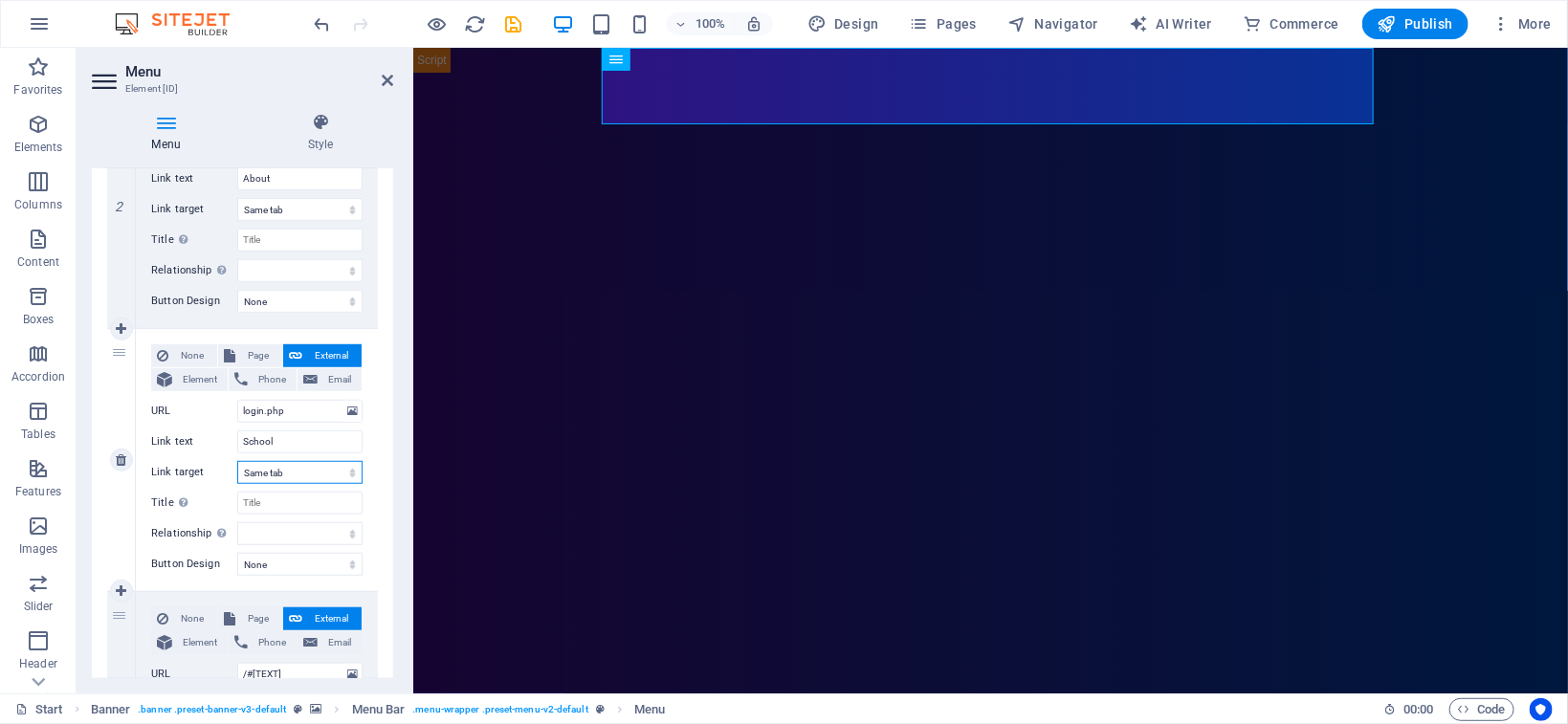 select on "blank" 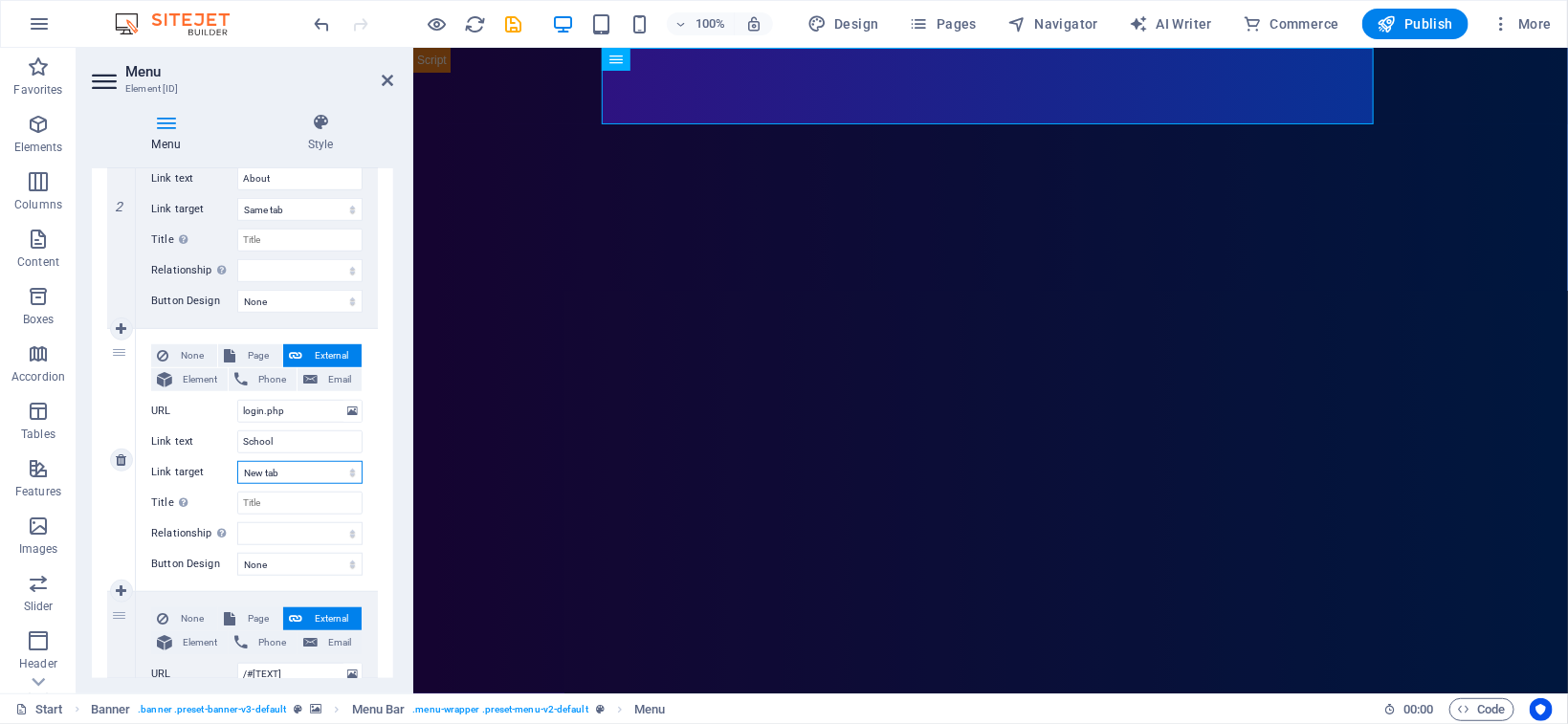 click on "New tab" at bounding box center [0, 0] 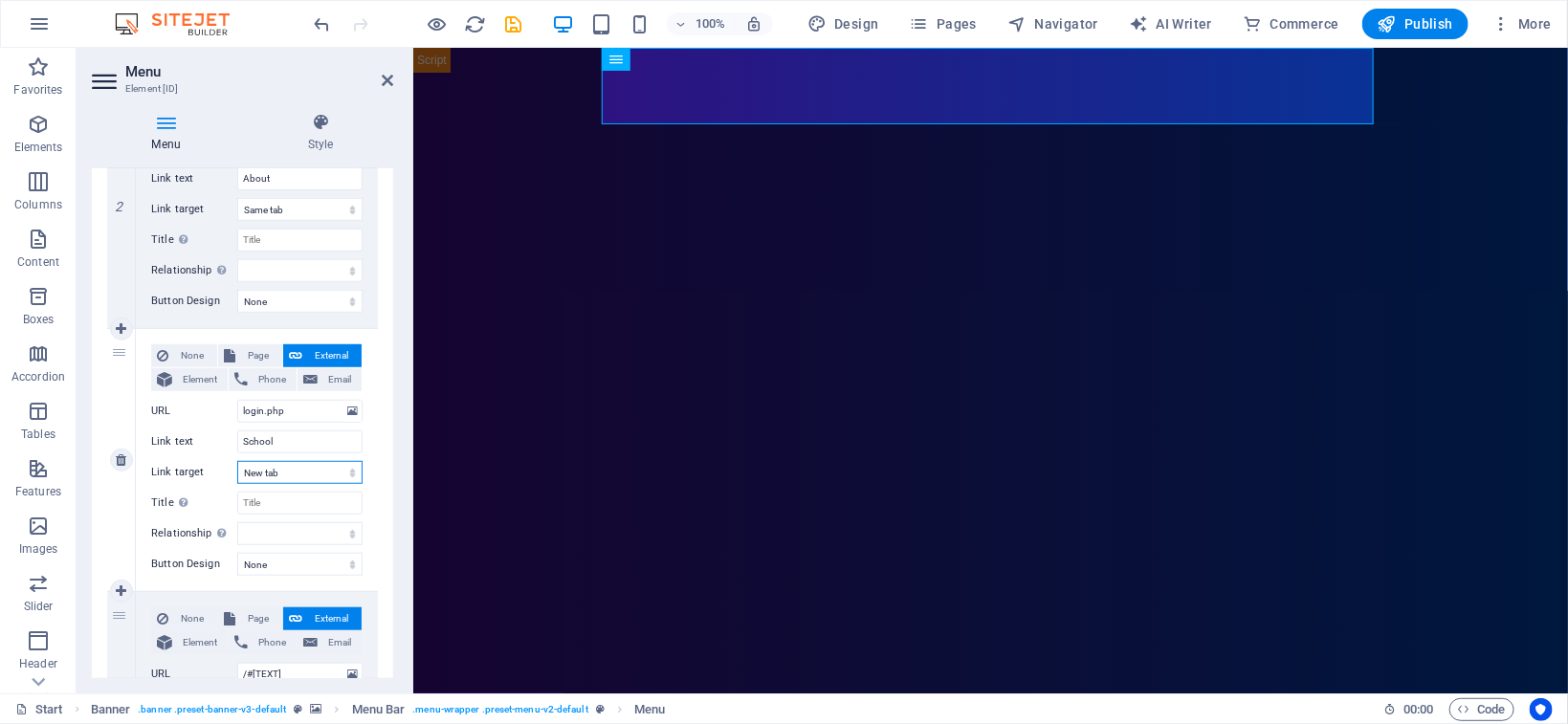 select 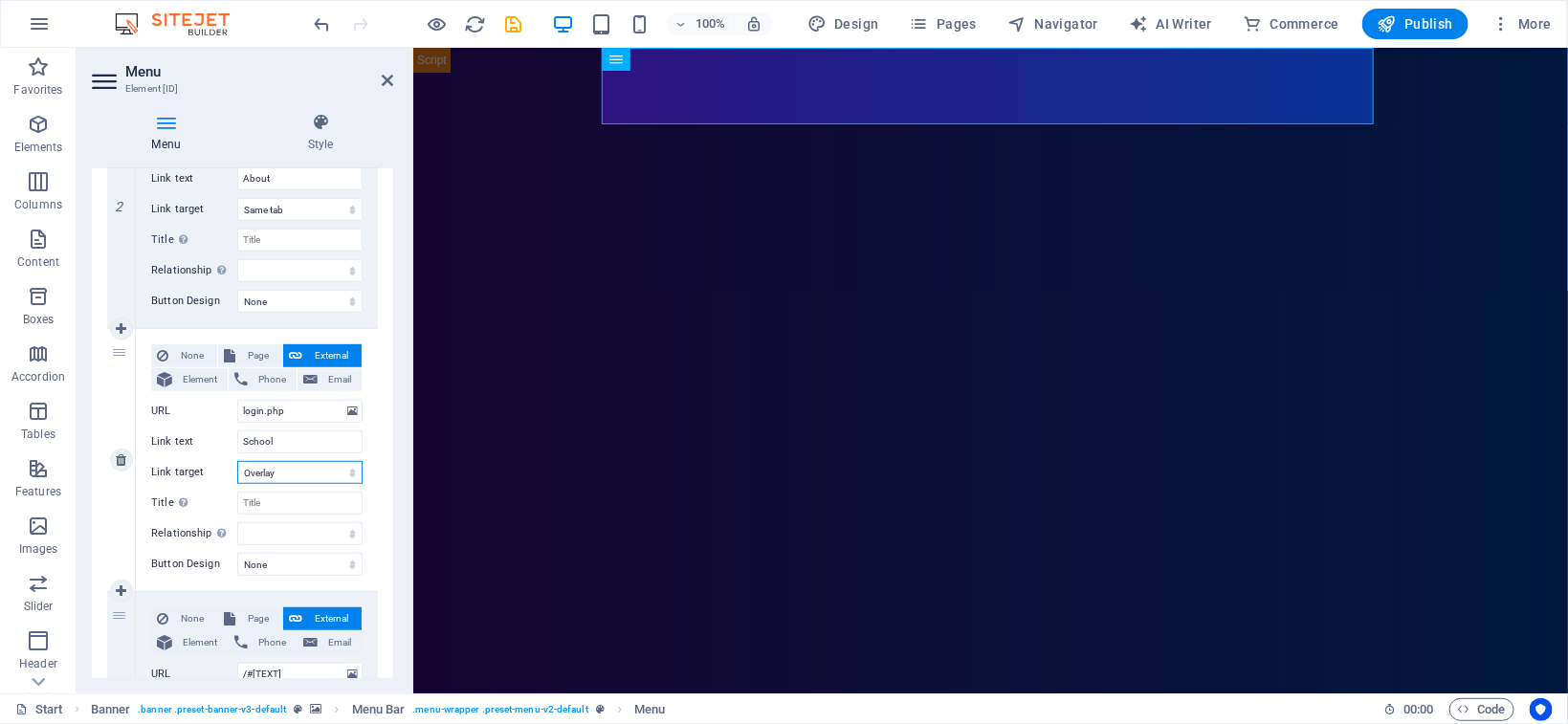 click on "Overlay" at bounding box center (0, 0) 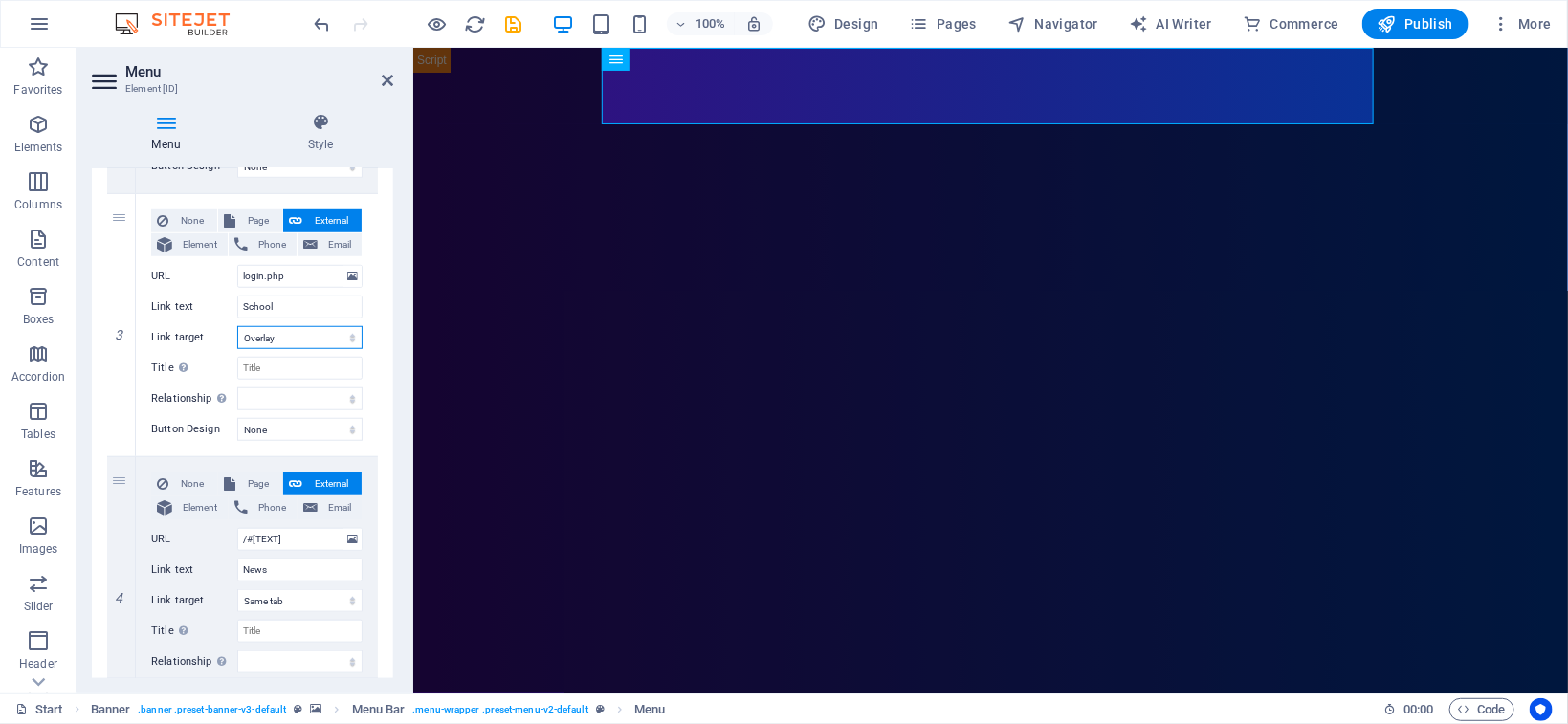 scroll, scrollTop: 694, scrollLeft: 0, axis: vertical 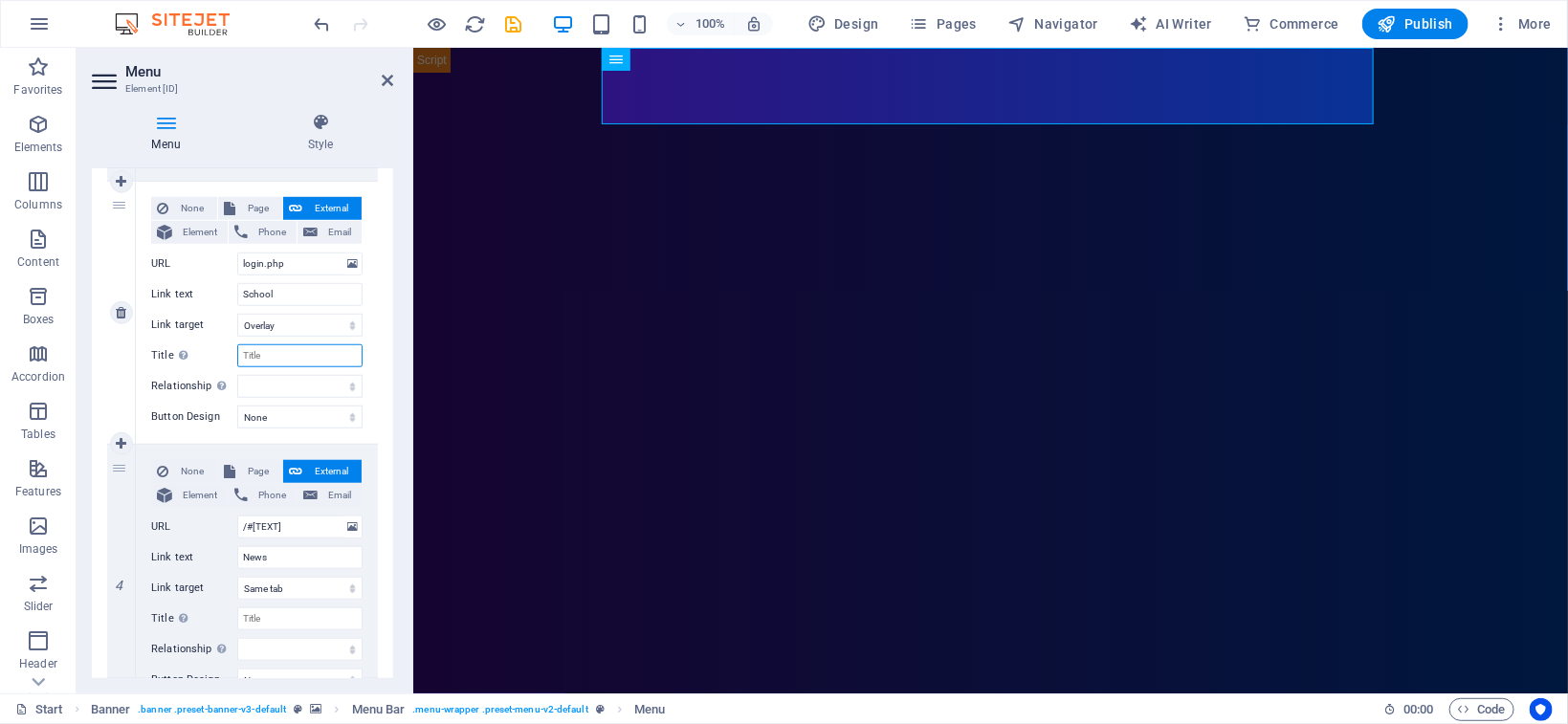 click on "Title Additional link description, should not be the same as the link text. The title is most often shown as a tooltip text when the mouse moves over the element. Leave empty if uncertain." at bounding box center [299, 356] 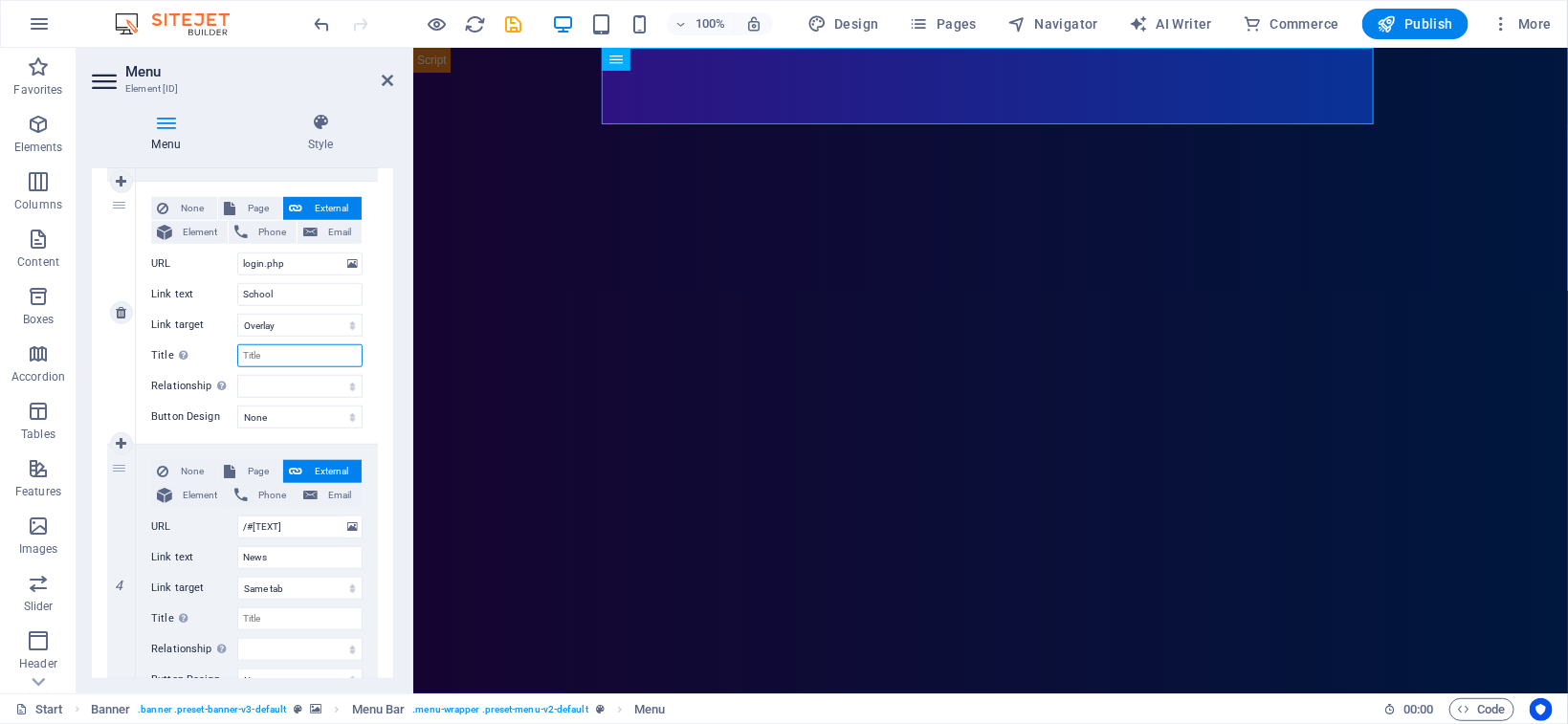 select 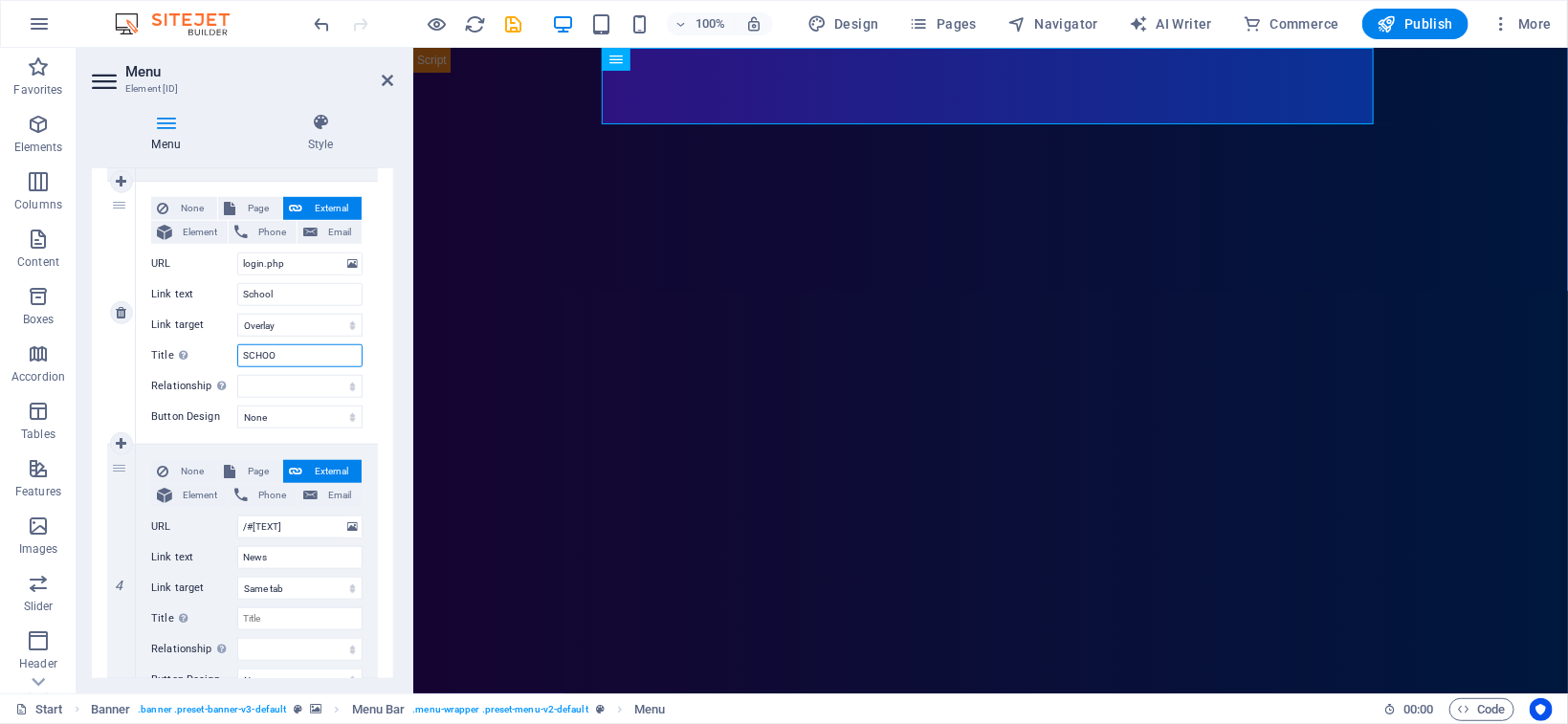 type on "SCHOOL" 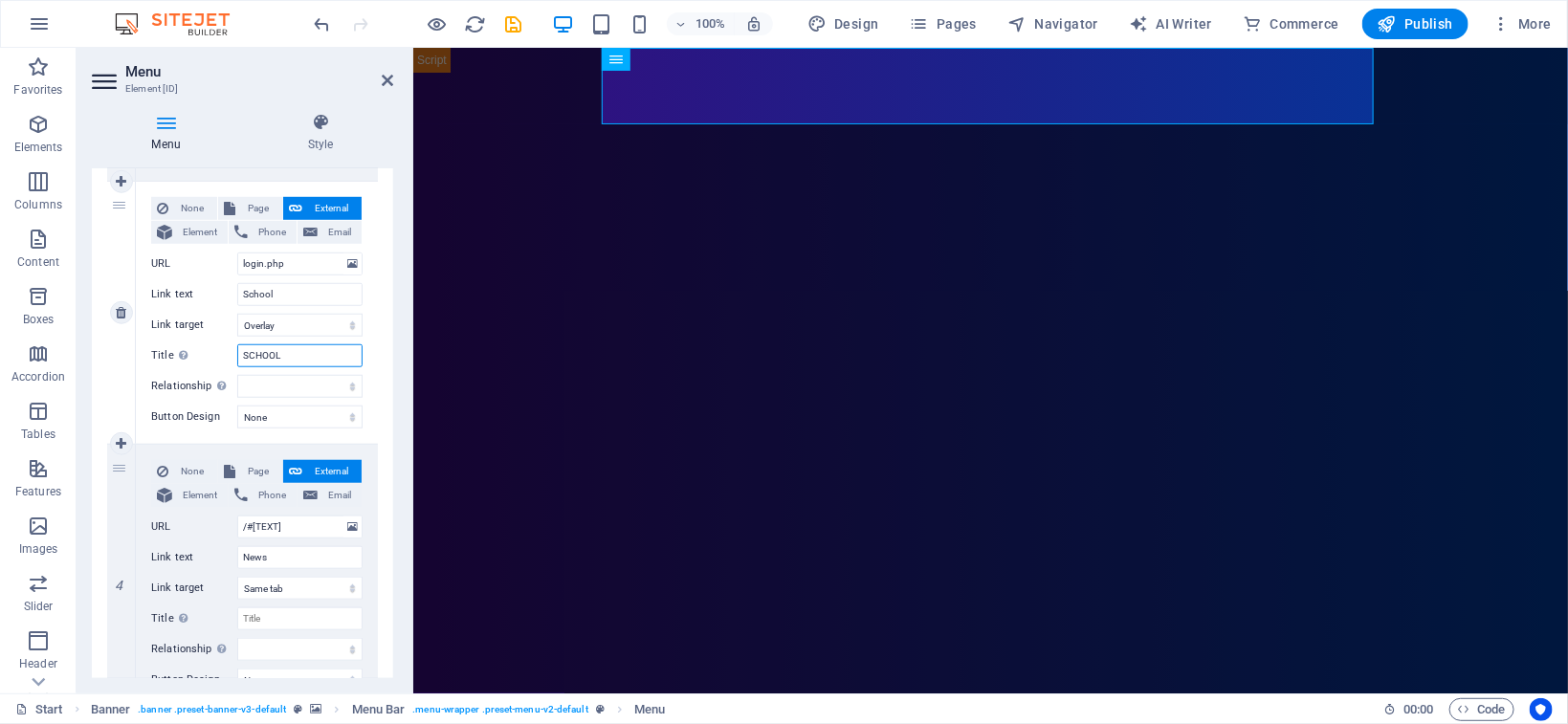 select 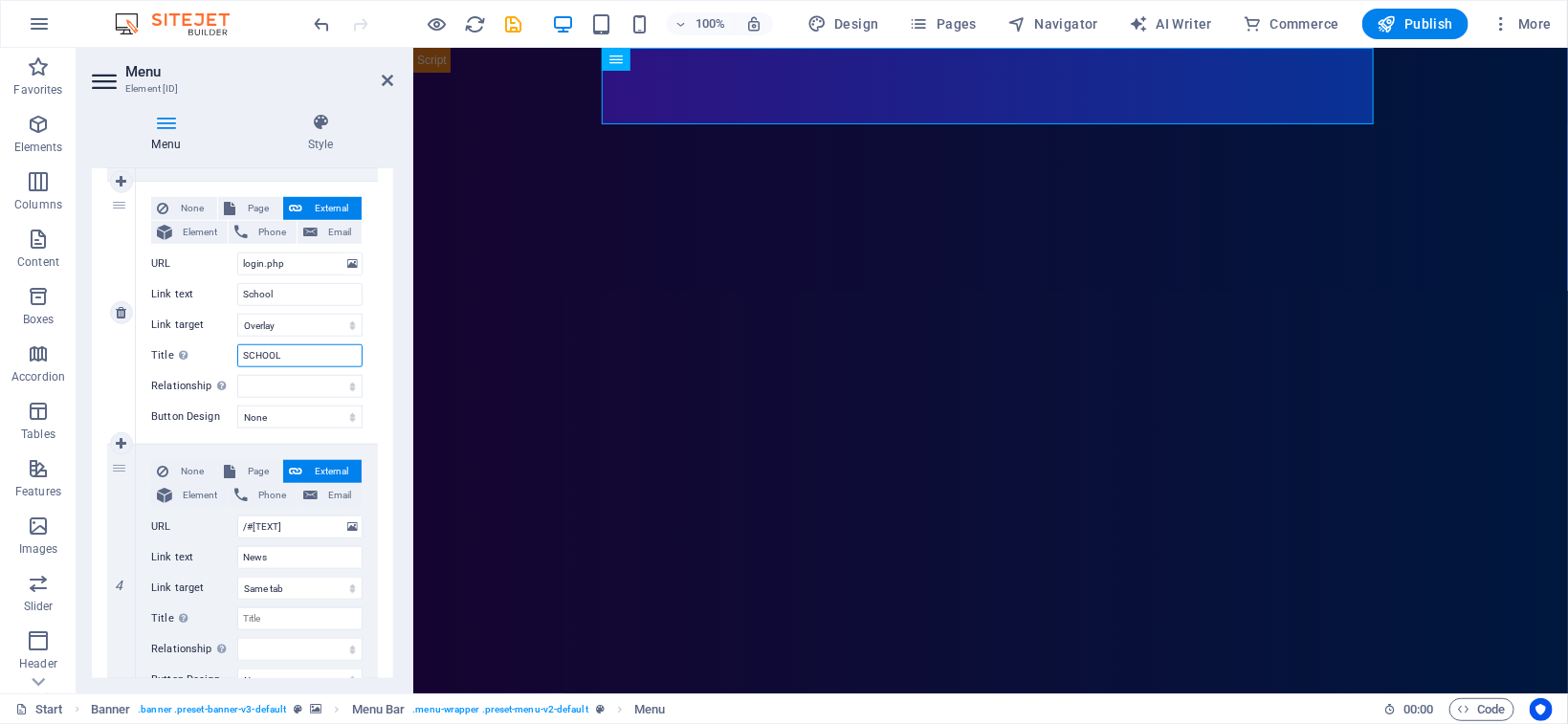 select 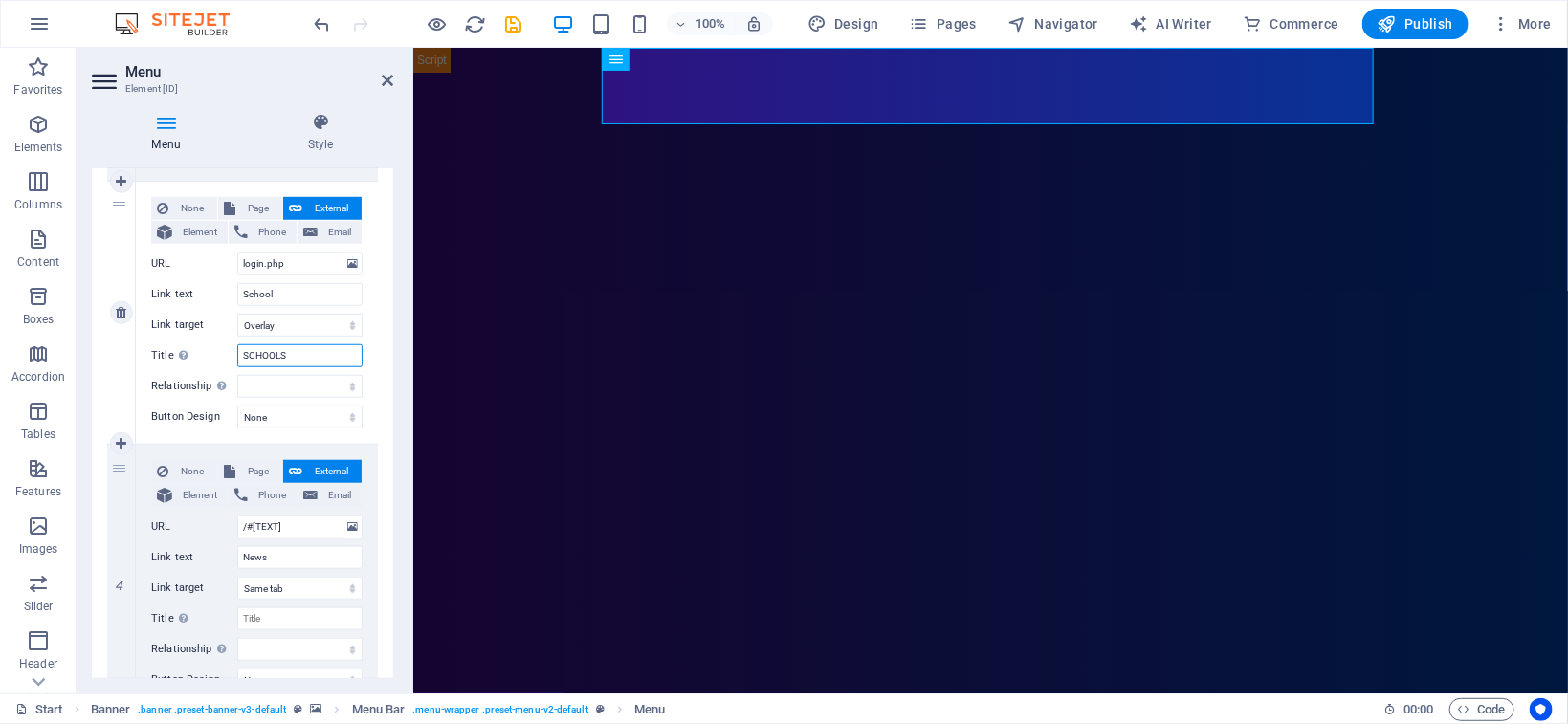 select 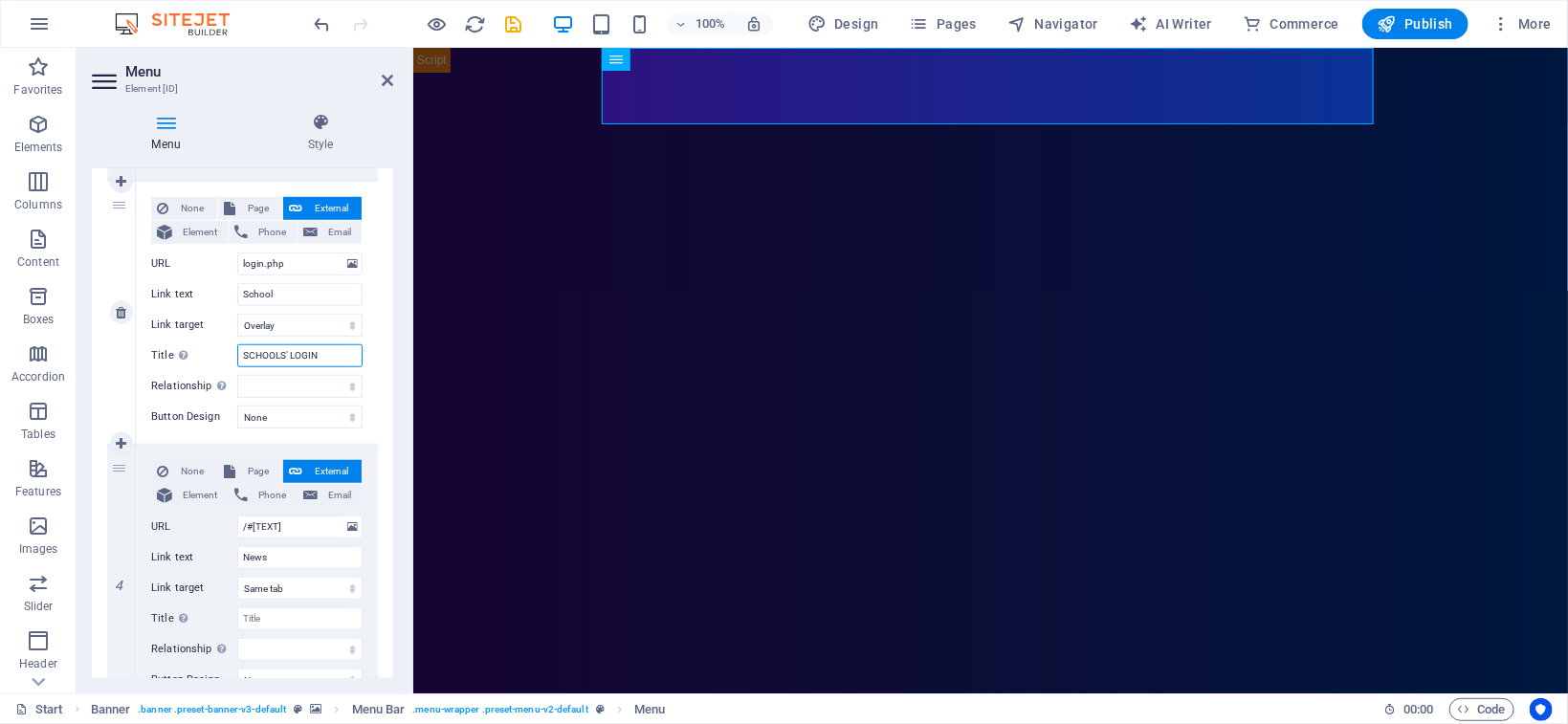 type on "SCHOOLS' LOGIN P" 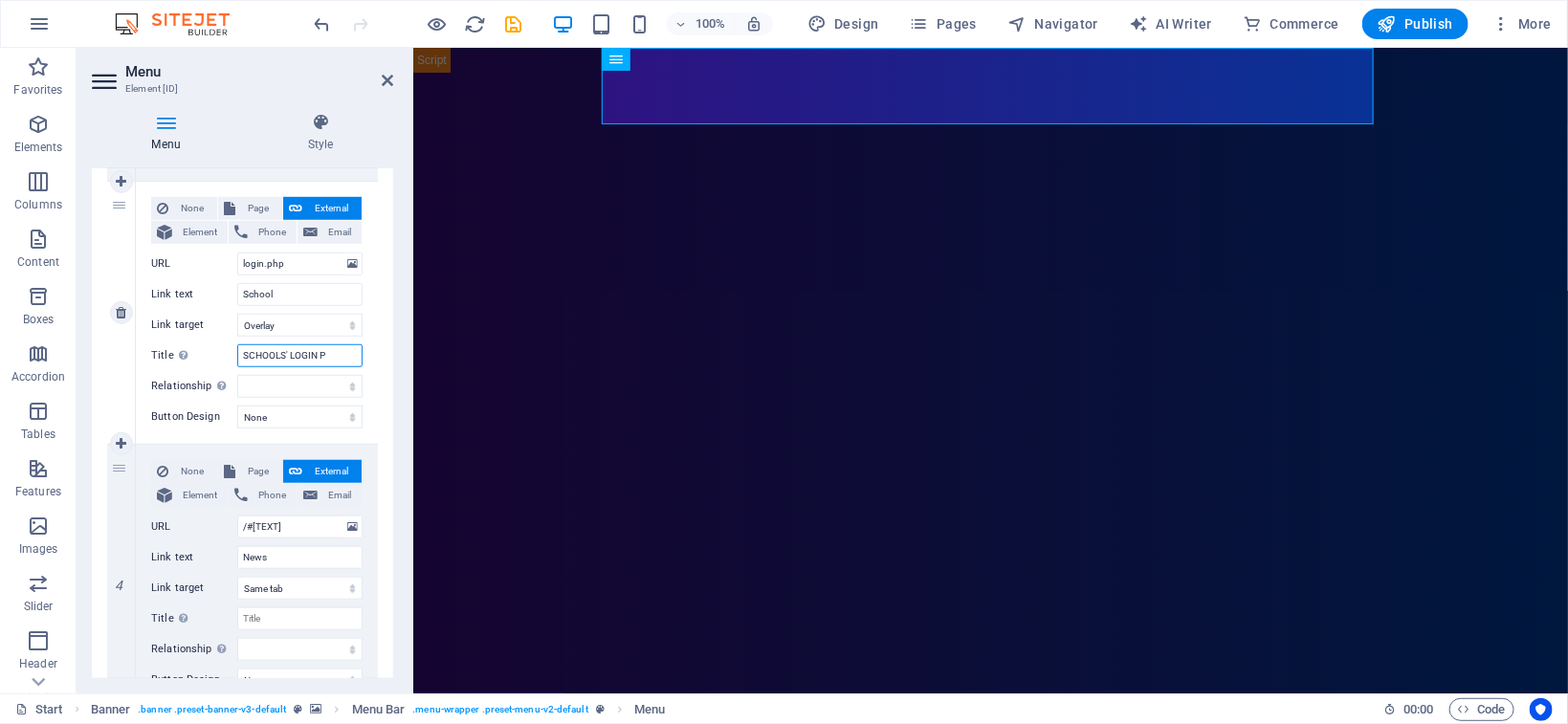 select 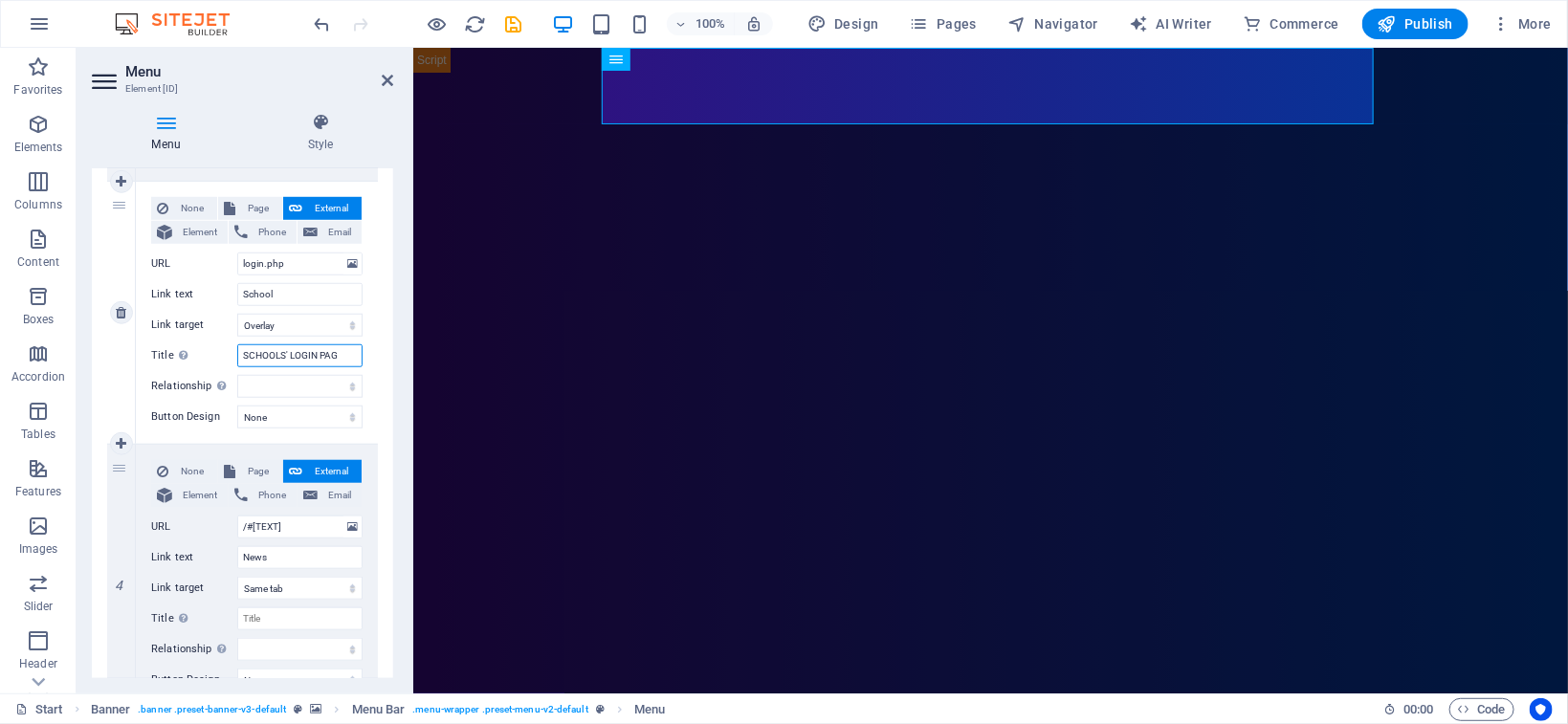 type on "SCHOOLS' LOGIN PAGE" 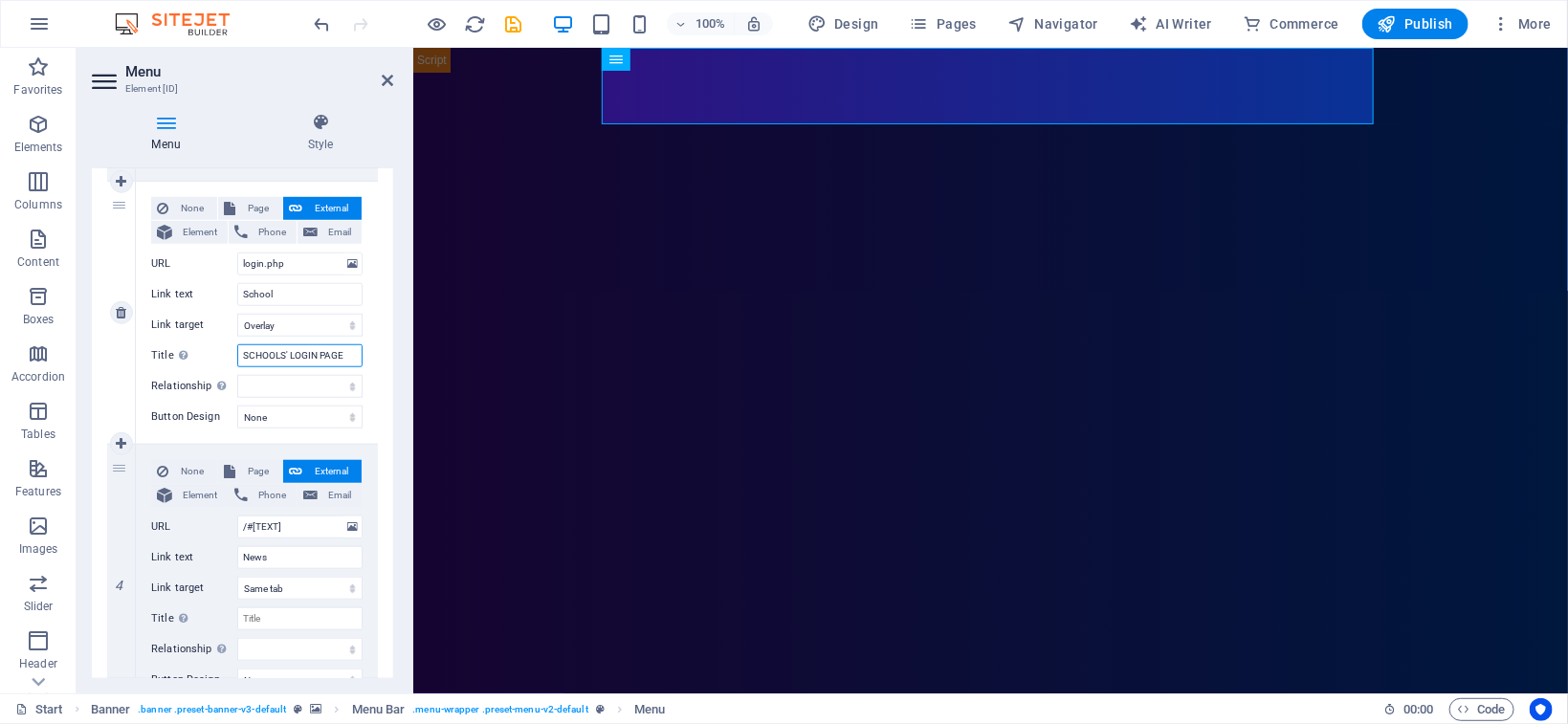 scroll, scrollTop: 0, scrollLeft: 3, axis: horizontal 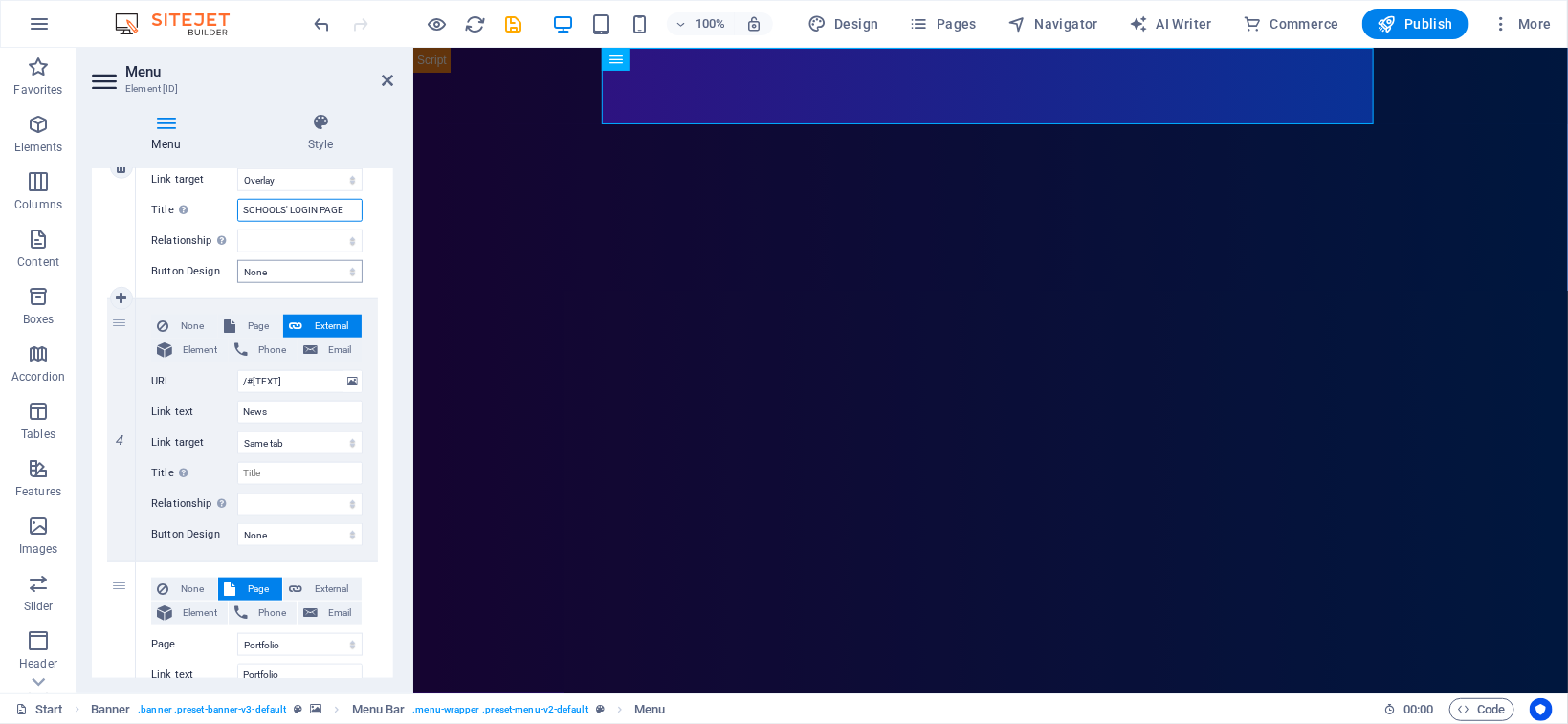 type on "SCHOOLS' LOGIN PAGE" 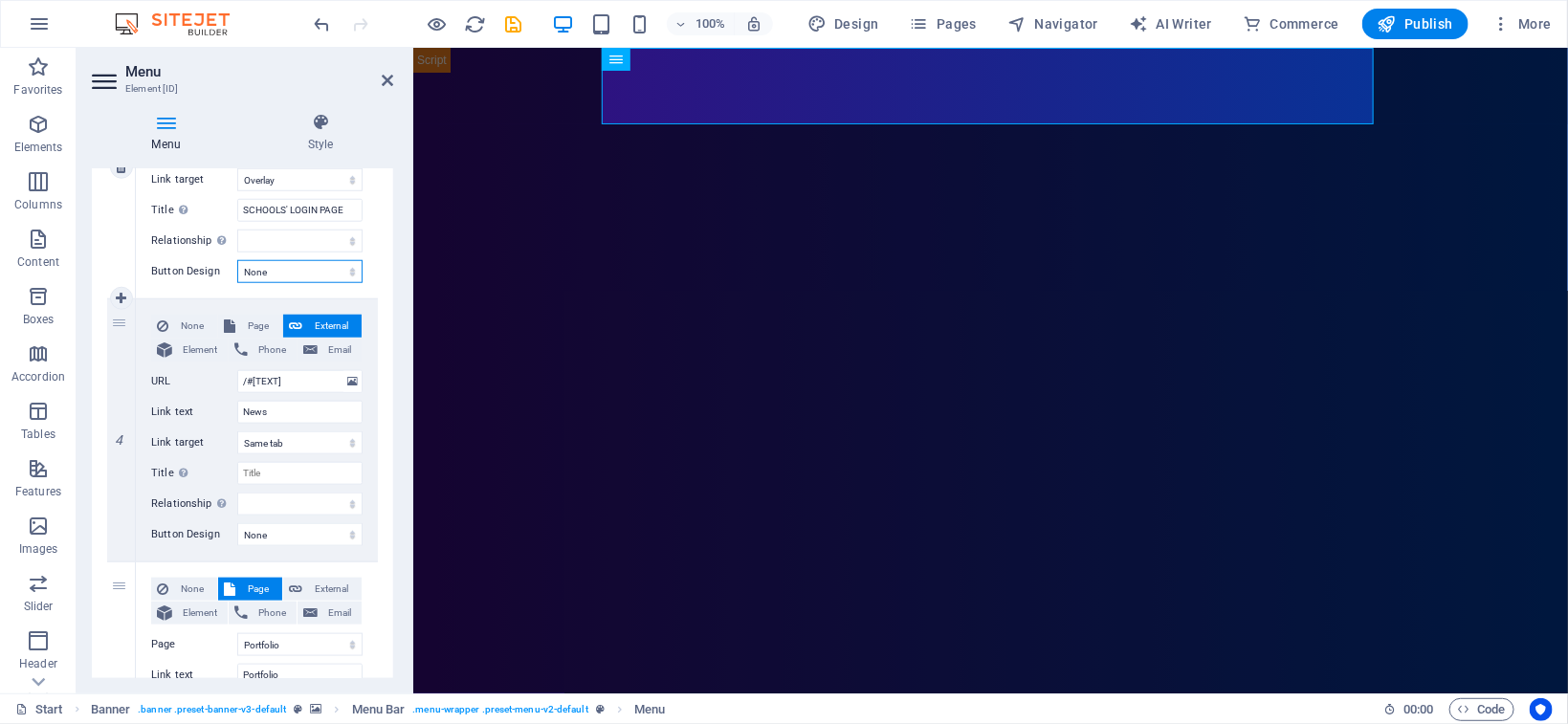 click on "None Default Primary Secondary" at bounding box center (299, 272) 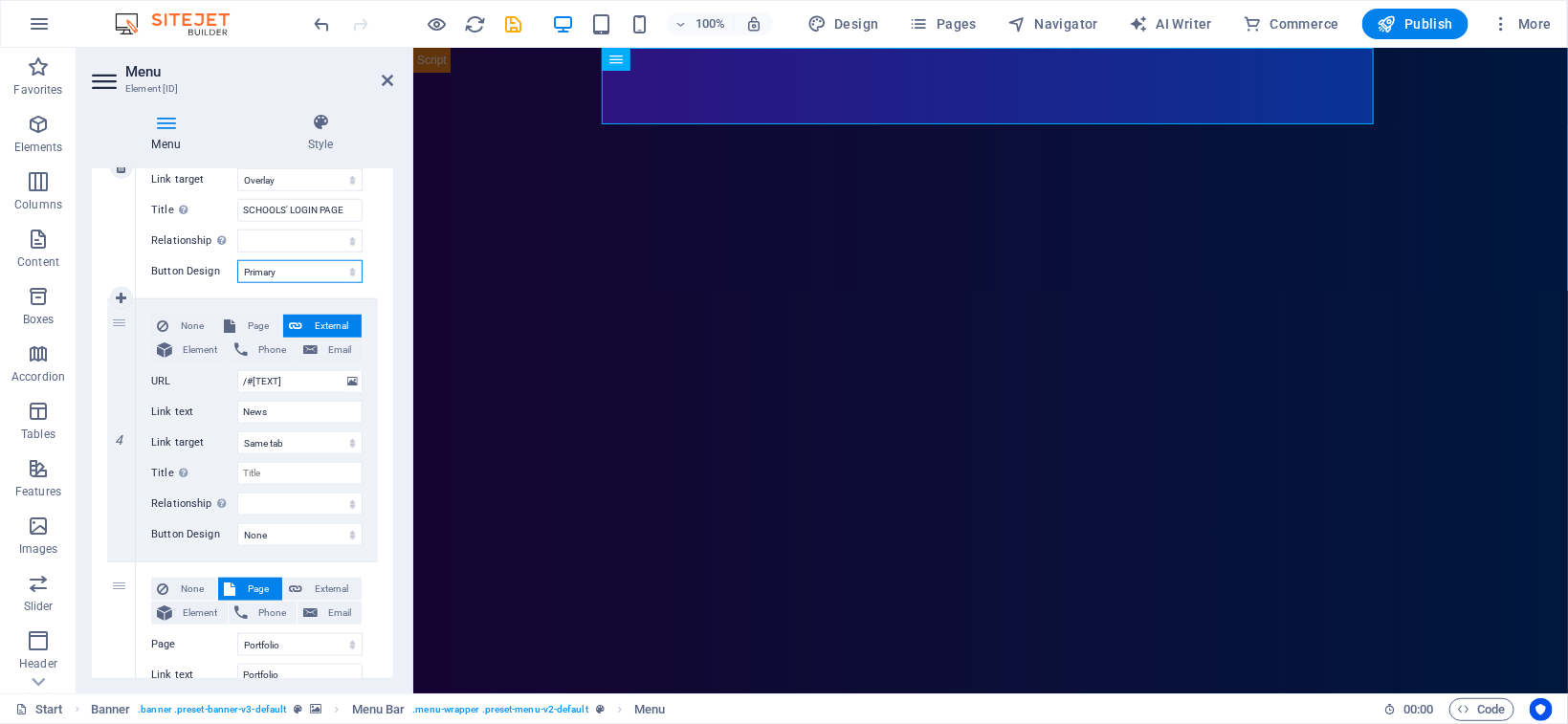 click on "Primary" at bounding box center [0, 0] 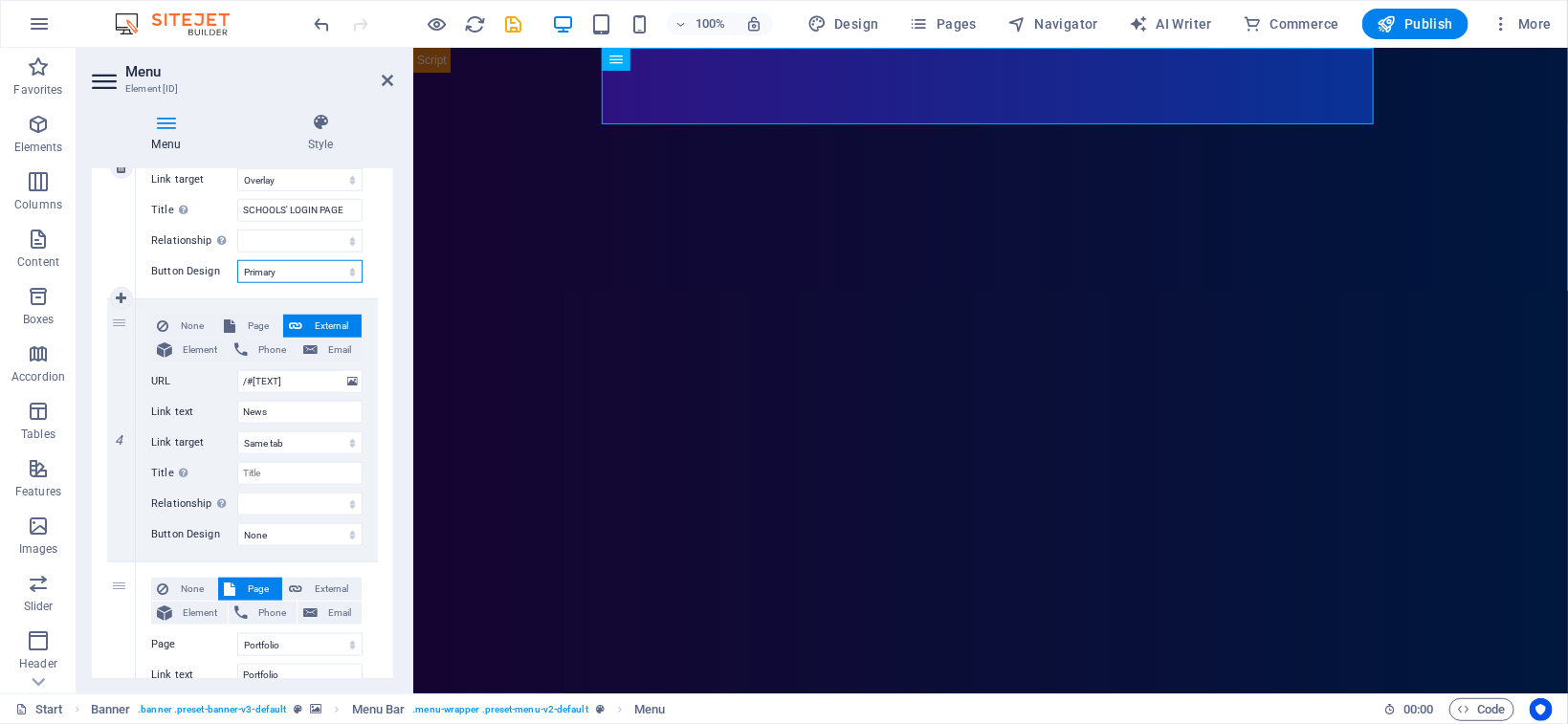 click on "None Default Primary Secondary" at bounding box center [299, 272] 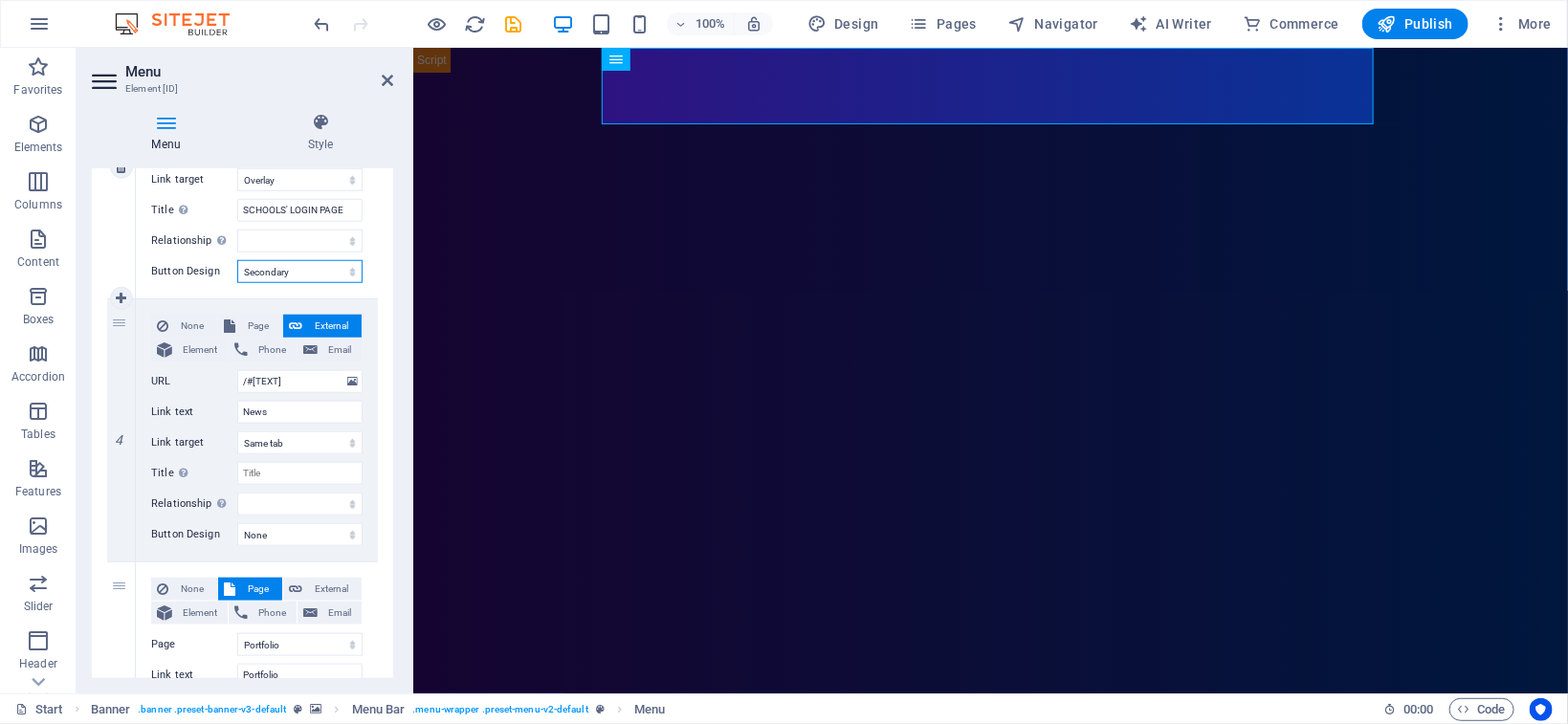 click on "Secondary" at bounding box center (0, 0) 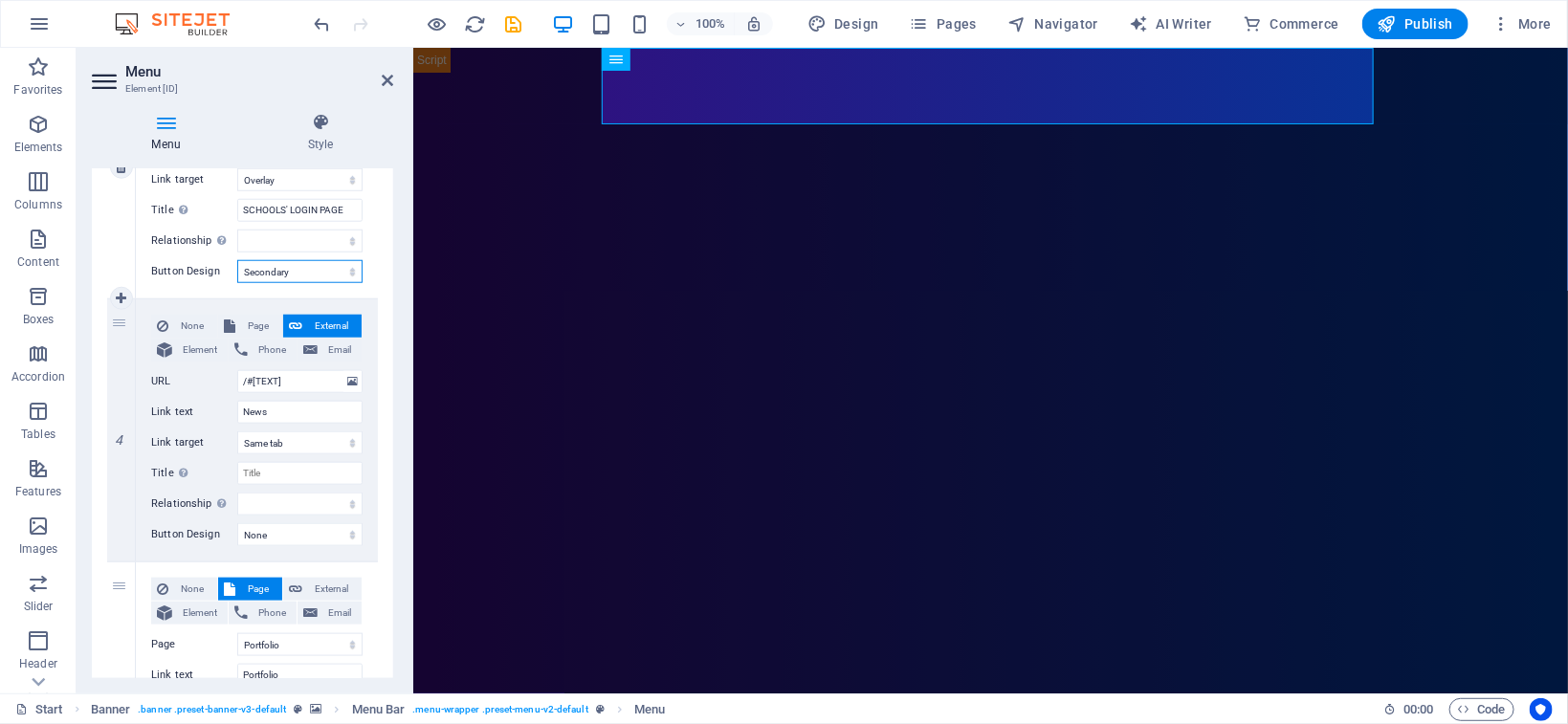 click on "None Default Primary Secondary" at bounding box center [299, 272] 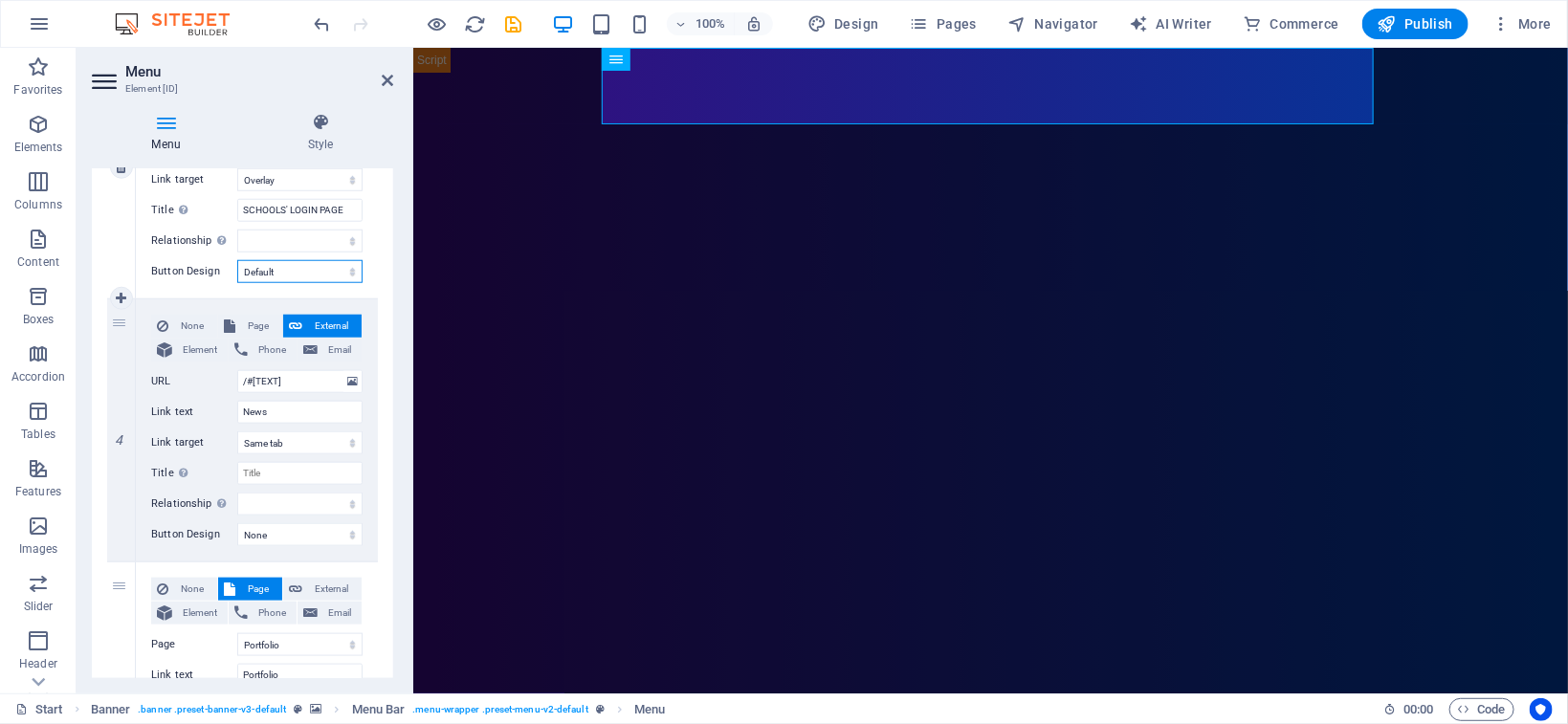 click on "Default" at bounding box center (0, 0) 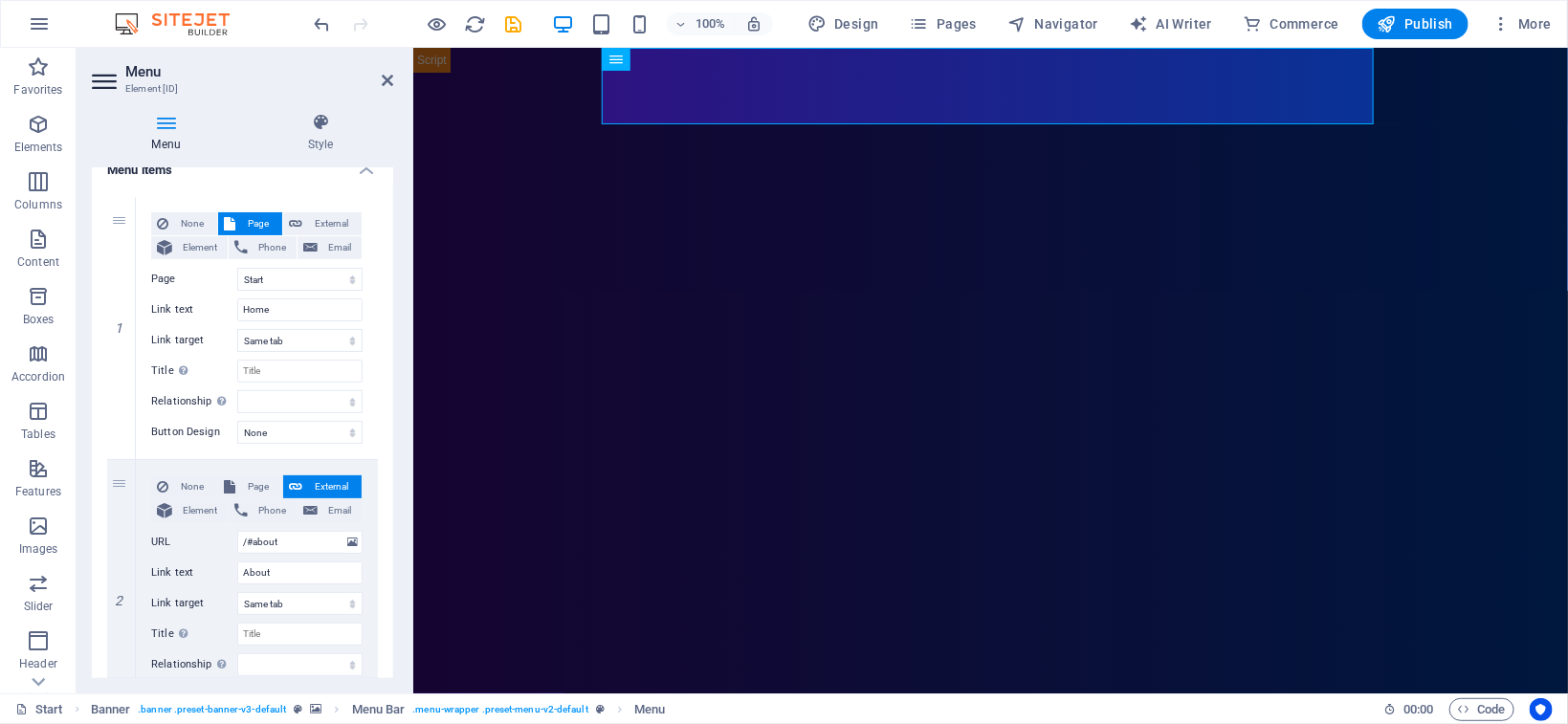 scroll, scrollTop: 0, scrollLeft: 0, axis: both 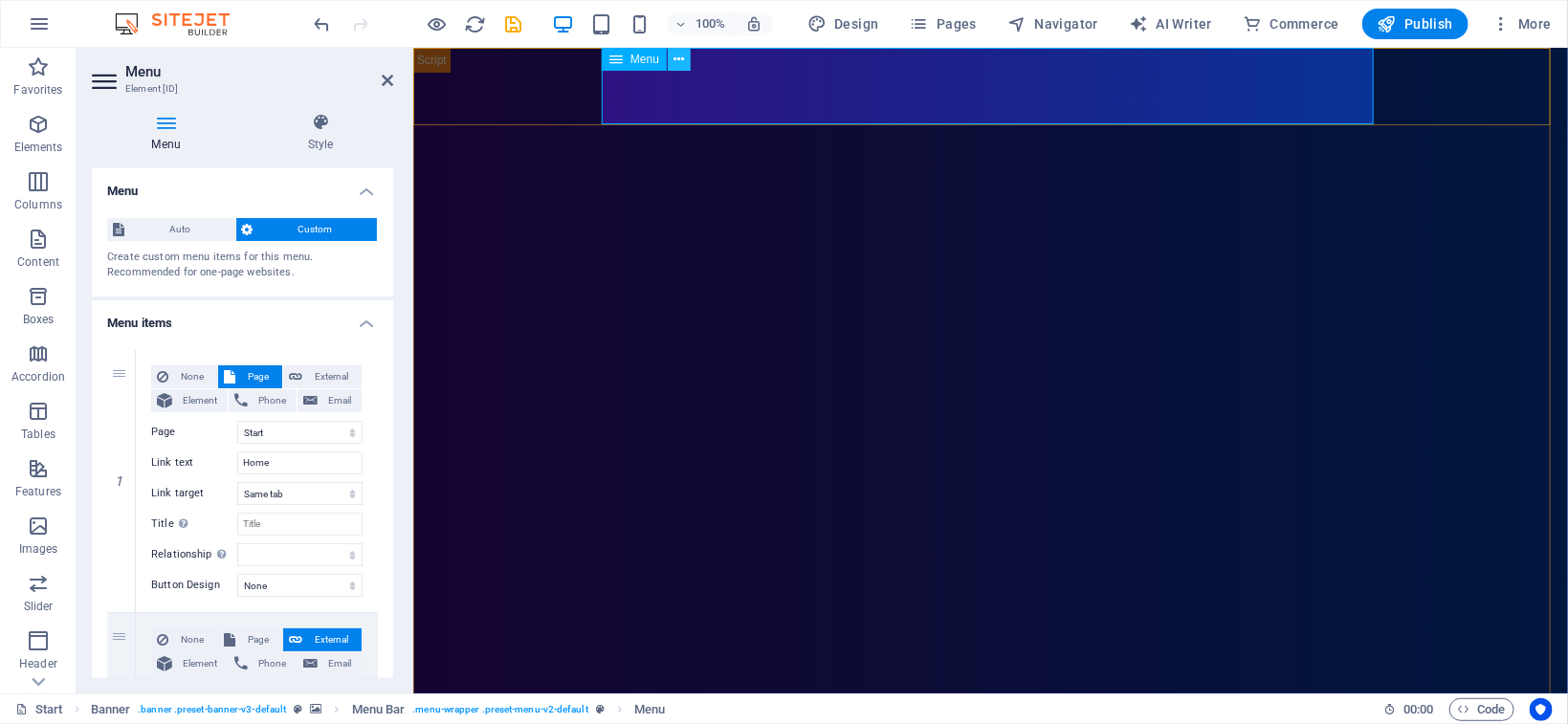 click at bounding box center (679, 59) 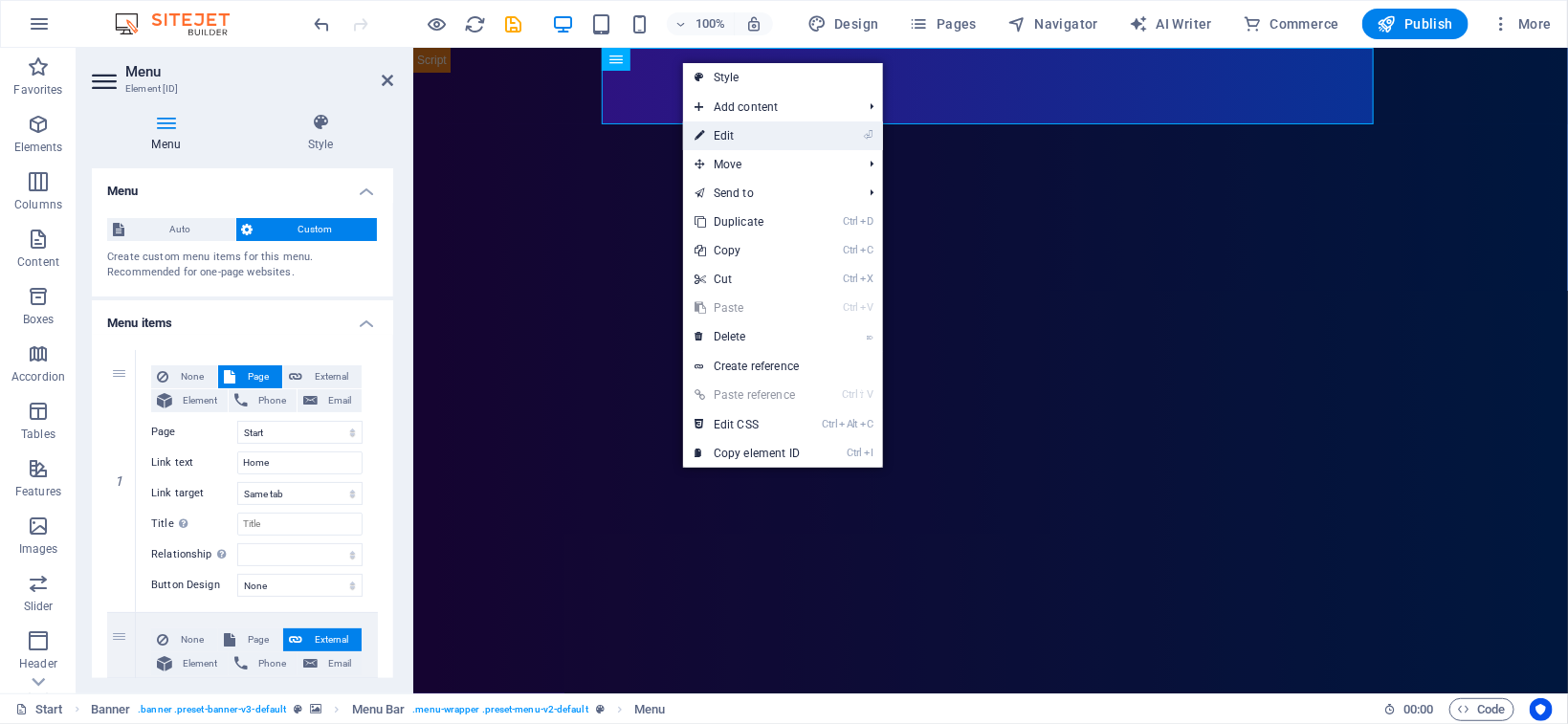 click on "⏎  Edit" at bounding box center (747, 136) 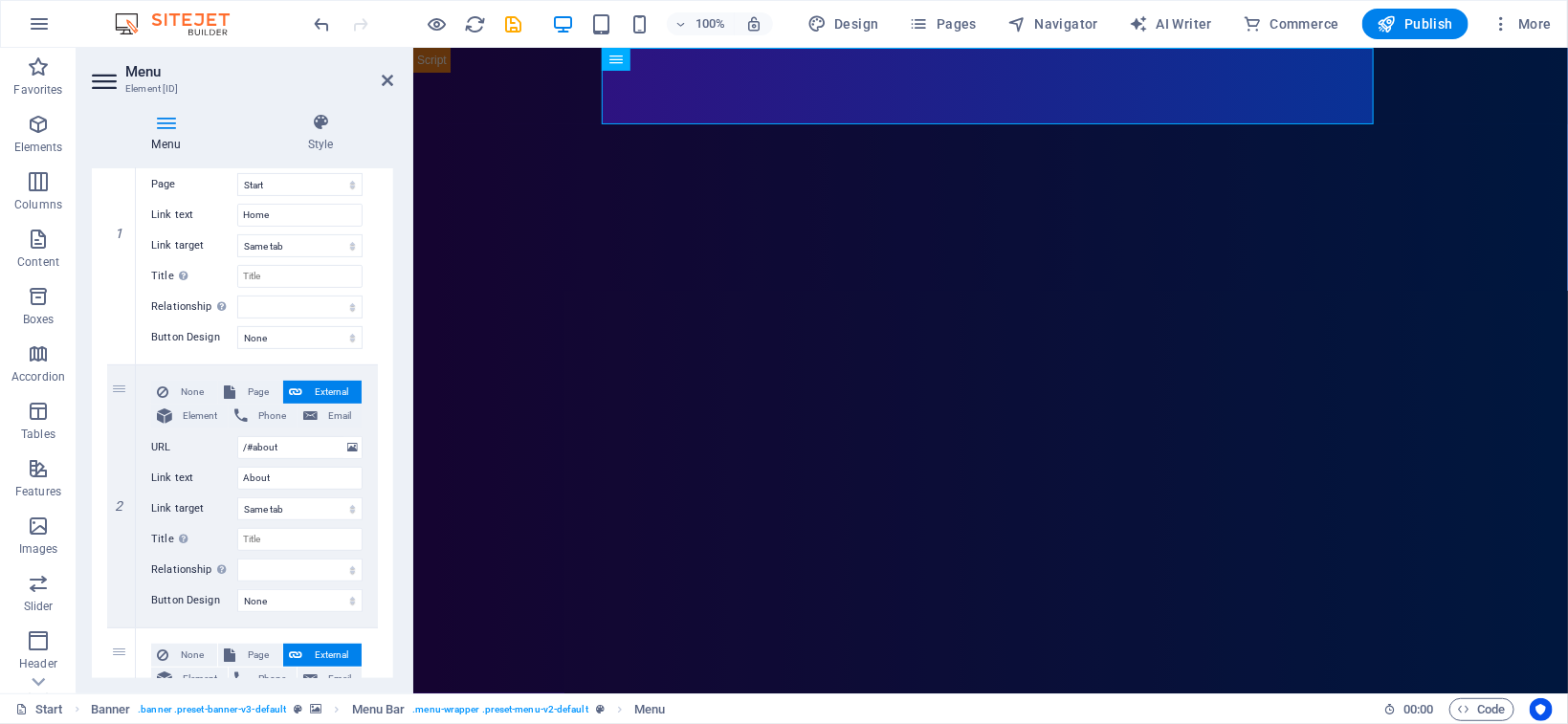 scroll, scrollTop: 0, scrollLeft: 0, axis: both 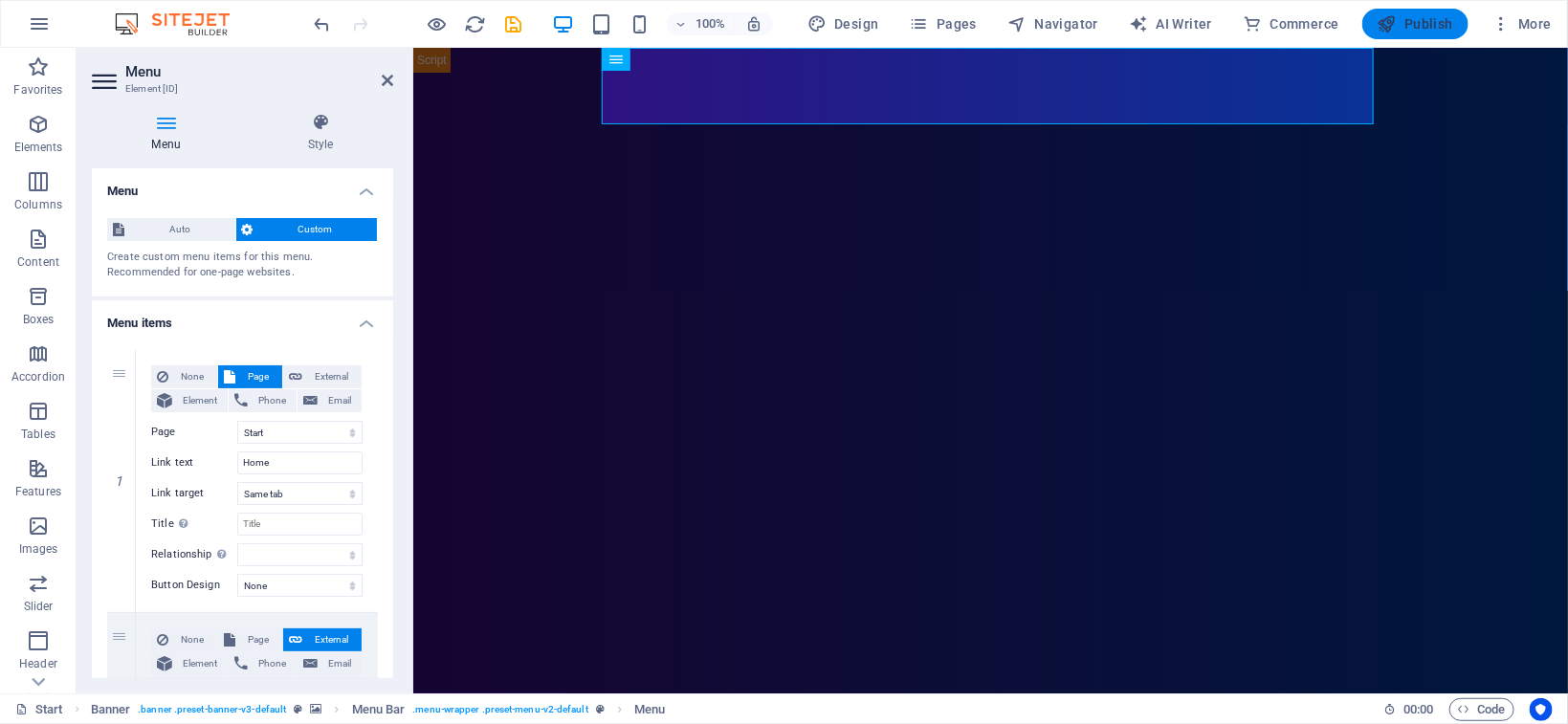 click on "Publish" at bounding box center (1415, 24) 